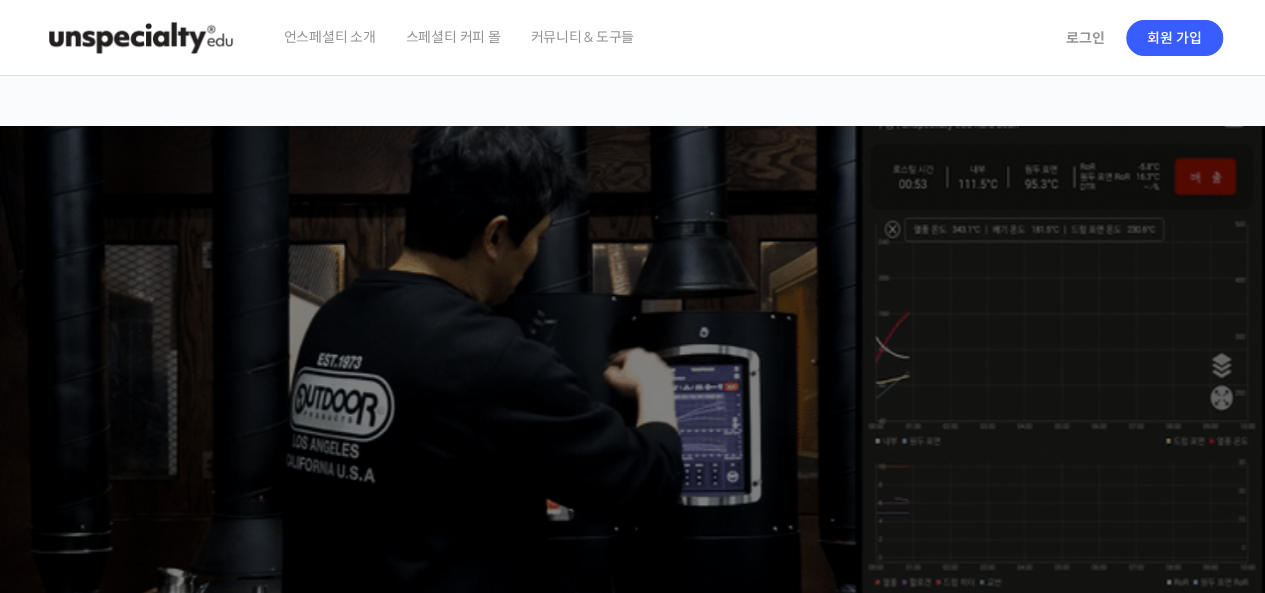 scroll, scrollTop: 0, scrollLeft: 0, axis: both 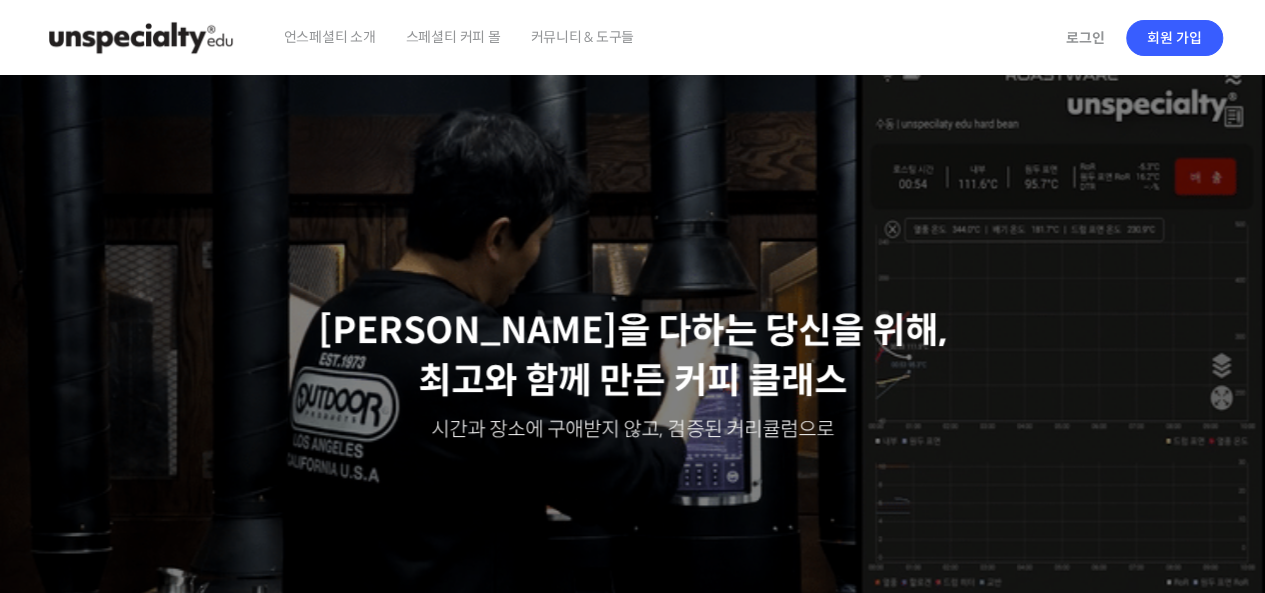 click on "스페셜티 커피 몰" at bounding box center [453, 37] 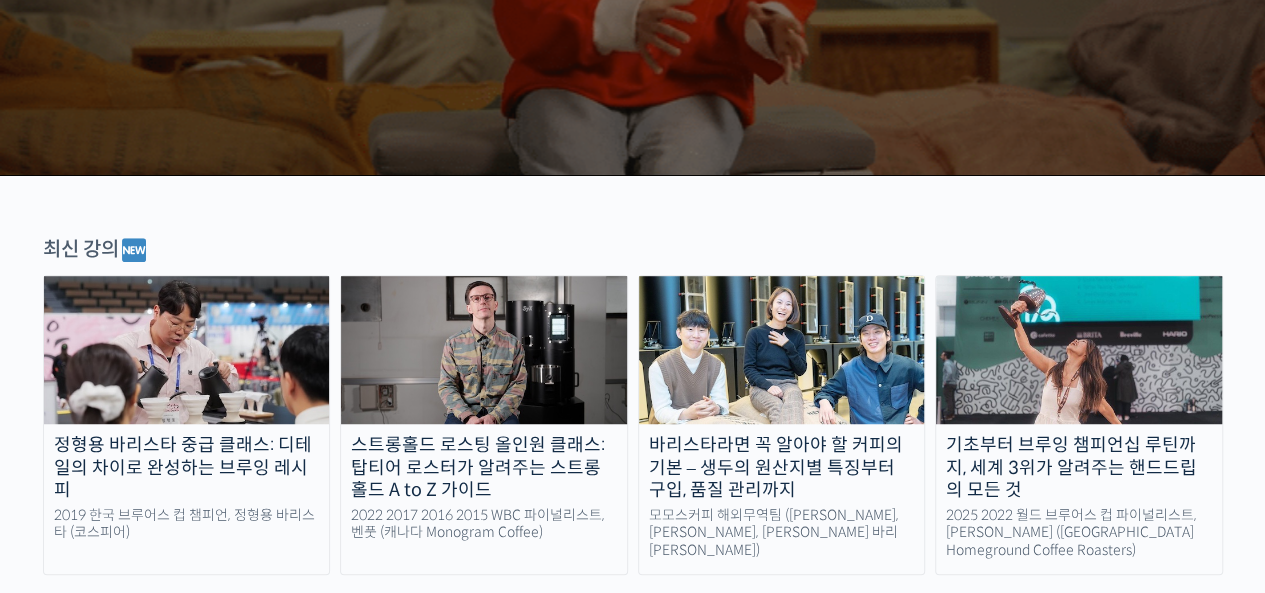 scroll, scrollTop: 0, scrollLeft: 0, axis: both 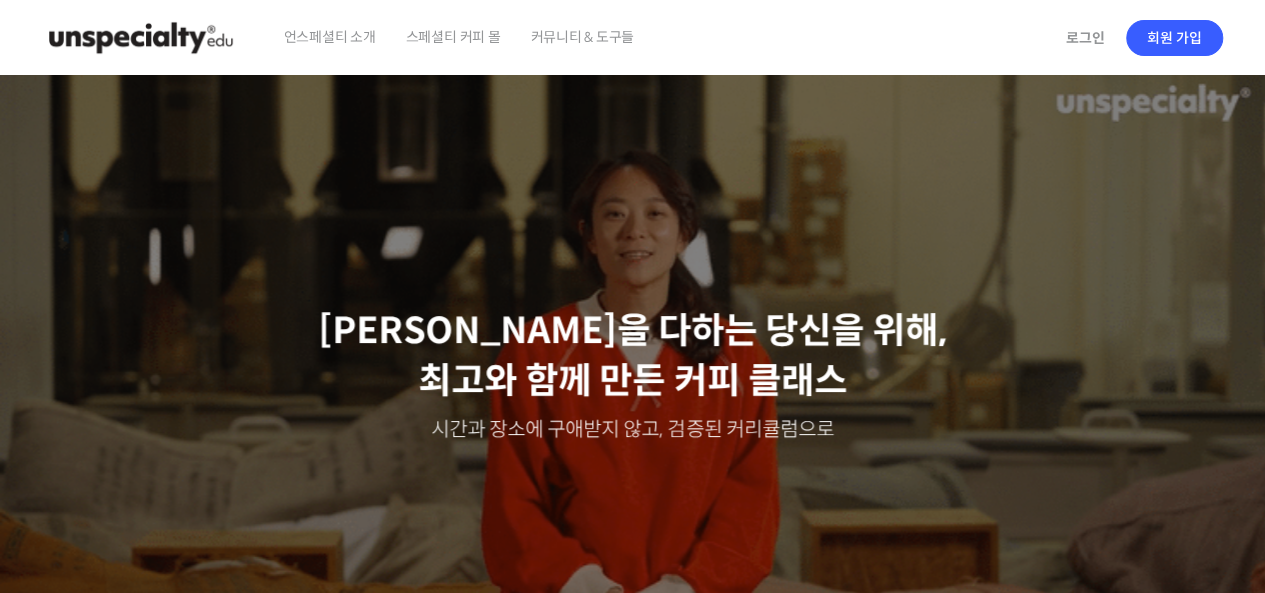 click on "커뮤니티 & 도구들" at bounding box center [582, 37] 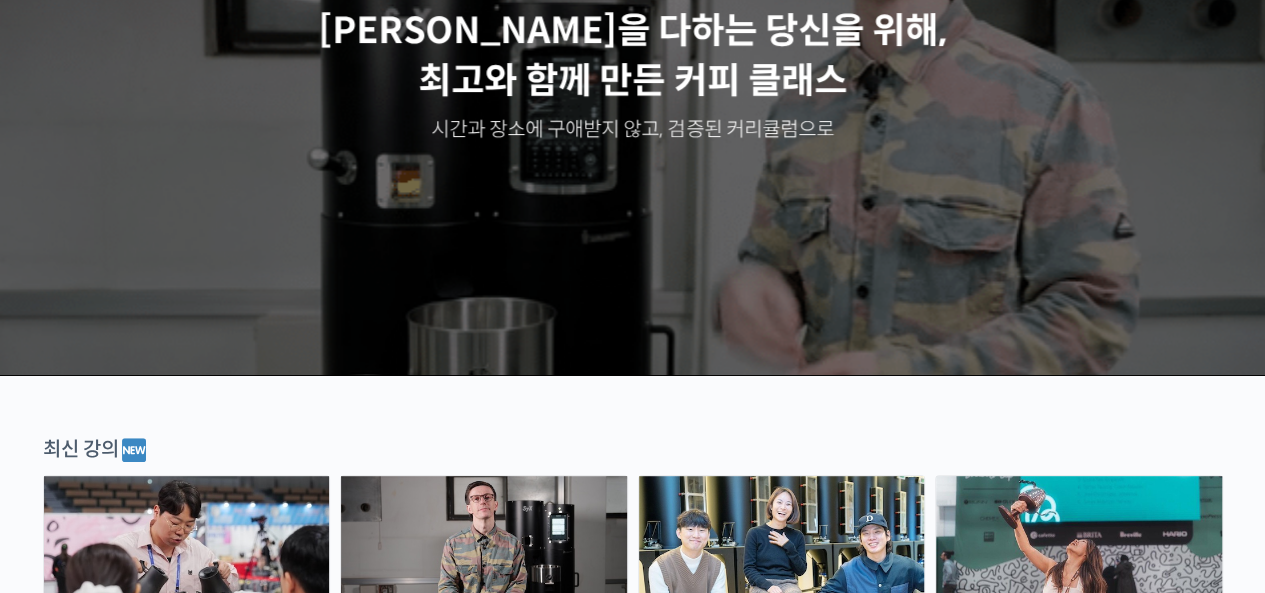 scroll, scrollTop: 500, scrollLeft: 0, axis: vertical 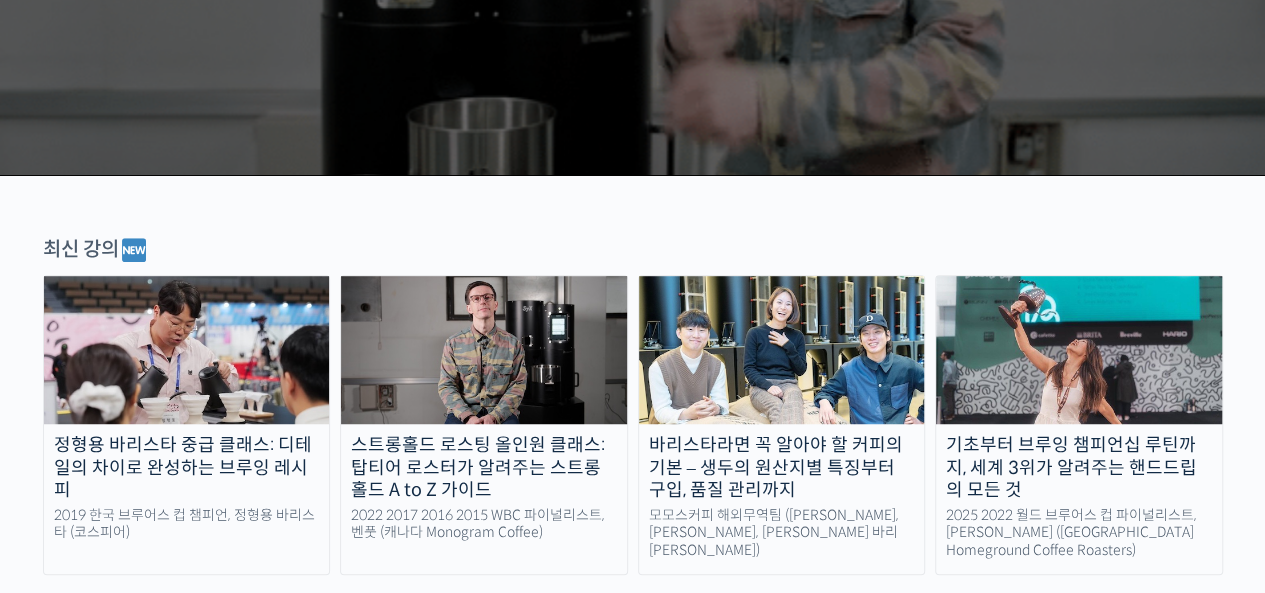 click on "최신 강의" at bounding box center (633, 250) 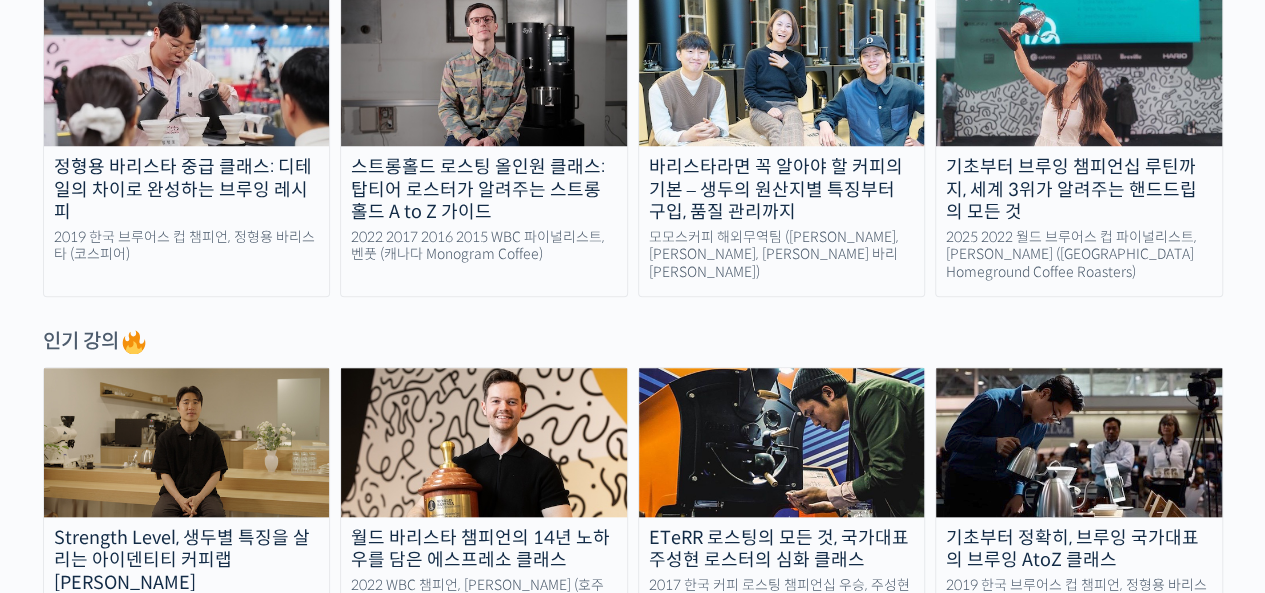 scroll, scrollTop: 800, scrollLeft: 0, axis: vertical 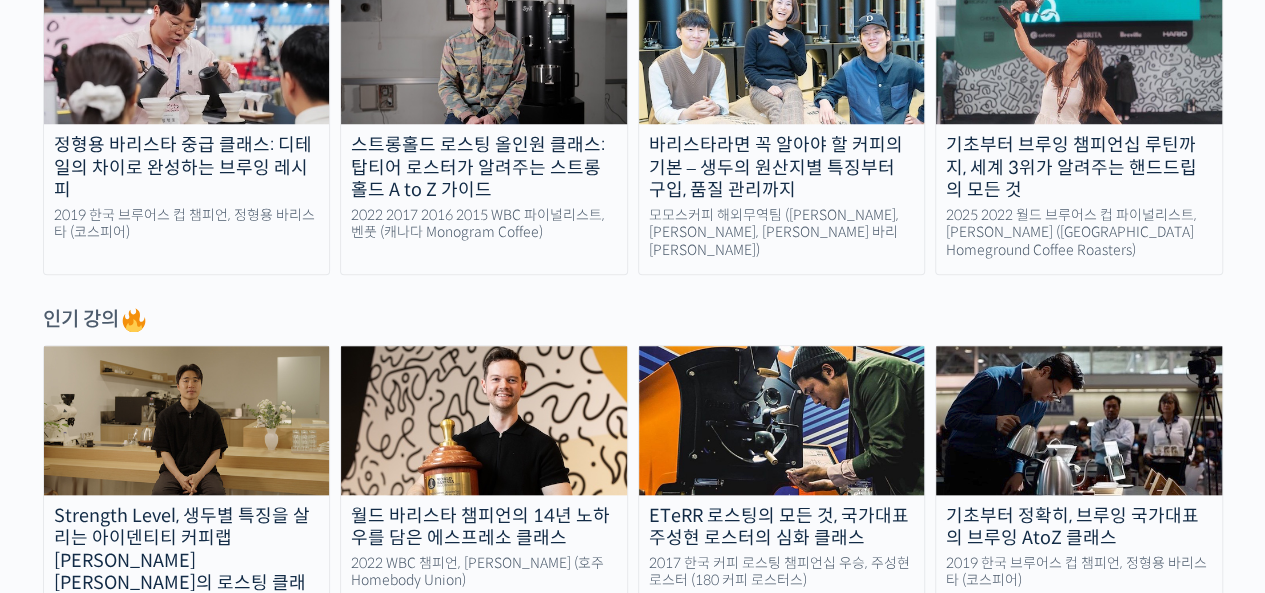 click on "인기 강의" at bounding box center [633, 320] 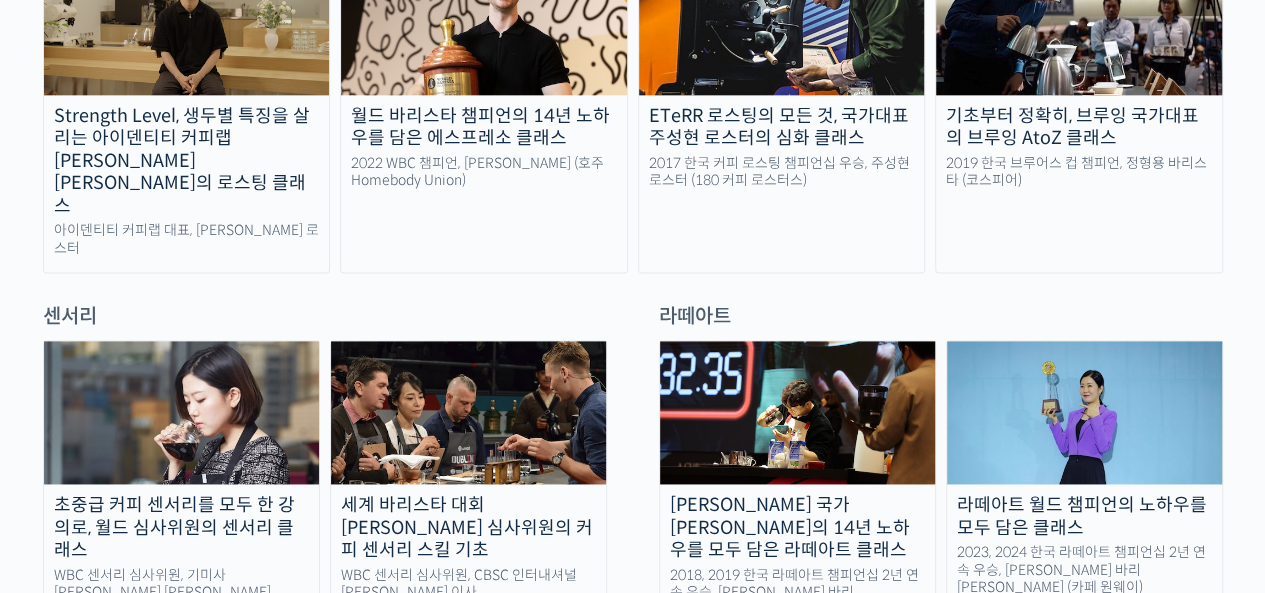 click at bounding box center [633, 288] 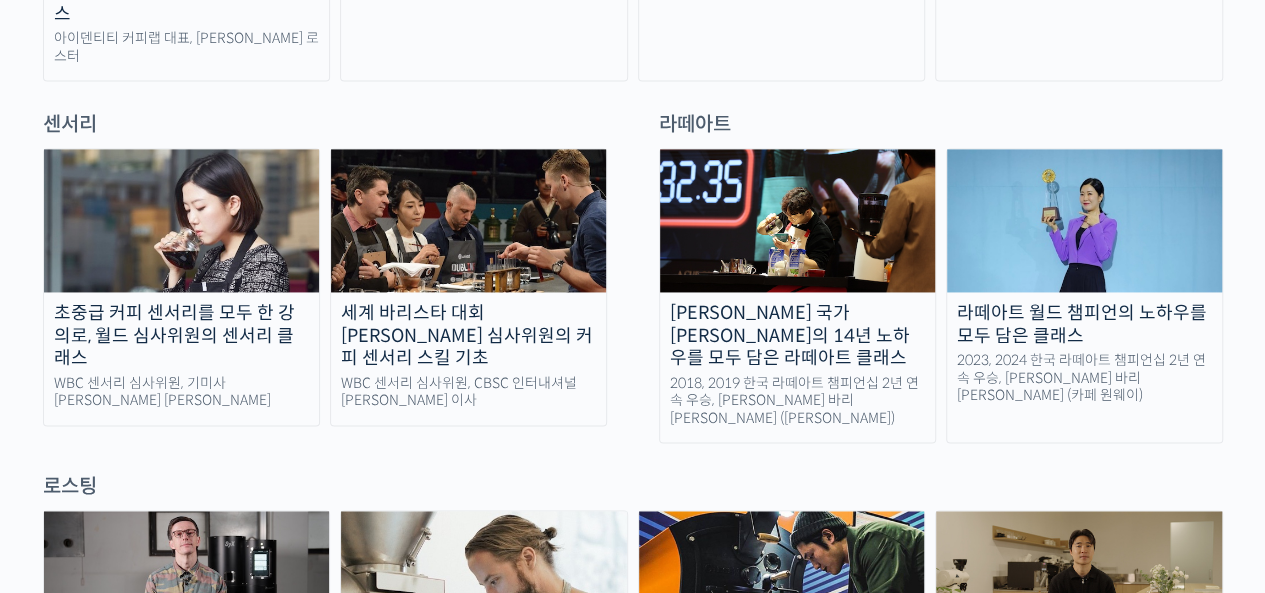 scroll, scrollTop: 1400, scrollLeft: 0, axis: vertical 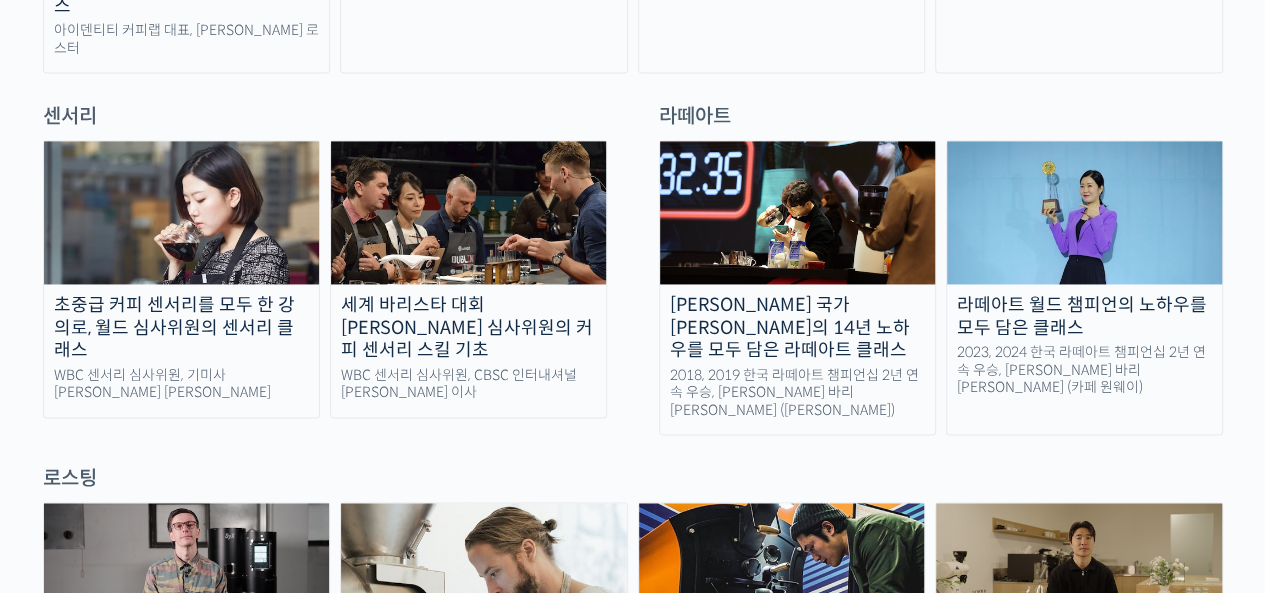 click on "센서리
초중급 커피 센서리를 모두 한 강의로, 월드 심사위원의 센서리 클래스
WBC 센서리 심사위원, 기미사 송인영 대표
세계 바리스타 대회 윤선희 심사위원의 커피 센서리 스킬 기초
WBC 센서리 심사위원, CBSC 인터내셔널 윤선희 이사
라떼아트
최원재 국가대표의 14년 노하우를 모두 담은 라떼아트 클래스
2018, 2019 한국 라떼아트 챔피언십 2년 연속 우승, 최원재 바리스타 (로프커피)
라떼아트 월드 챔피언의 노하우를 모두 담은 클래스
2023, 2024 한국 라떼아트 챔피언십 2년 연속 우승, 이지유 바리스타 (카페 원웨이)" at bounding box center [633, 269] 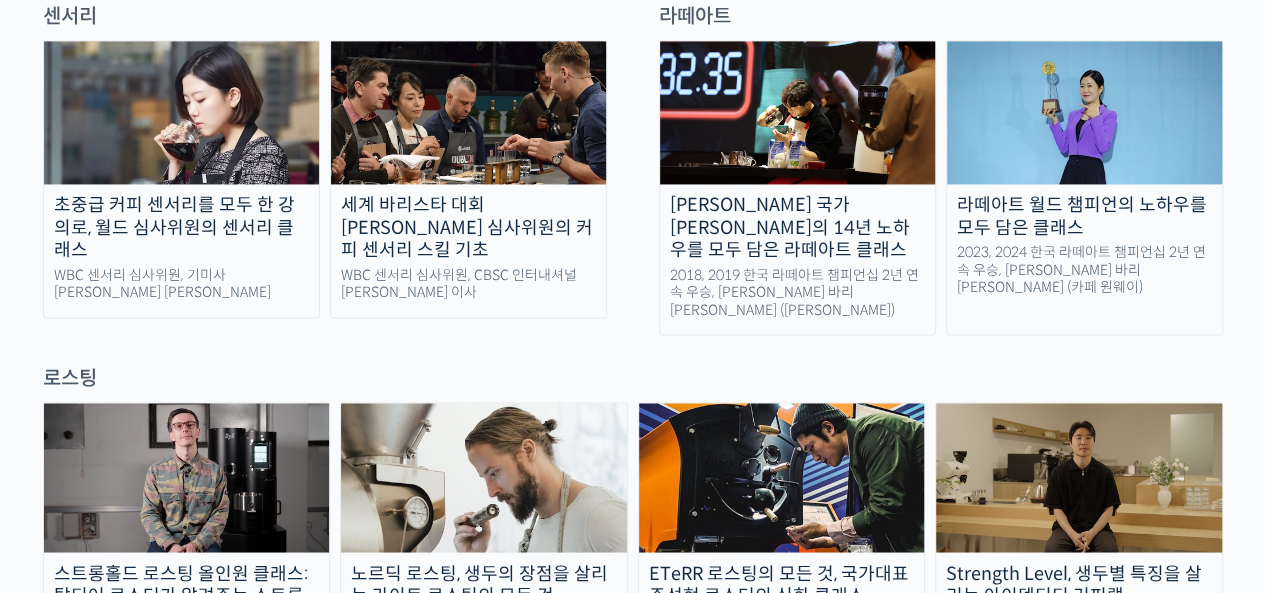 click on "최선을 다하는 당신을 위해,
최고와 함께 만든 커피 클래스
시간과 장소에 구애받지 않고, 검증된 커리큘럼으로
주성현 로스터님 전주연 바리스타님 Benjamin Put 윤선희 심사위원님 방현영 로스터님 Patrik Rolf 박상호 바리스타님 윤원균 로스터님 추경하 바리스타님 Anthony Douglas 정형용 바리스타님 윤서영 팀장님 강민서 바리스타님 이지유 바리스타님 Tetsu Kasuya 신창호 바리스타님 Miki Suzuki 유승권 로스터님 최원재 바리스타님 Elysia Tan 진경도 대표님 김한준 바리스타님 장문규 로스터님 안태환 대표님 송인영 심사위원님 강호동 대표님 김의성 매니저님 김지웅 엔지니어님" at bounding box center [633, 2160] 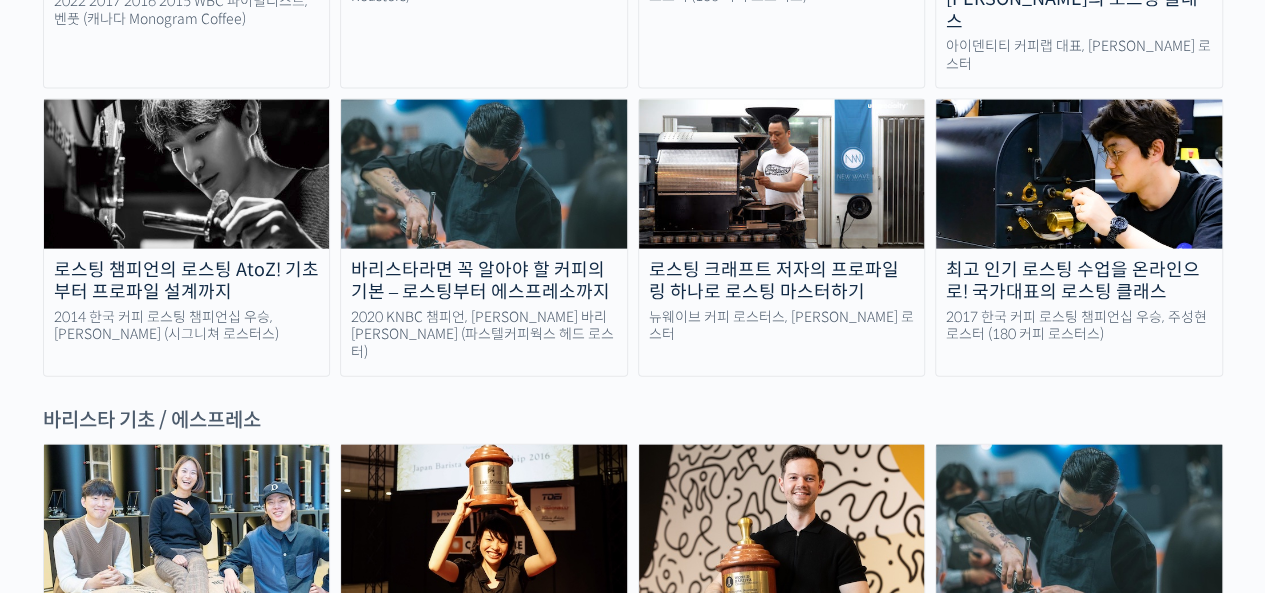 scroll, scrollTop: 2100, scrollLeft: 0, axis: vertical 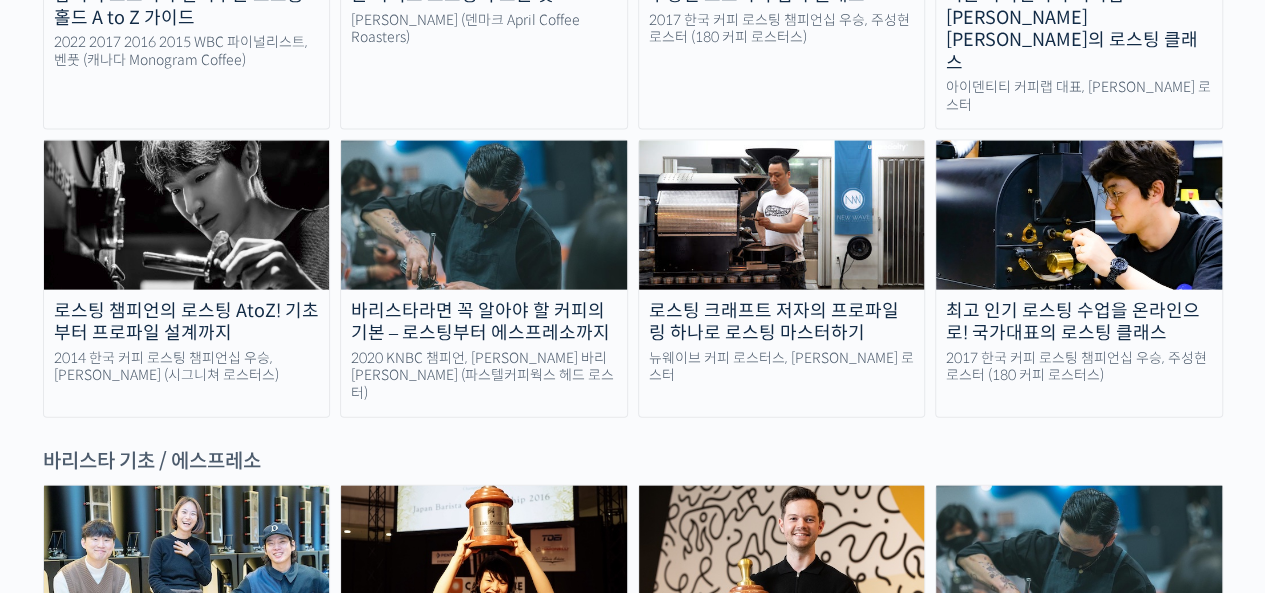 click on "바리스타 기초 / 에스프레소" at bounding box center (633, 461) 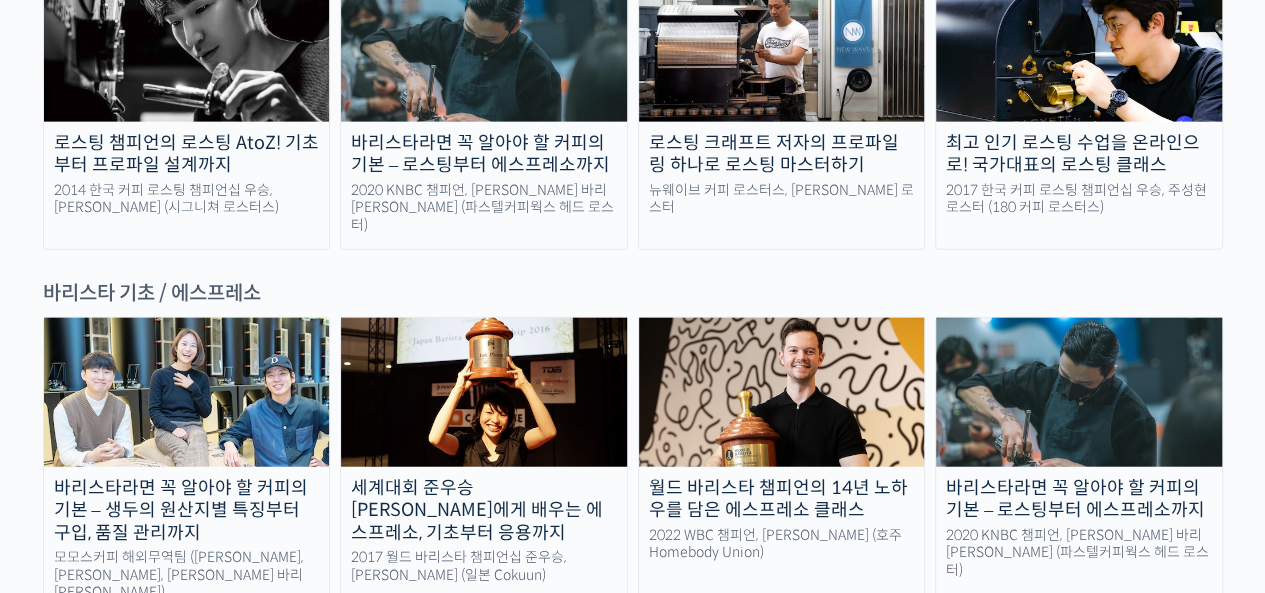 scroll, scrollTop: 2300, scrollLeft: 0, axis: vertical 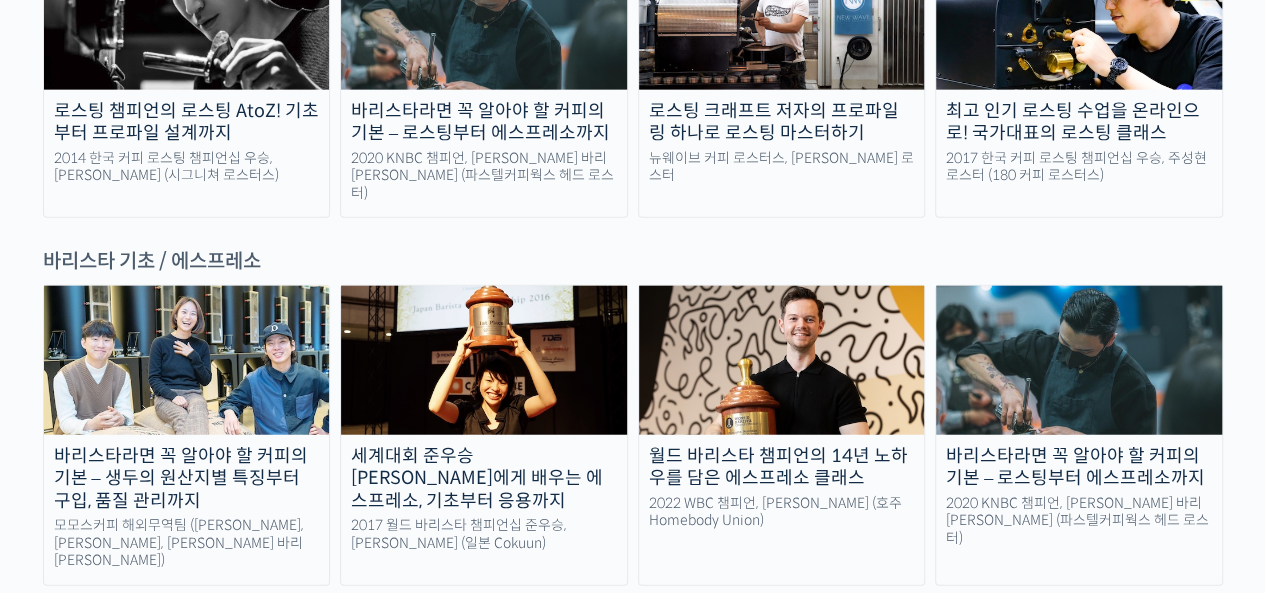 click on "바리스타라면 꼭 알아야 할 커피의 기본 – 생두의 원산지별 특징부터 구입, 품질 관리까지
모모스커피 해외무역팀 (전주연, 추경하, 김한중 바리스타)
세계대회 준우승 미키 스즈키에게 배우는 에스프레소, 기초부터 응용까지
2017 월드 바리스타 챔피언십 준우승, 미키 스즈키 (일본 Cokuun)
월드 바리스타 챔피언의 14년 노하우를 담은 에스프레소 클래스
2022 WBC 챔피언, 앤서니 더글라스 (호주 Homebody Union)
바리스타라면 꼭 알아야 할 커피의 기본 – 로스팅부터 에스프레소까지
2020 KNBC 챔피언, 방현영 바리스타 (파스텔커피웍스 헤드 로스터)" at bounding box center [633, 579] 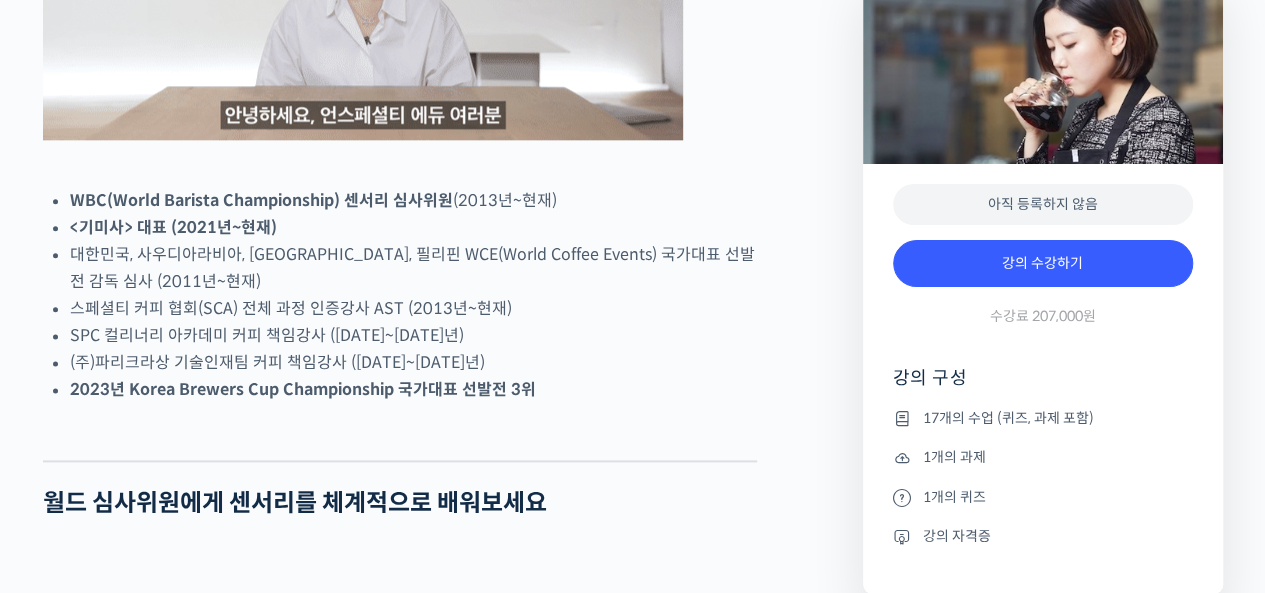 scroll, scrollTop: 1600, scrollLeft: 0, axis: vertical 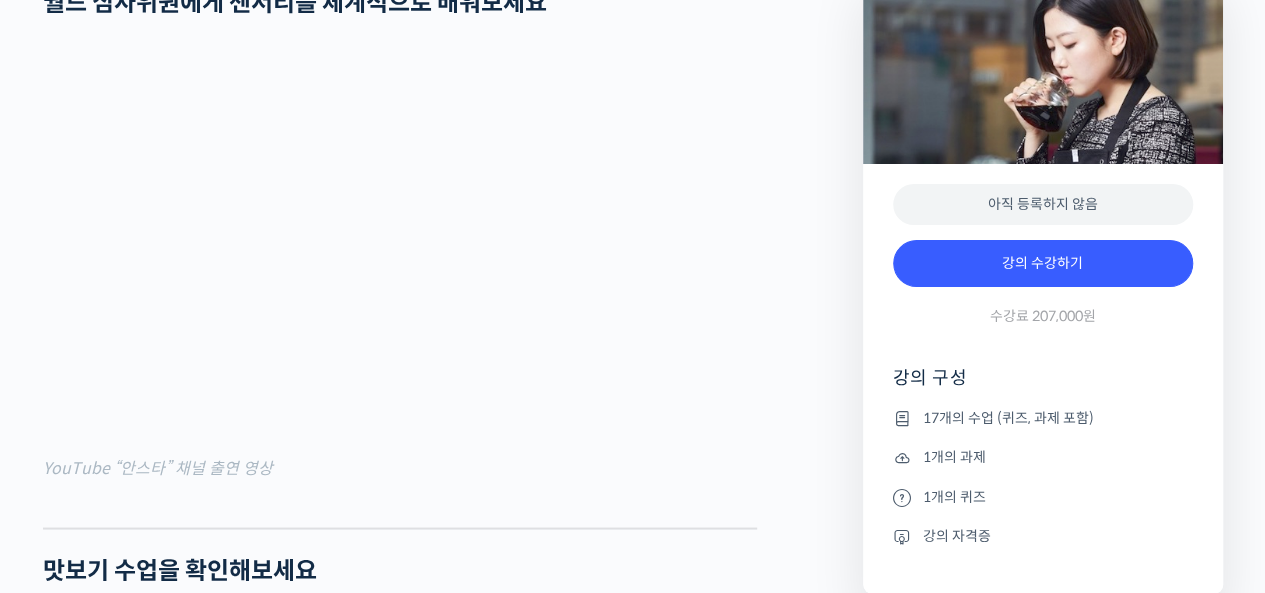 click on "송인영 심사위원을 소개합니다 !
WBC(World Barista Championship) 센서리 심사위원  (2013년~현재)
<기미사> 대표 (2021년~현재)
대한민국, 사우디아라비아, 중국, 필리핀 WCE(World Coffee Events) 국가대표 선발전 감독 심사 (2011년~현재)
스페셜티 커피 협회(SCA) 전체 과정 인증강사 AST (2013년~현재)
SPC 컬리너리 아카데미 커피 책임강사 (2013~2021년)
(주)파리크라상 기술인재팀 커피 책임강사 (2013~2021년)
2023년 Korea Brewers Cup Championship 국가대표 선발전 3위
월드 심사위원에게 센서리를 체계적으로 배워보세요
YouTube “안스타” 채널 출연 영상
맛보기 수업을 확인해보세요
맛보기 수업 “3-2강. 선호도 평가”
클래스 소개
." at bounding box center [443, 6156] 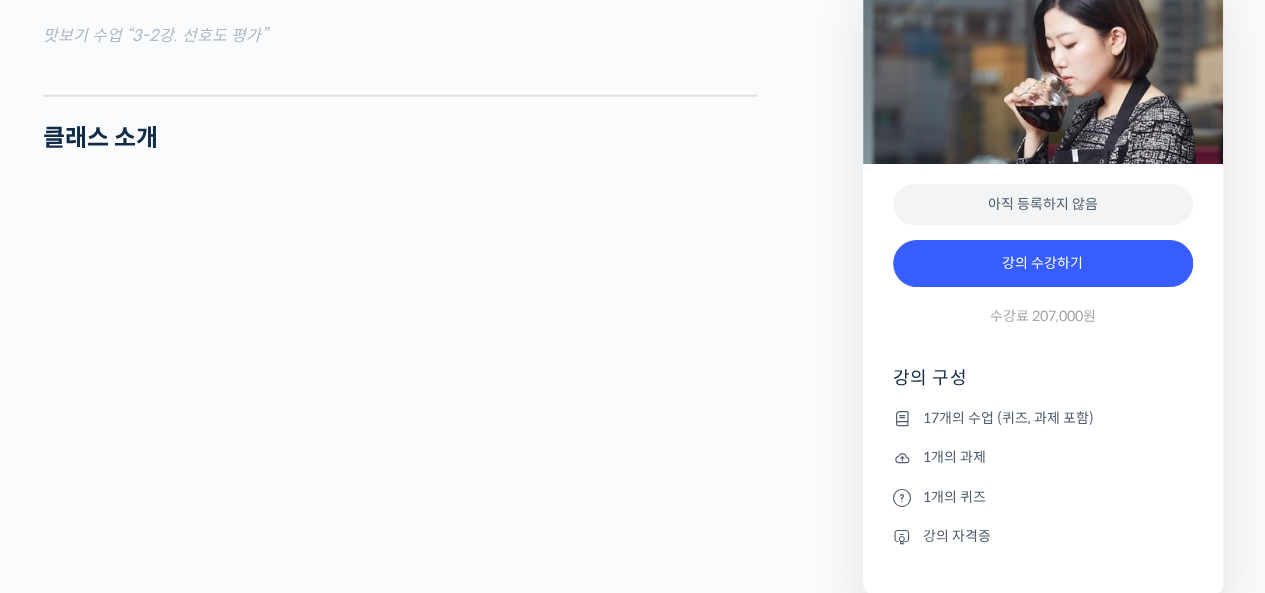 scroll, scrollTop: 3200, scrollLeft: 0, axis: vertical 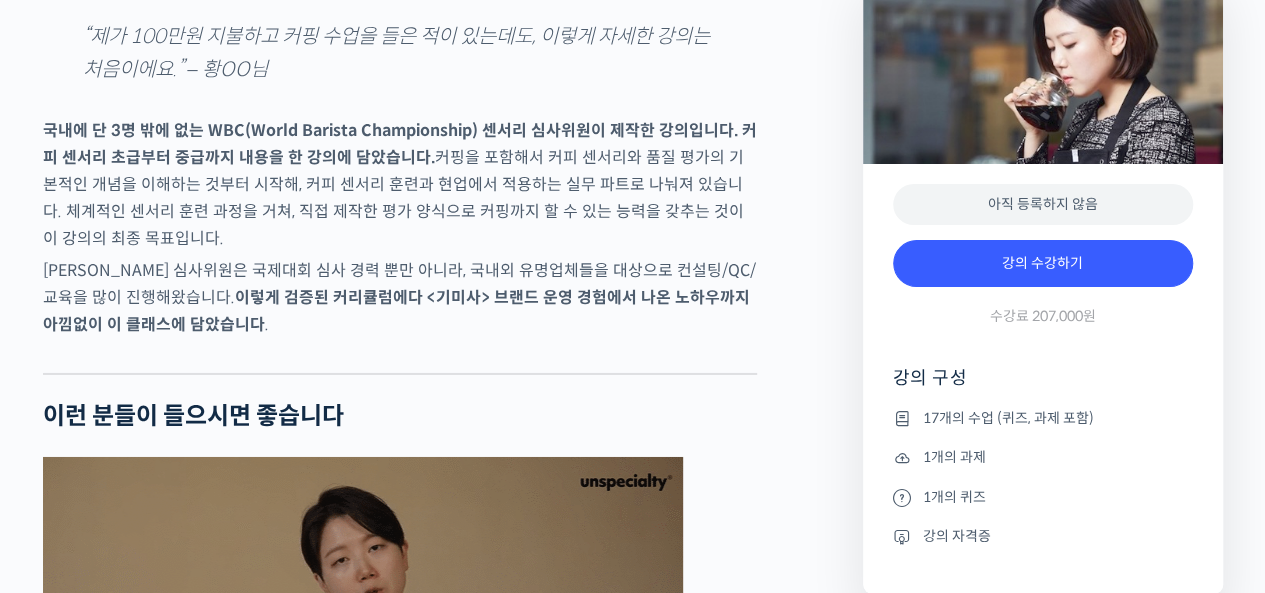 click on "국내에 단 3명 밖에 없는 WBC(World Barista Championship) 센서리 심사위원이 제작한 강의입니다. 커피 센서리 초급부터 중급까지 내용을 한 강의에 담았습니다.  커핑을 포함해서 커피 센서리와 품질 평가의 기본적인 개념을 이해하는 것부터 시작해, 커피 센서리 훈련과 현업에서 적용하는 실무 파트로 나눠져 있습니다. 체계적인 센서리 훈련 과정을 거쳐, 직접 제작한 평가 양식으로 커핑까지 할 수 있는 능력을 갖추는 것이 이 강의의 최종 목표입니다." at bounding box center (400, 184) 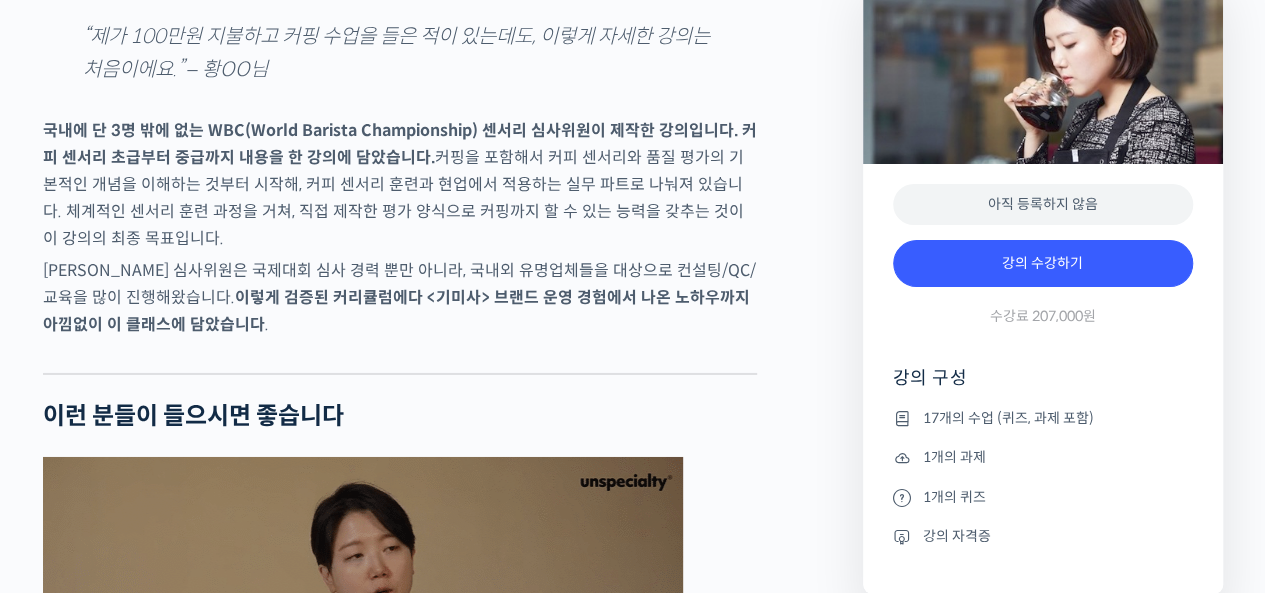 drag, startPoint x: 92, startPoint y: 217, endPoint x: 327, endPoint y: 245, distance: 236.6622 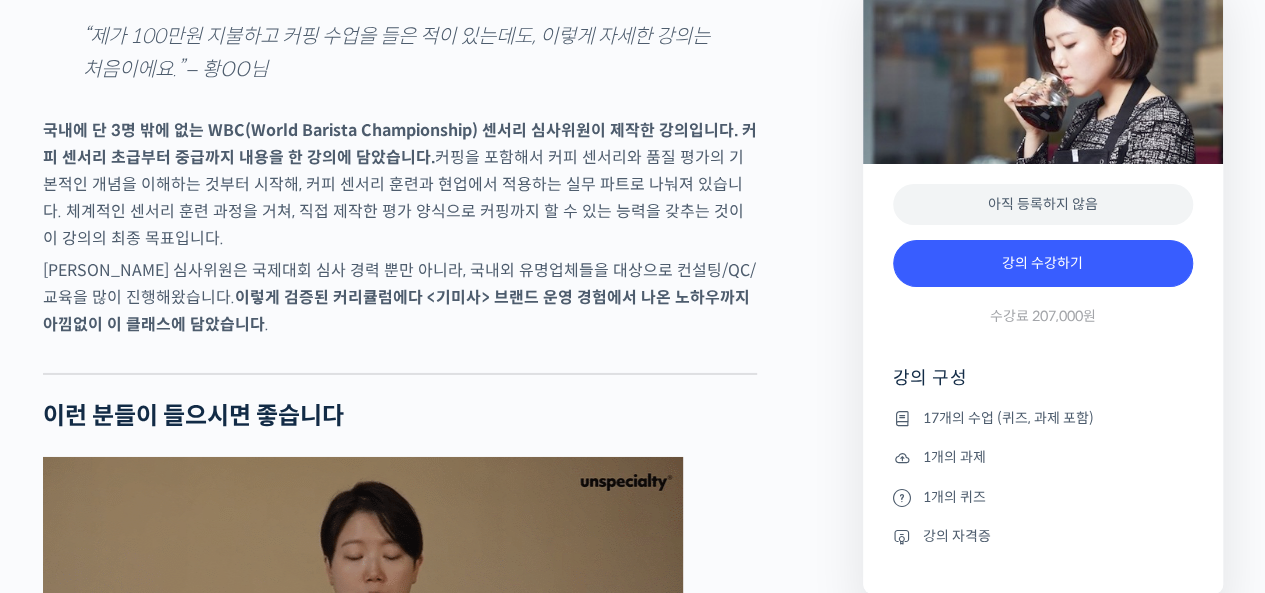 click on "국내에 단 3명 밖에 없는 WBC(World Barista Championship) 센서리 심사위원이 제작한 강의입니다. 커피 센서리 초급부터 중급까지 내용을 한 강의에 담았습니다.  커핑을 포함해서 커피 센서리와 품질 평가의 기본적인 개념을 이해하는 것부터 시작해, 커피 센서리 훈련과 현업에서 적용하는 실무 파트로 나눠져 있습니다. 체계적인 센서리 훈련 과정을 거쳐, 직접 제작한 평가 양식으로 커핑까지 할 수 있는 능력을 갖추는 것이 이 강의의 최종 목표입니다." at bounding box center [400, 184] 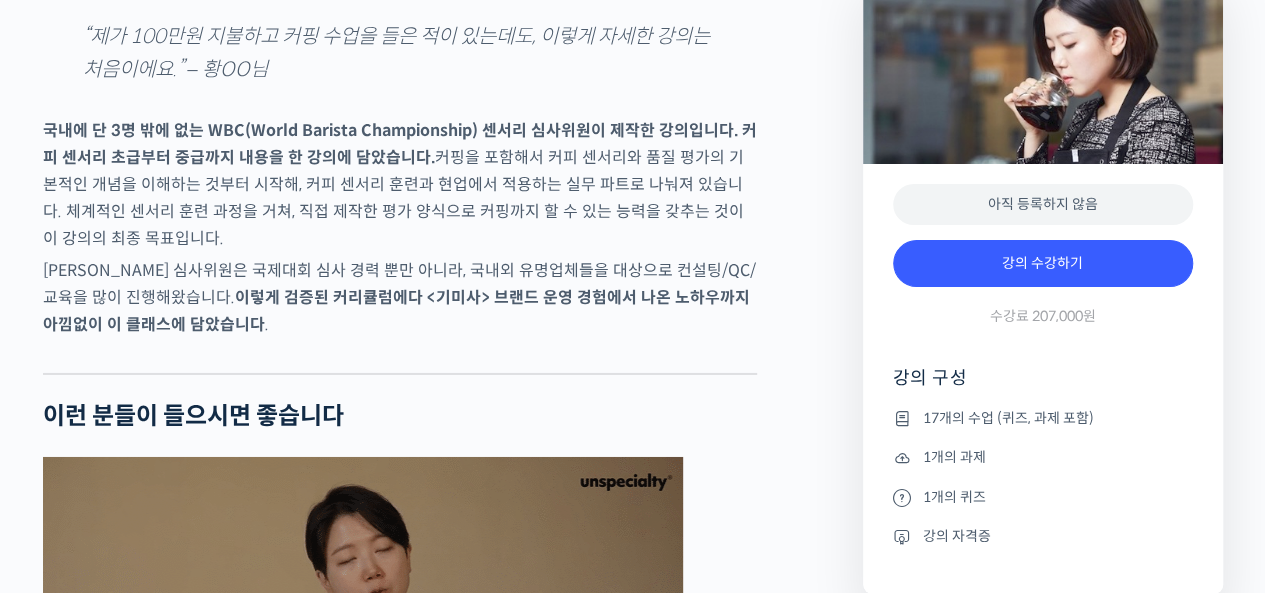 click on "국내에 단 3명 밖에 없는 WBC(World Barista Championship) 센서리 심사위원이 제작한 강의입니다. 커피 센서리 초급부터 중급까지 내용을 한 강의에 담았습니다.  커핑을 포함해서 커피 센서리와 품질 평가의 기본적인 개념을 이해하는 것부터 시작해, 커피 센서리 훈련과 현업에서 적용하는 실무 파트로 나눠져 있습니다. 체계적인 센서리 훈련 과정을 거쳐, 직접 제작한 평가 양식으로 커핑까지 할 수 있는 능력을 갖추는 것이 이 강의의 최종 목표입니다." at bounding box center [400, 184] 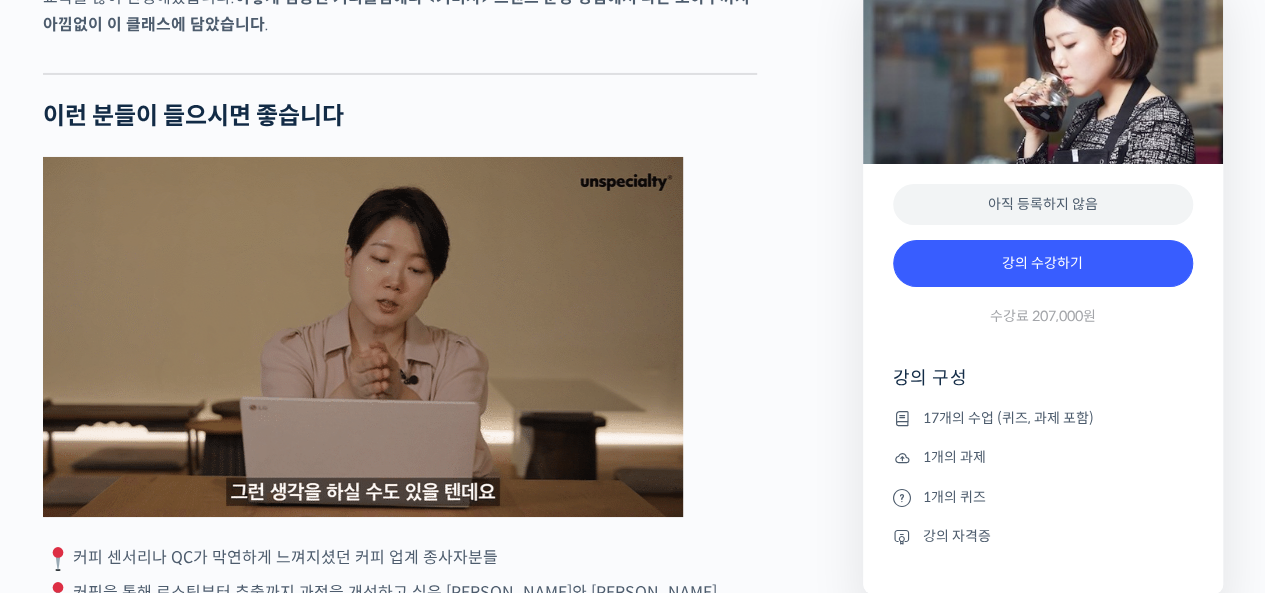 scroll, scrollTop: 4000, scrollLeft: 0, axis: vertical 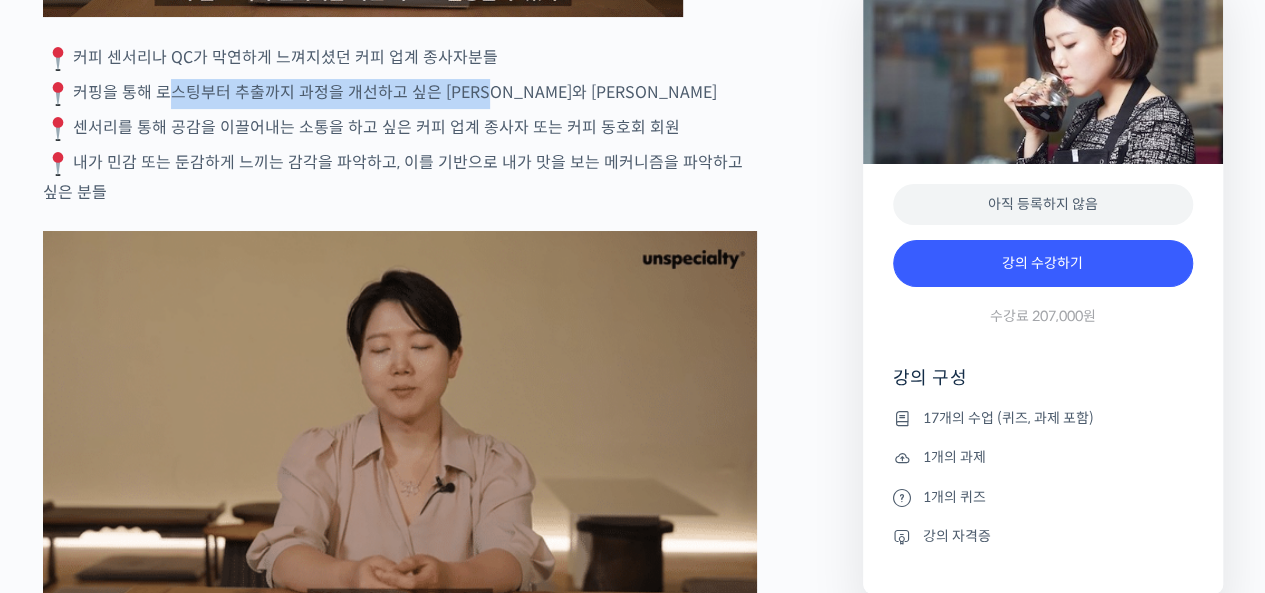 drag, startPoint x: 161, startPoint y: 169, endPoint x: 594, endPoint y: 172, distance: 433.0104 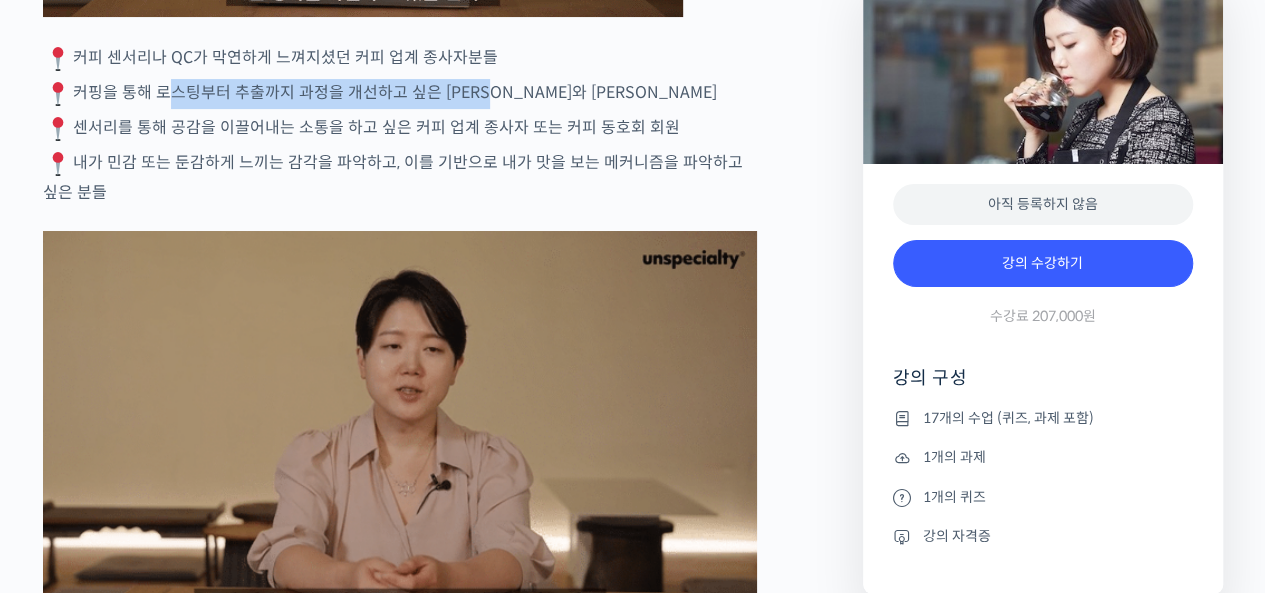 click on "커핑을 통해 로스팅부터 추출까지 과정을 개선하고 싶은 로스터와 바리스타" at bounding box center (400, 94) 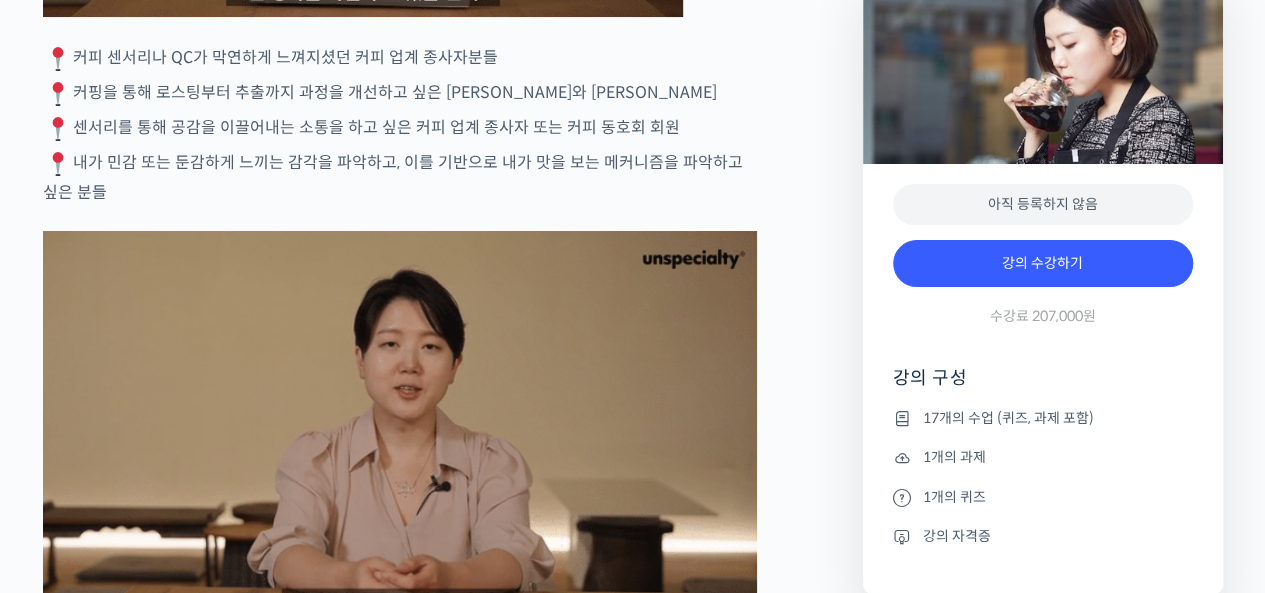 click on "커핑을 통해 로스팅부터 추출까지 과정을 개선하고 싶은 로스터와 바리스타" at bounding box center (400, 94) 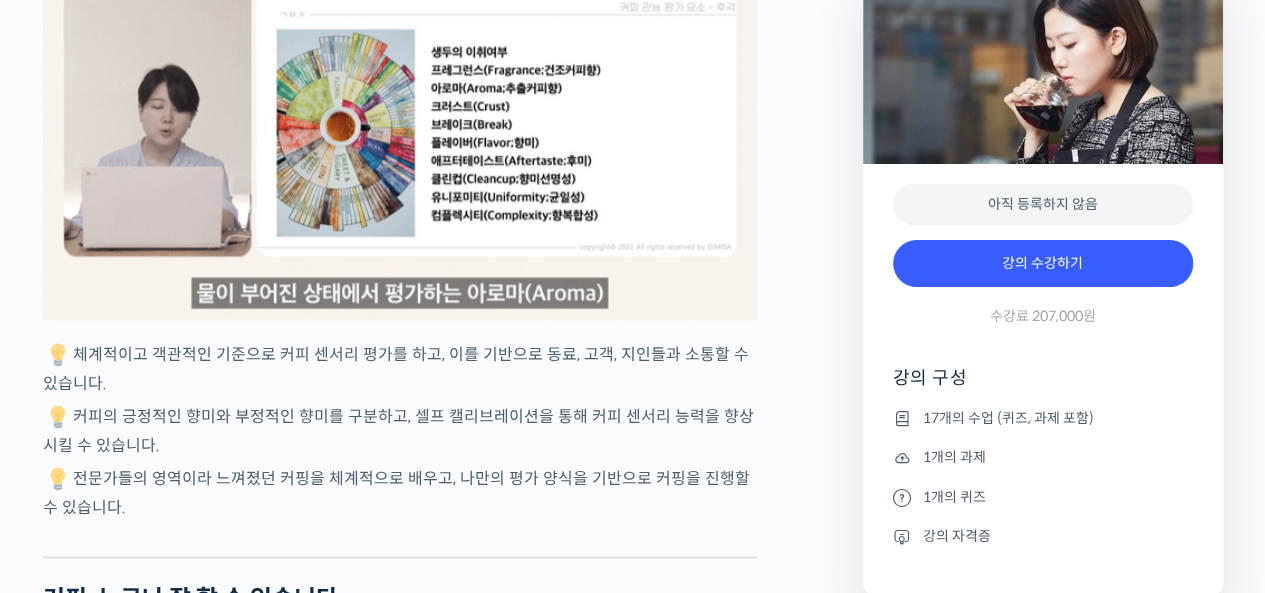 scroll, scrollTop: 5000, scrollLeft: 0, axis: vertical 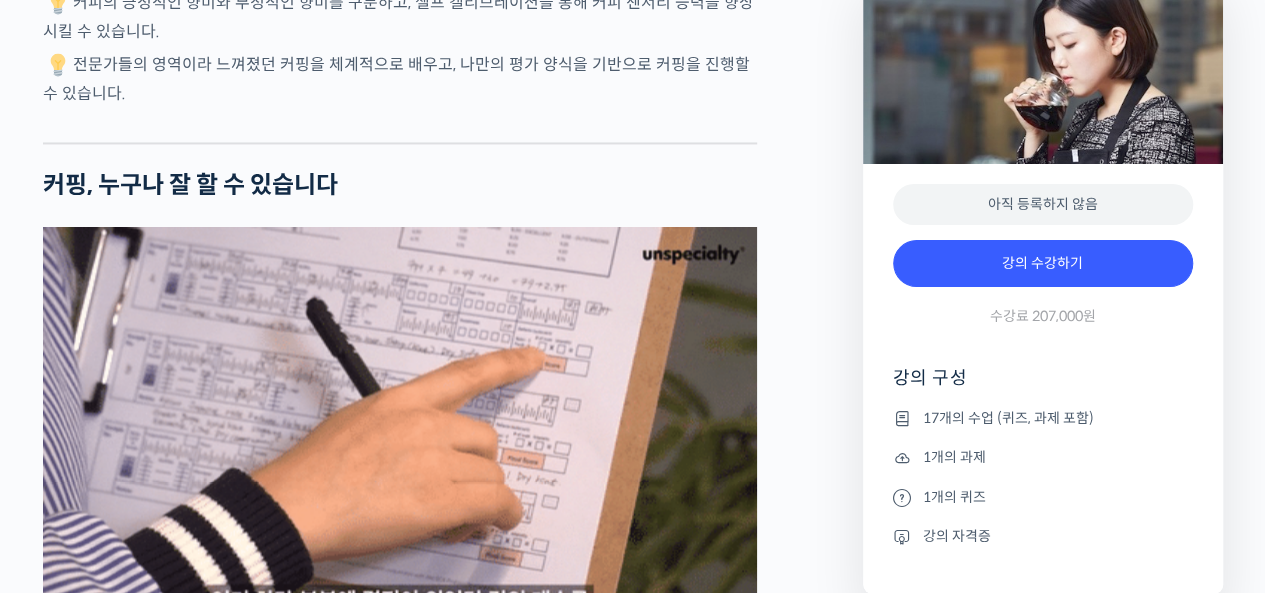 click on "송인영 심사위원을 소개합니다 !
WBC(World Barista Championship) 센서리 심사위원  (2013년~현재)
<기미사> 대표 (2021년~현재)
대한민국, 사우디아라비아, 중국, 필리핀 WCE(World Coffee Events) 국가대표 선발전 감독 심사 (2011년~현재)
스페셜티 커피 협회(SCA) 전체 과정 인증강사 AST (2013년~현재)
SPC 컬리너리 아카데미 커피 책임강사 (2013~2021년)
(주)파리크라상 기술인재팀 커피 책임강사 (2013~2021년)
2023년 Korea Brewers Cup Championship 국가대표 선발전 3위
월드 심사위원에게 센서리를 체계적으로 배워보세요
YouTube “안스타” 채널 출연 영상
맛보기 수업을 확인해보세요
맛보기 수업 “3-2강. 선호도 평가”
클래스 소개
." at bounding box center [443, 2356] 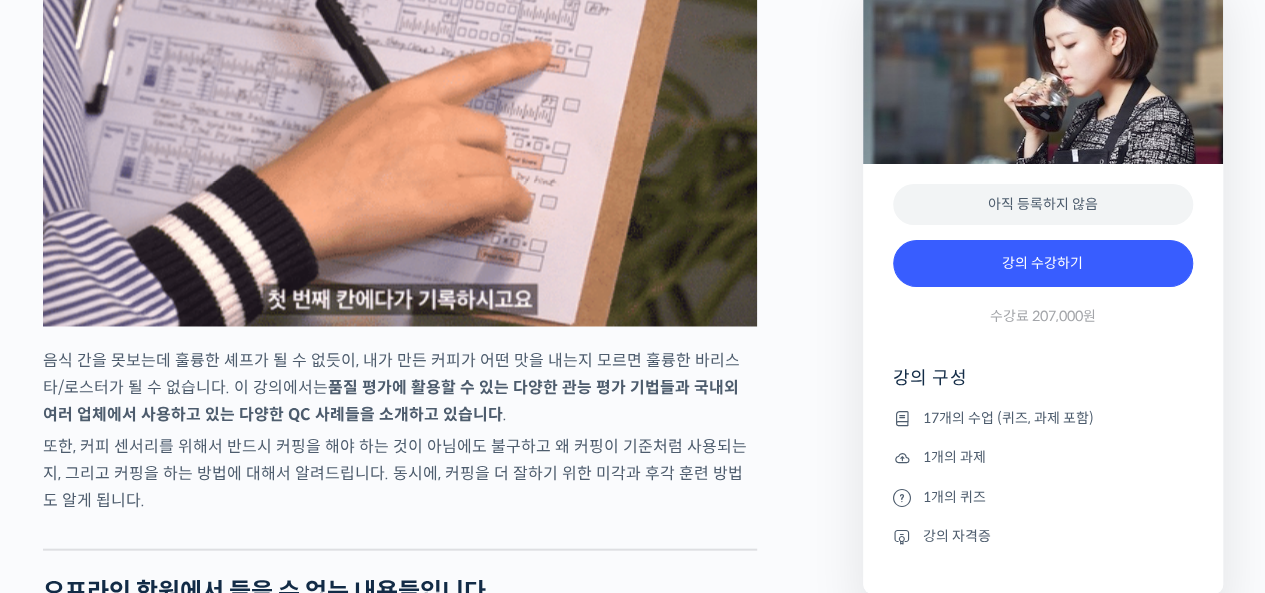 scroll, scrollTop: 6200, scrollLeft: 0, axis: vertical 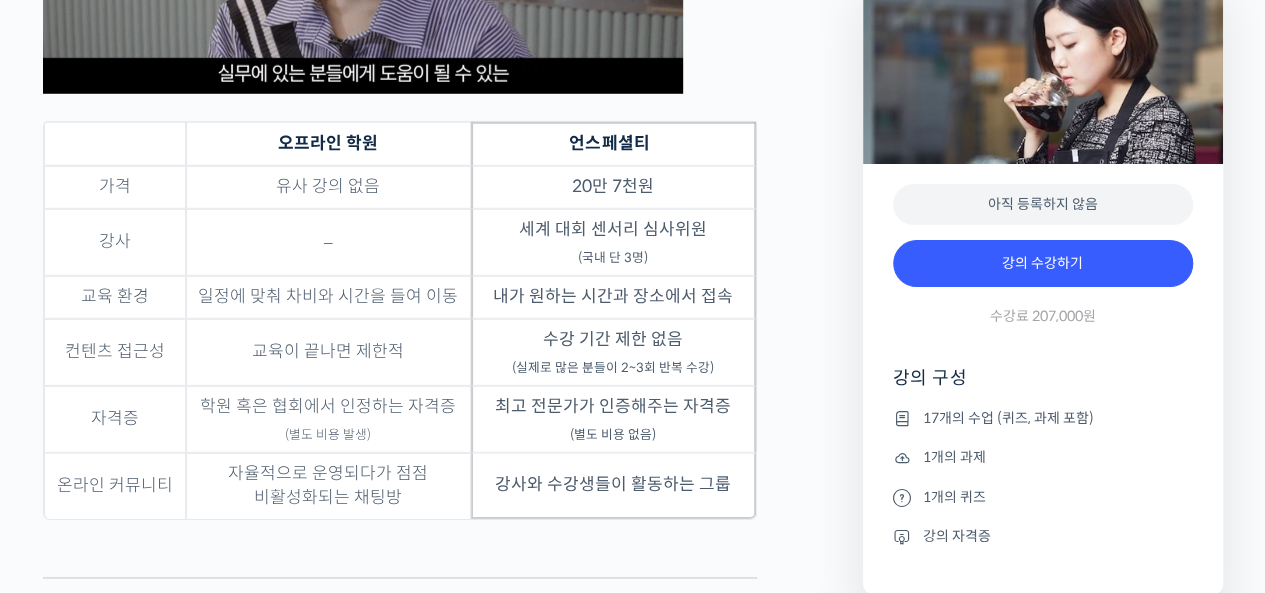 click on "송인영 심사위원을 소개합니다 !
WBC(World Barista Championship) 센서리 심사위원  (2013년~현재)
<기미사> 대표 (2021년~현재)
대한민국, 사우디아라비아, 중국, 필리핀 WCE(World Coffee Events) 국가대표 선발전 감독 심사 (2011년~현재)
스페셜티 커피 협회(SCA) 전체 과정 인증강사 AST (2013년~현재)
SPC 컬리너리 아카데미 커피 책임강사 (2013~2021년)
(주)파리크라상 기술인재팀 커피 책임강사 (2013~2021년)
2023년 Korea Brewers Cup Championship 국가대표 선발전 3위
월드 심사위원에게 센서리를 체계적으로 배워보세요
YouTube “안스타” 채널 출연 영상
맛보기 수업을 확인해보세요
맛보기 수업 “3-2강. 선호도 평가”
클래스 소개
." at bounding box center [443, 1156] 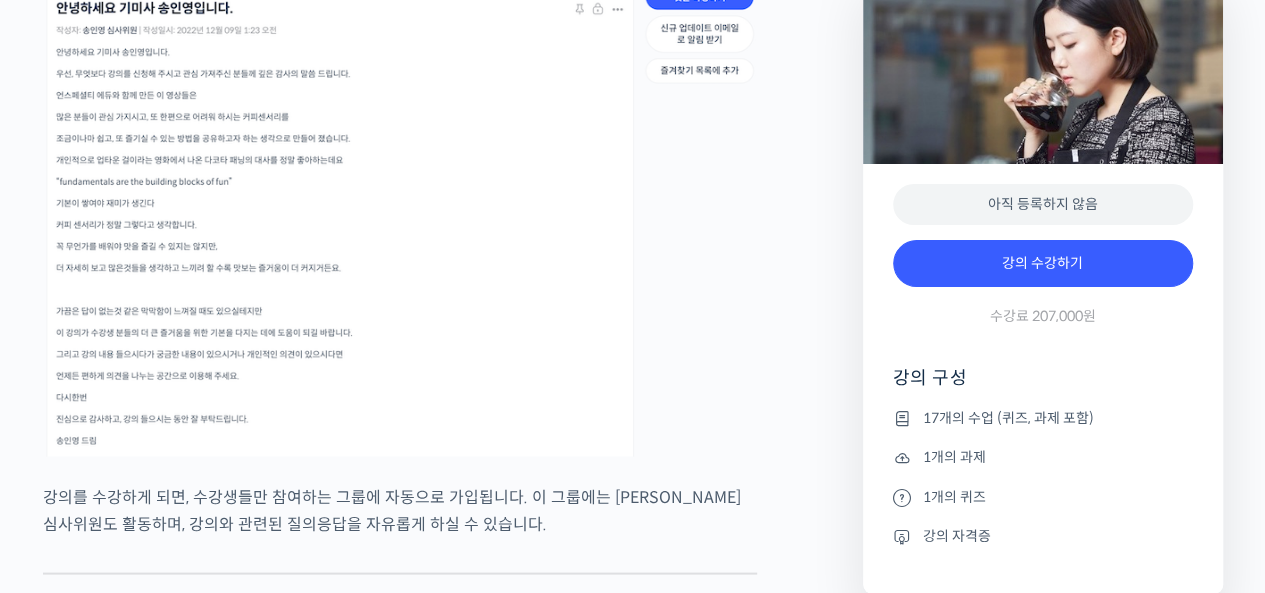 scroll, scrollTop: 9600, scrollLeft: 0, axis: vertical 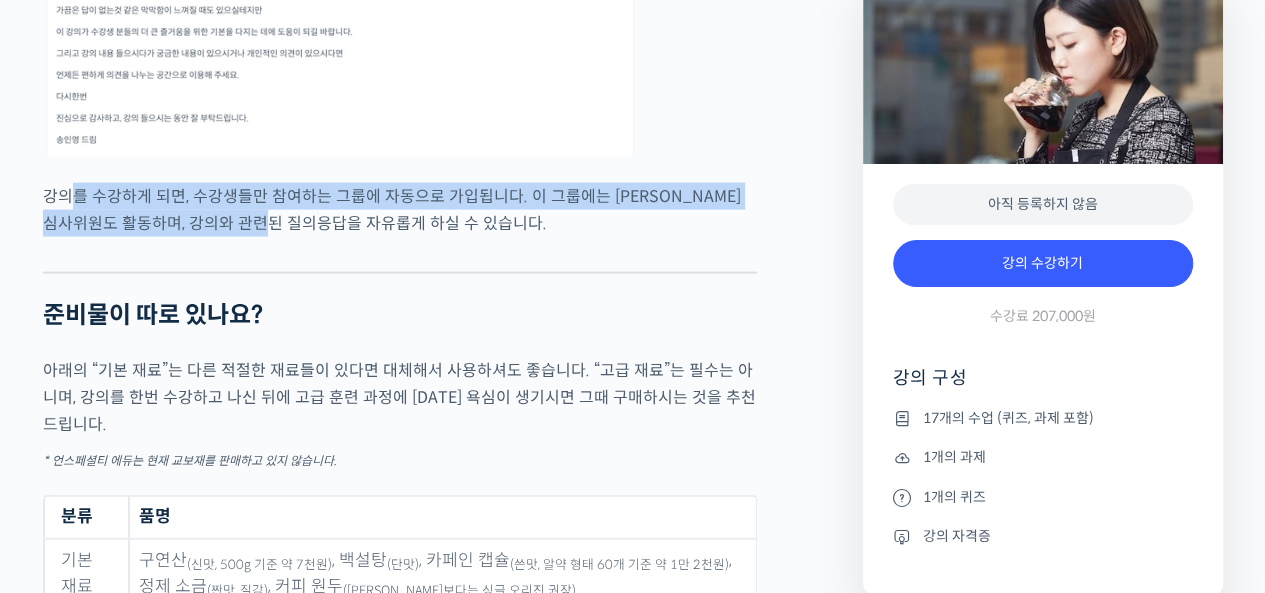 drag, startPoint x: 70, startPoint y: 216, endPoint x: 314, endPoint y: 237, distance: 244.90202 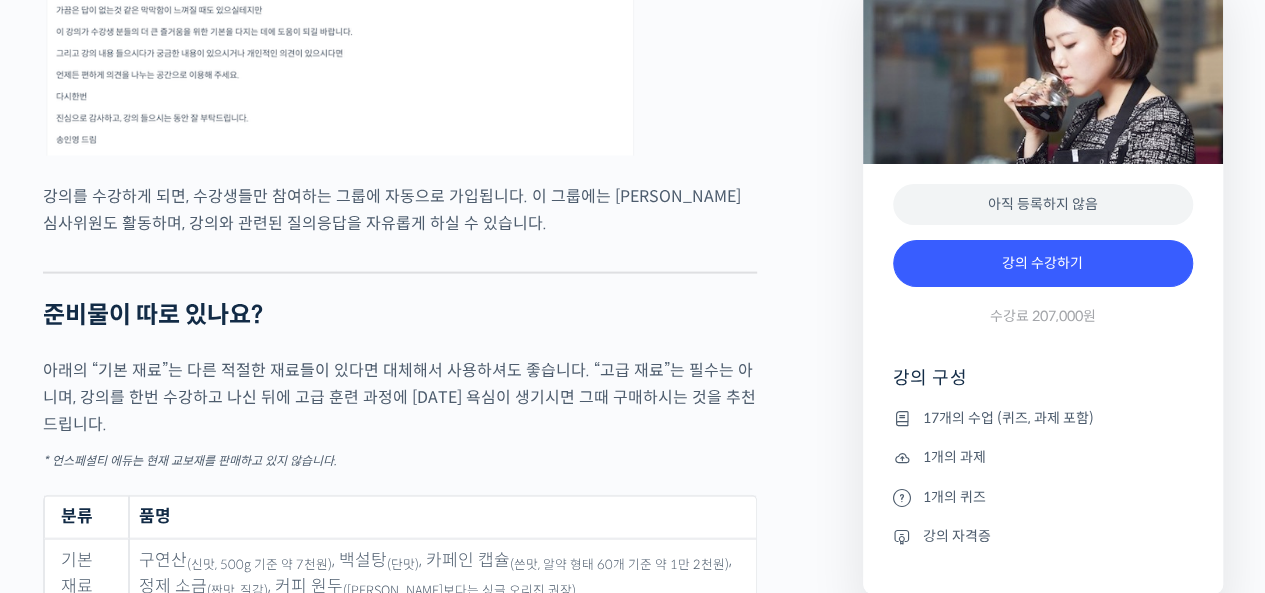click on "강의를 수강하게 되면, 수강생들만 참여하는 그룹에 자동으로 가입됩니다. 이 그룹에는 송인영 심사위원도 활동하며, 강의와 관련된 질의응답을 자유롭게 하실 수 있습니다." at bounding box center [400, 210] 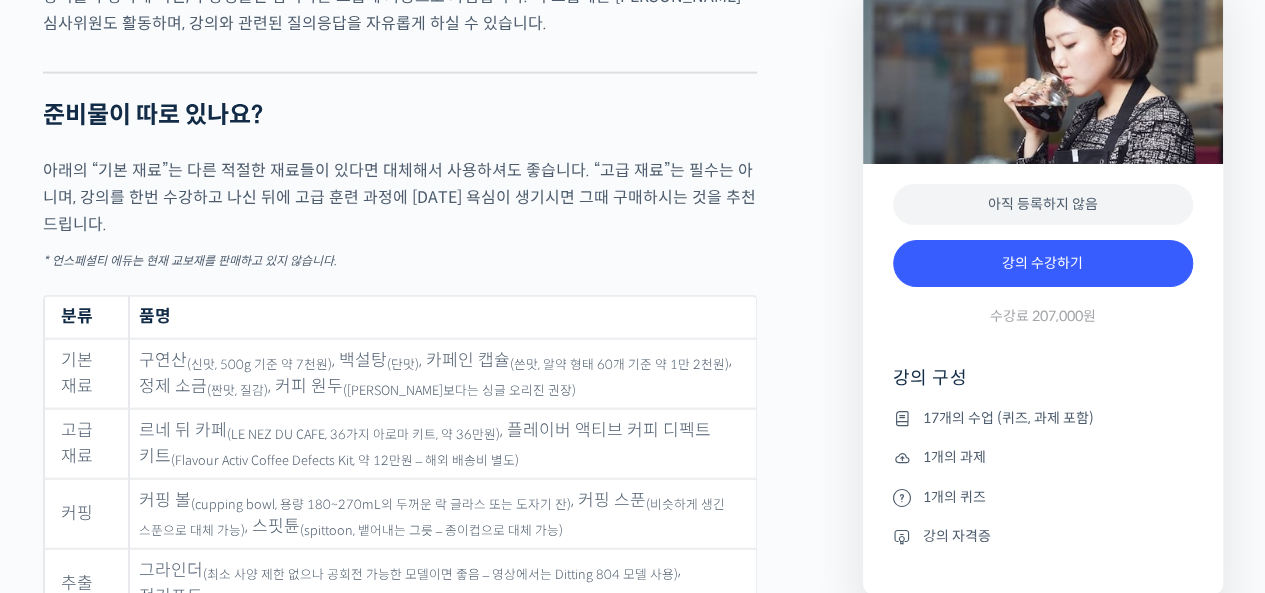 click on "송인영 심사위원을 소개합니다 !
WBC(World Barista Championship) 센서리 심사위원  (2013년~현재)
<기미사> 대표 (2021년~현재)
대한민국, 사우디아라비아, 중국, 필리핀 WCE(World Coffee Events) 국가대표 선발전 감독 심사 (2011년~현재)
스페셜티 커피 협회(SCA) 전체 과정 인증강사 AST (2013년~현재)
SPC 컬리너리 아카데미 커피 책임강사 (2013~2021년)
(주)파리크라상 기술인재팀 커피 책임강사 (2013~2021년)
2023년 Korea Brewers Cup Championship 국가대표 선발전 3위
월드 심사위원에게 센서리를 체계적으로 배워보세요
YouTube “안스타” 채널 출연 영상
맛보기 수업을 확인해보세요
맛보기 수업 “3-2강. 선호도 평가”
클래스 소개
.
이런 분들이 들으시면 좋습니다" at bounding box center [400, -2947] 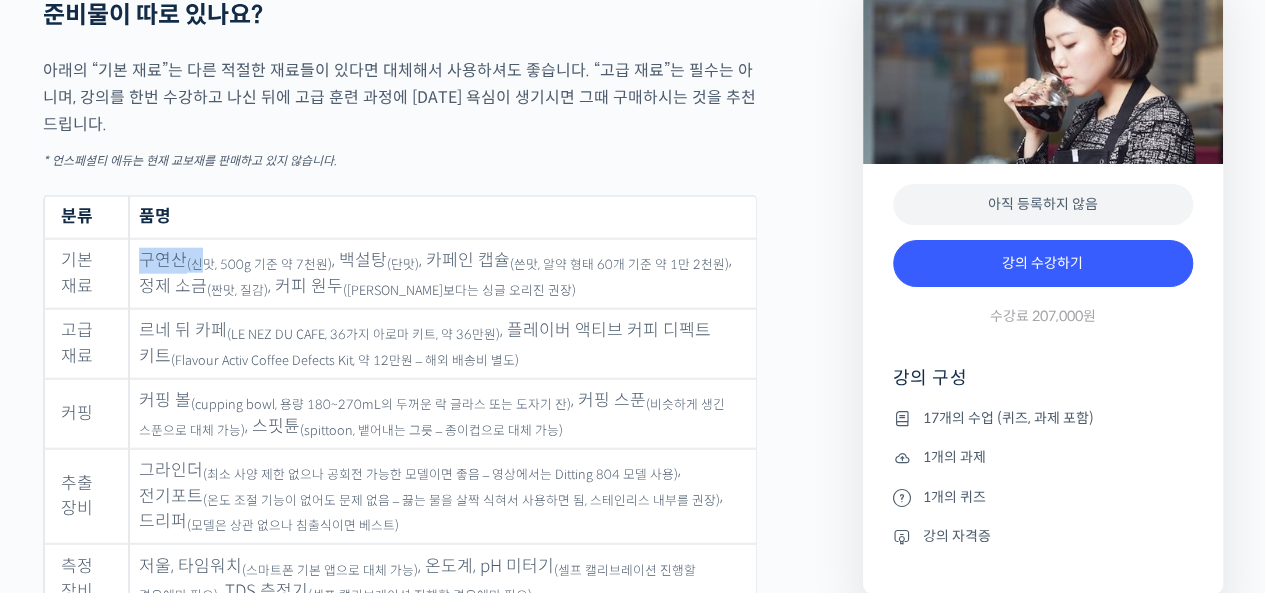 drag, startPoint x: 138, startPoint y: 272, endPoint x: 196, endPoint y: 269, distance: 58.077534 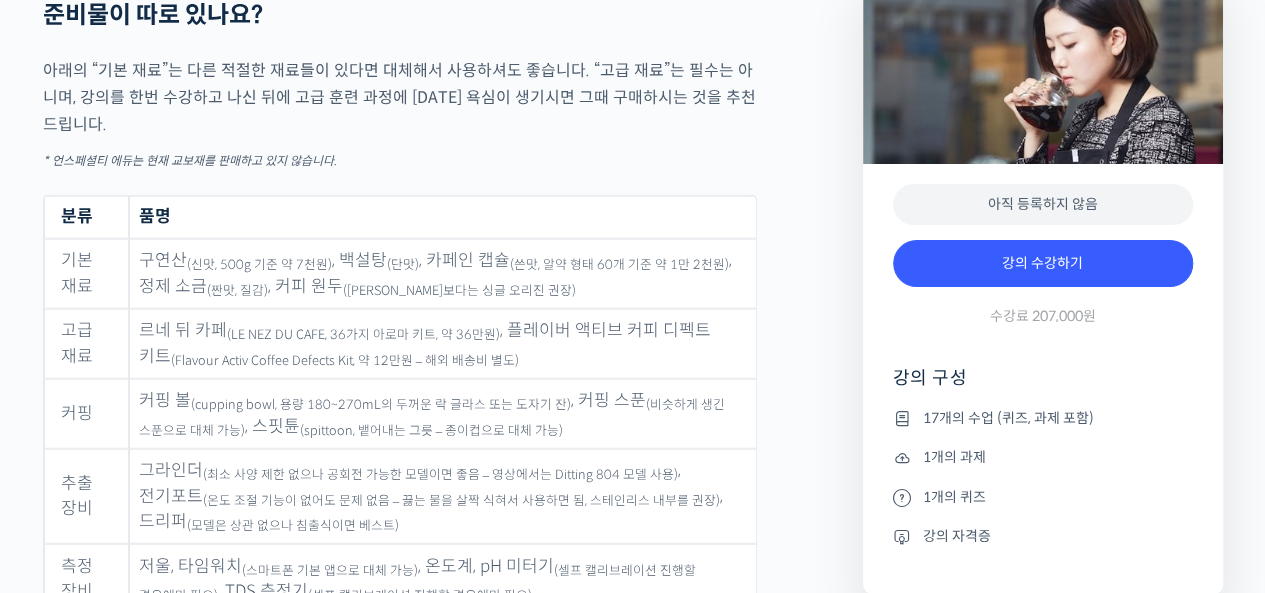 click at bounding box center [400, 185] 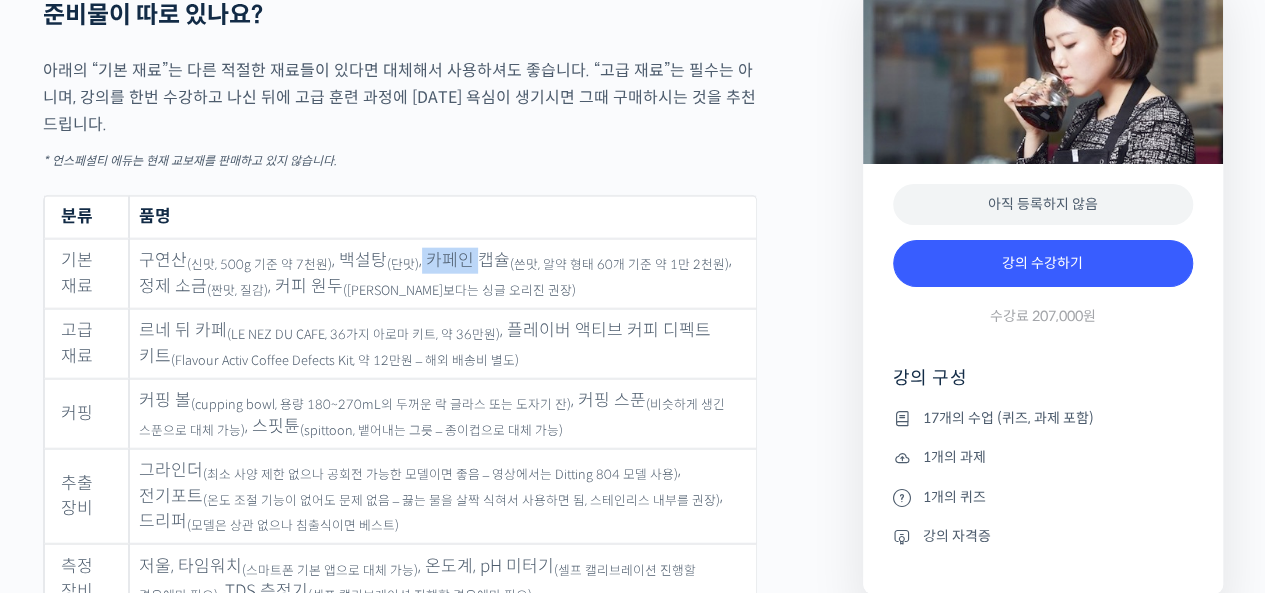 drag, startPoint x: 412, startPoint y: 267, endPoint x: 478, endPoint y: 280, distance: 67.26812 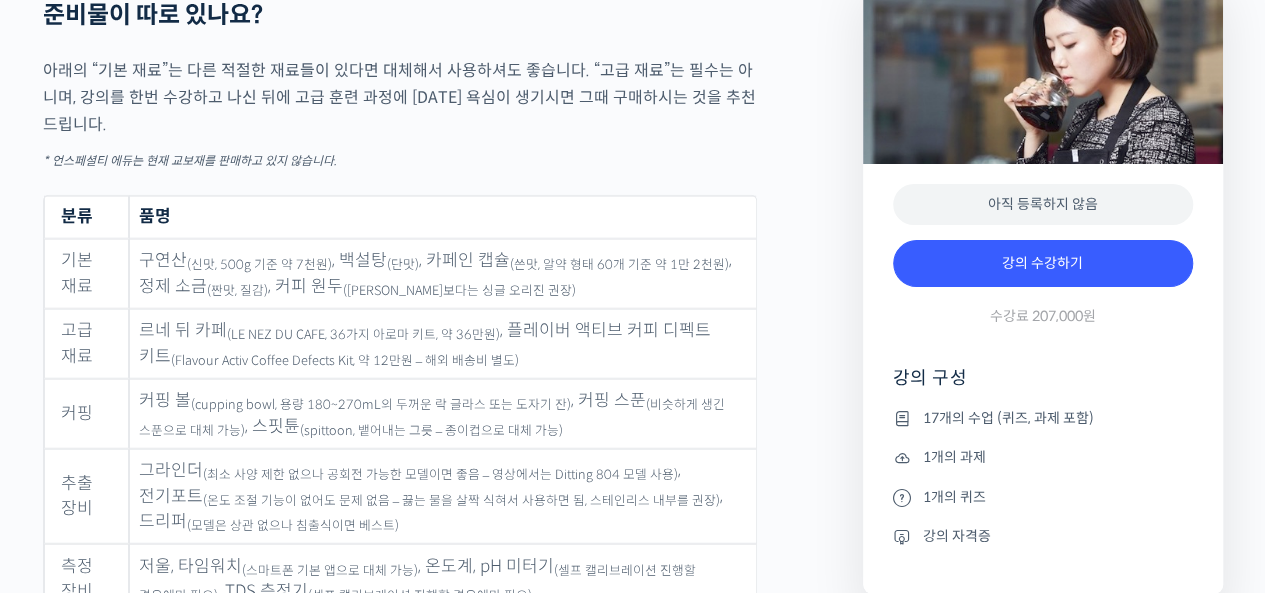 click on "송인영 심사위원을 소개합니다 !
WBC(World Barista Championship) 센서리 심사위원  (2013년~현재)
<기미사> 대표 (2021년~현재)
대한민국, 사우디아라비아, 중국, 필리핀 WCE(World Coffee Events) 국가대표 선발전 감독 심사 (2011년~현재)
스페셜티 커피 협회(SCA) 전체 과정 인증강사 AST (2013년~현재)
SPC 컬리너리 아카데미 커피 책임강사 (2013~2021년)
(주)파리크라상 기술인재팀 커피 책임강사 (2013~2021년)
2023년 Korea Brewers Cup Championship 국가대표 선발전 3위
월드 심사위원에게 센서리를 체계적으로 배워보세요
YouTube “안스타” 채널 출연 영상
맛보기 수업을 확인해보세요
맛보기 수업 “3-2강. 선호도 평가”
클래스 소개
.
이런 분들이 들으시면 좋습니다" at bounding box center [400, -3047] 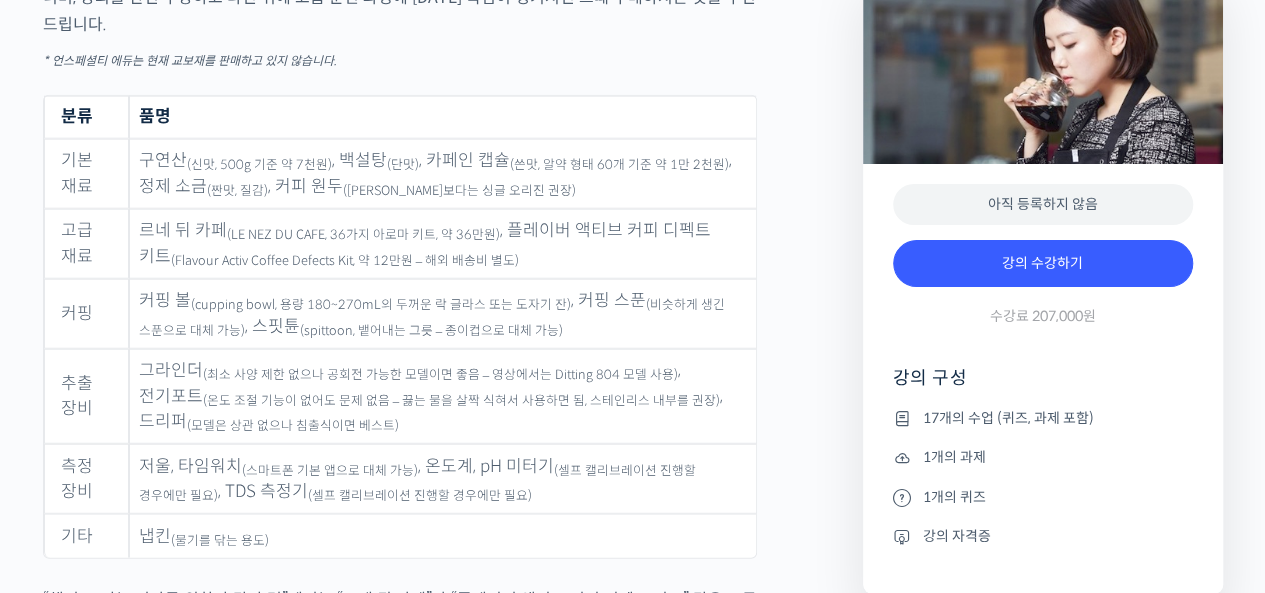 scroll, scrollTop: 10200, scrollLeft: 0, axis: vertical 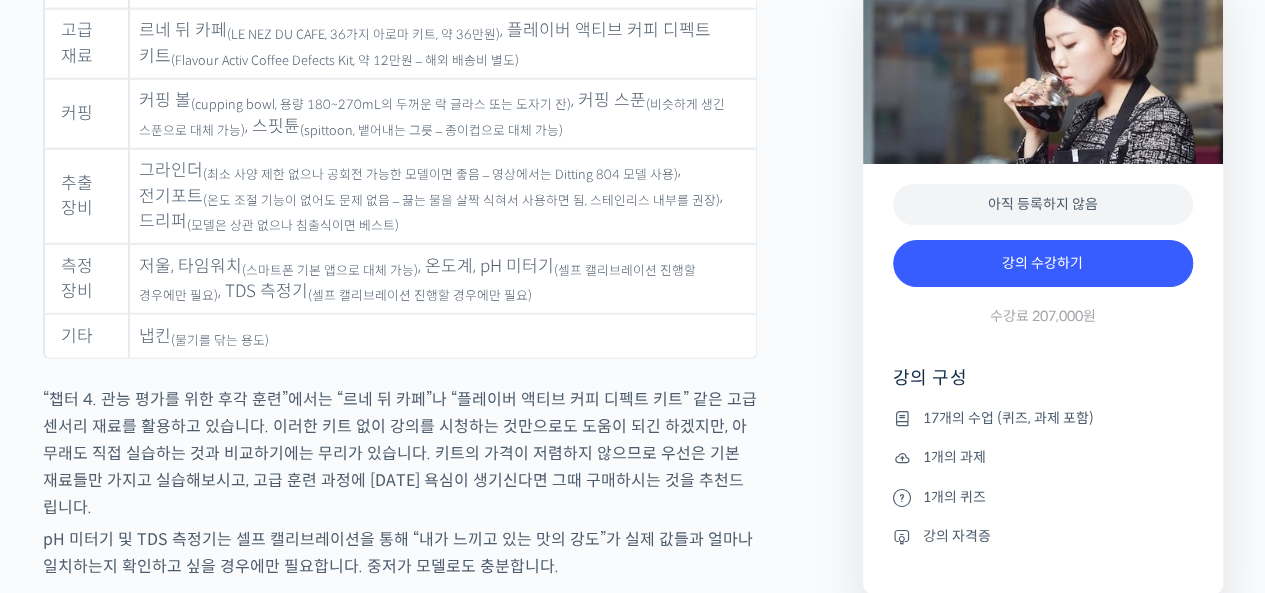 click on "분류 품명 기본 재료 구연산 (신맛, 500g 기준 약 7천원) , 백설탕 (단맛) , 카페인 캡슐 (쓴맛, 알약 형태 60개 기준 약 1만 2천원) , 정제 소금 (짠맛, 질감) , 커피 원두 (블렌드보다는 싱글 오리진 권장) 고급 재료 르네 뒤 카페 (LE NEZ DU CAFE, 36가지 아로마 키트, 약 36만원) , 플레이버 액티브 커피 디펙트 키트 (Flavour Activ Coffee Defects Kit, 약 12만원 – 해외 배송비 별도) 커핑 커핑 볼 (cupping bowl, 용량 180~270mL의 두꺼운 락 글라스 또는 도자기 잔) , 커핑 스푼 (비슷하게 생긴 스푼으로 대체 가능) , 스핏튠 (spittoon, 뱉어내는 그릇 – 종이컵으로 대체 가능) 추출 장비 그라인더 (최소 사양 제한 없으나 공회전 가능한 모델이면 좋음 – 영상에서는 Ditting 804 모델 사용) , 전기포트 (온도 조절 기능이 없어도 문제 없음 – 끓는 물을 살짝 식혀서 사용하면 됨, 스테인리스 내부를 권장) 기타" at bounding box center (400, 140) 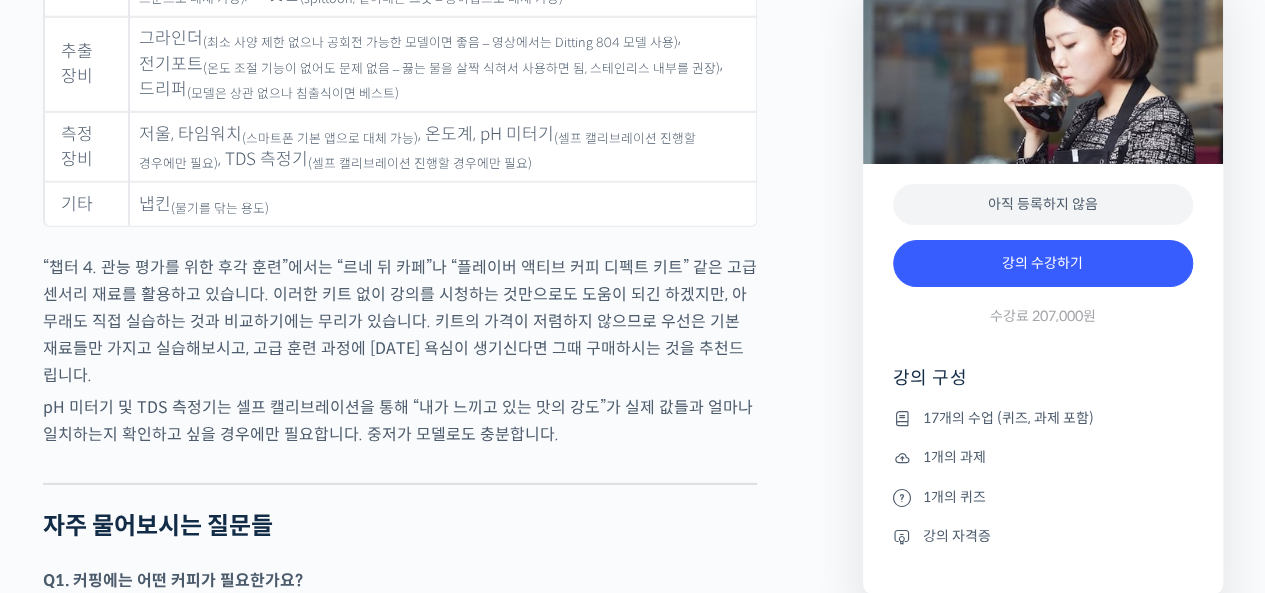 scroll, scrollTop: 10400, scrollLeft: 0, axis: vertical 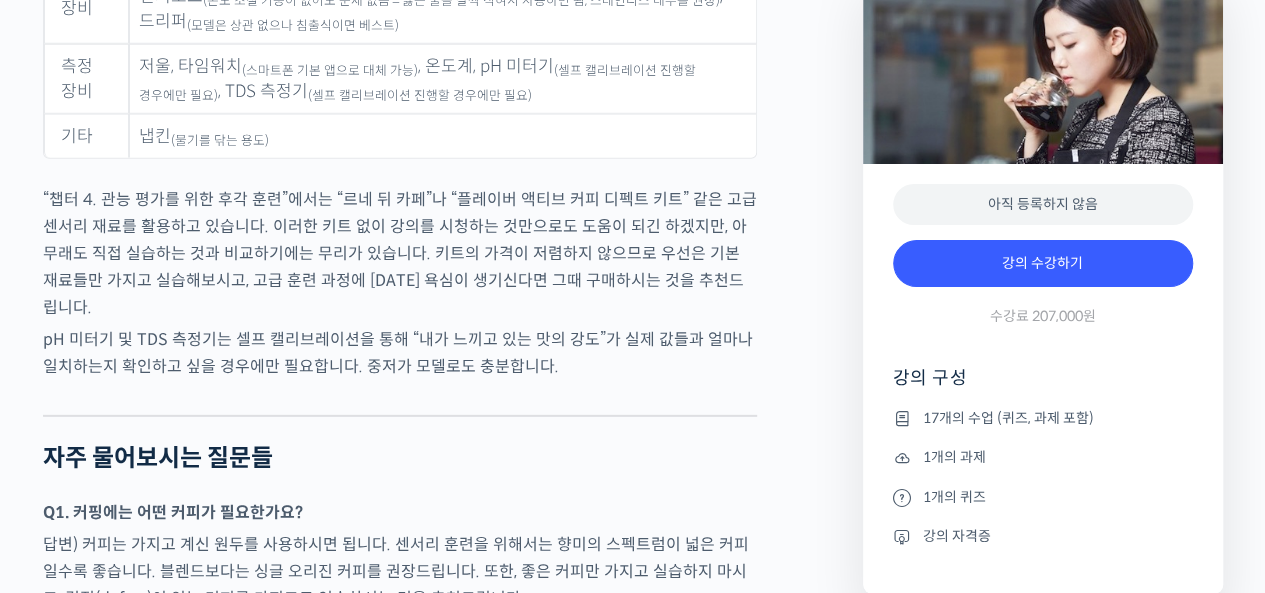 click on "송인영 심사위원을 소개합니다 !
WBC(World Barista Championship) 센서리 심사위원  (2013년~현재)
<기미사> 대표 (2021년~현재)
대한민국, 사우디아라비아, 중국, 필리핀 WCE(World Coffee Events) 국가대표 선발전 감독 심사 (2011년~현재)
스페셜티 커피 협회(SCA) 전체 과정 인증강사 AST (2013년~현재)
SPC 컬리너리 아카데미 커피 책임강사 (2013~2021년)
(주)파리크라상 기술인재팀 커피 책임강사 (2013~2021년)
2023년 Korea Brewers Cup Championship 국가대표 선발전 3위
월드 심사위원에게 센서리를 체계적으로 배워보세요
YouTube “안스타” 채널 출연 영상
맛보기 수업을 확인해보세요
맛보기 수업 “3-2강. 선호도 평가”
클래스 소개
.
이런 분들이 들으시면 좋습니다" at bounding box center [400, -3547] 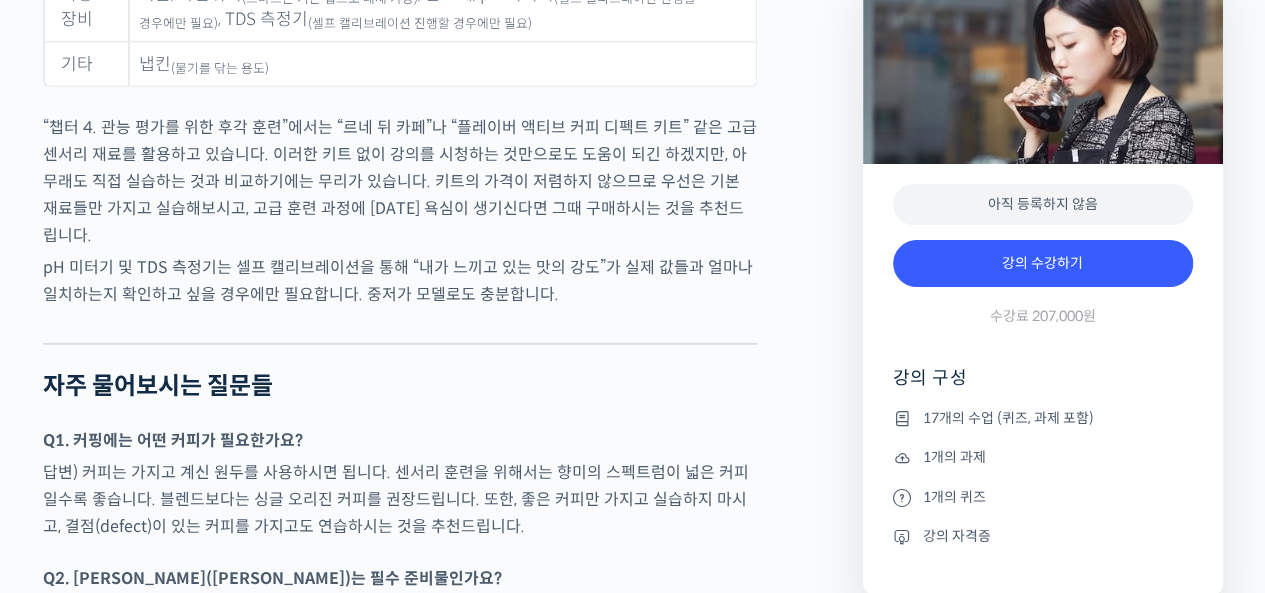 scroll, scrollTop: 10500, scrollLeft: 0, axis: vertical 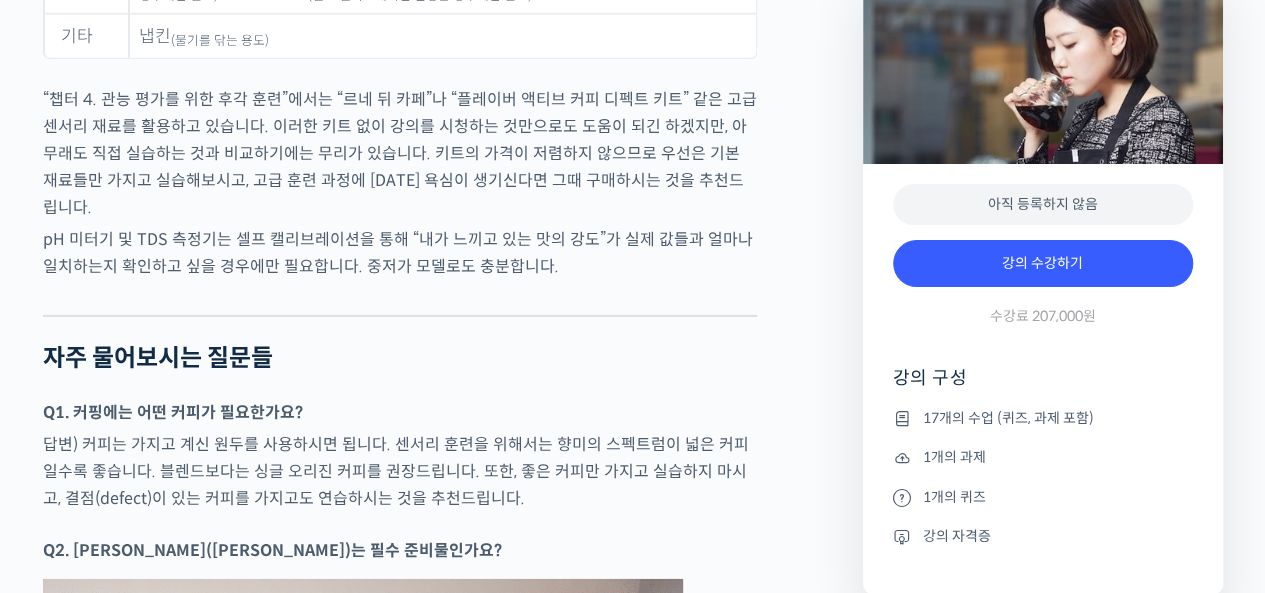 click on "송인영 심사위원을 소개합니다 !
WBC(World Barista Championship) 센서리 심사위원  (2013년~현재)
<기미사> 대표 (2021년~현재)
대한민국, 사우디아라비아, 중국, 필리핀 WCE(World Coffee Events) 국가대표 선발전 감독 심사 (2011년~현재)
스페셜티 커피 협회(SCA) 전체 과정 인증강사 AST (2013년~현재)
SPC 컬리너리 아카데미 커피 책임강사 (2013~2021년)
(주)파리크라상 기술인재팀 커피 책임강사 (2013~2021년)
2023년 Korea Brewers Cup Championship 국가대표 선발전 3위
월드 심사위원에게 센서리를 체계적으로 배워보세요
YouTube “안스타” 채널 출연 영상
맛보기 수업을 확인해보세요
맛보기 수업 “3-2강. 선호도 평가”
클래스 소개
.
이런 분들이 들으시면 좋습니다" at bounding box center (400, -3647) 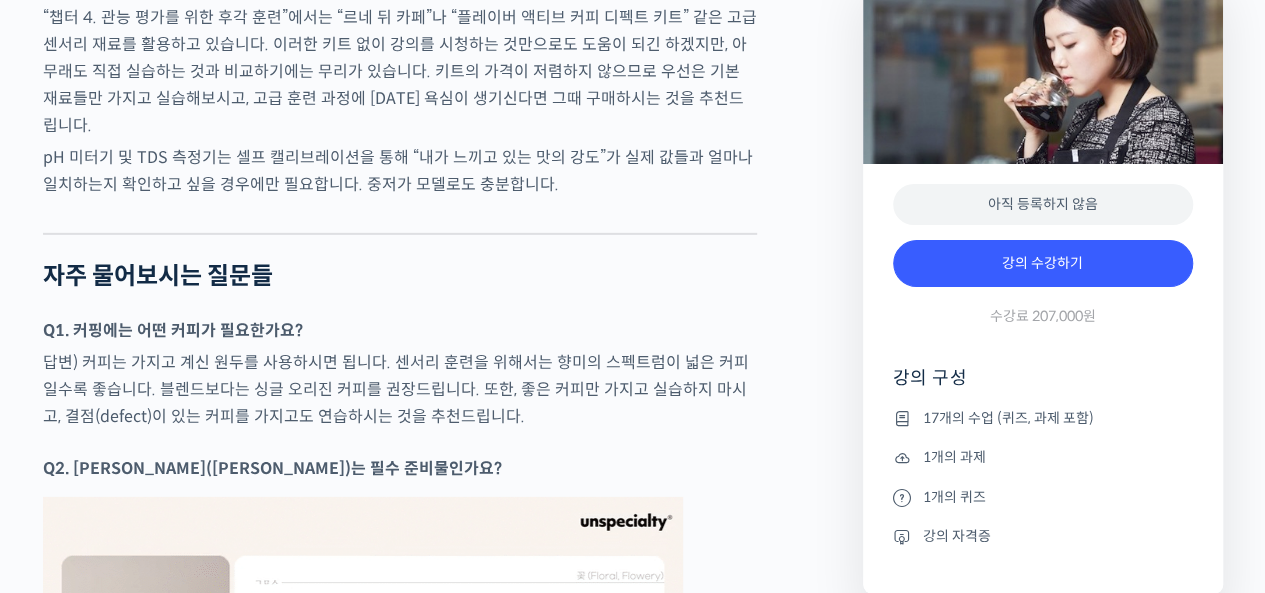 scroll, scrollTop: 10600, scrollLeft: 0, axis: vertical 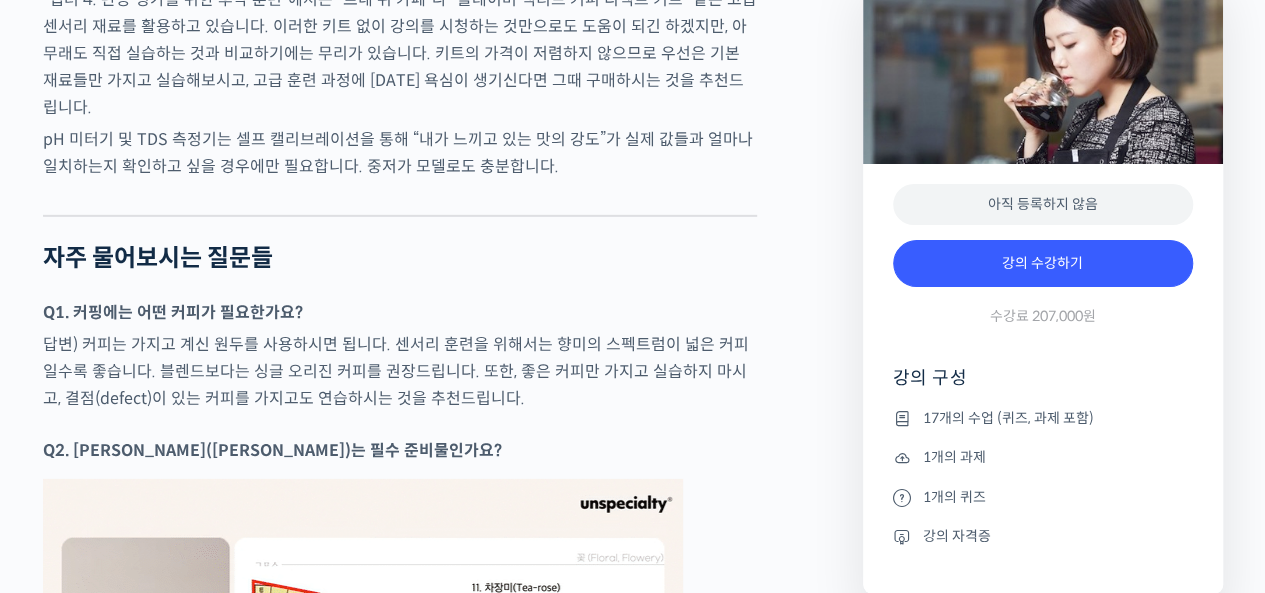 click at bounding box center [400, 427] 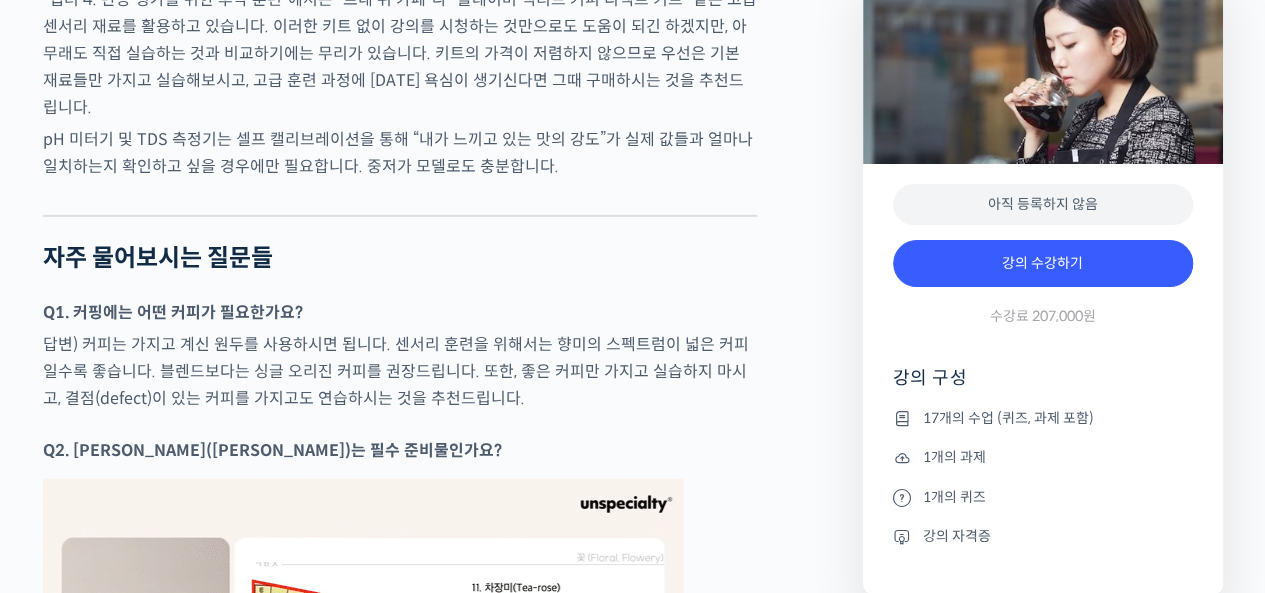 click on "송인영 심사위원을 소개합니다 !
WBC(World Barista Championship) 센서리 심사위원  (2013년~현재)
<기미사> 대표 (2021년~현재)
대한민국, 사우디아라비아, 중국, 필리핀 WCE(World Coffee Events) 국가대표 선발전 감독 심사 (2011년~현재)
스페셜티 커피 협회(SCA) 전체 과정 인증강사 AST (2013년~현재)
SPC 컬리너리 아카데미 커피 책임강사 (2013~2021년)
(주)파리크라상 기술인재팀 커피 책임강사 (2013~2021년)
2023년 Korea Brewers Cup Championship 국가대표 선발전 3위
월드 심사위원에게 센서리를 체계적으로 배워보세요
YouTube “안스타” 채널 출연 영상
맛보기 수업을 확인해보세요
맛보기 수업 “3-2강. 선호도 평가”
클래스 소개
." at bounding box center [443, -2844] 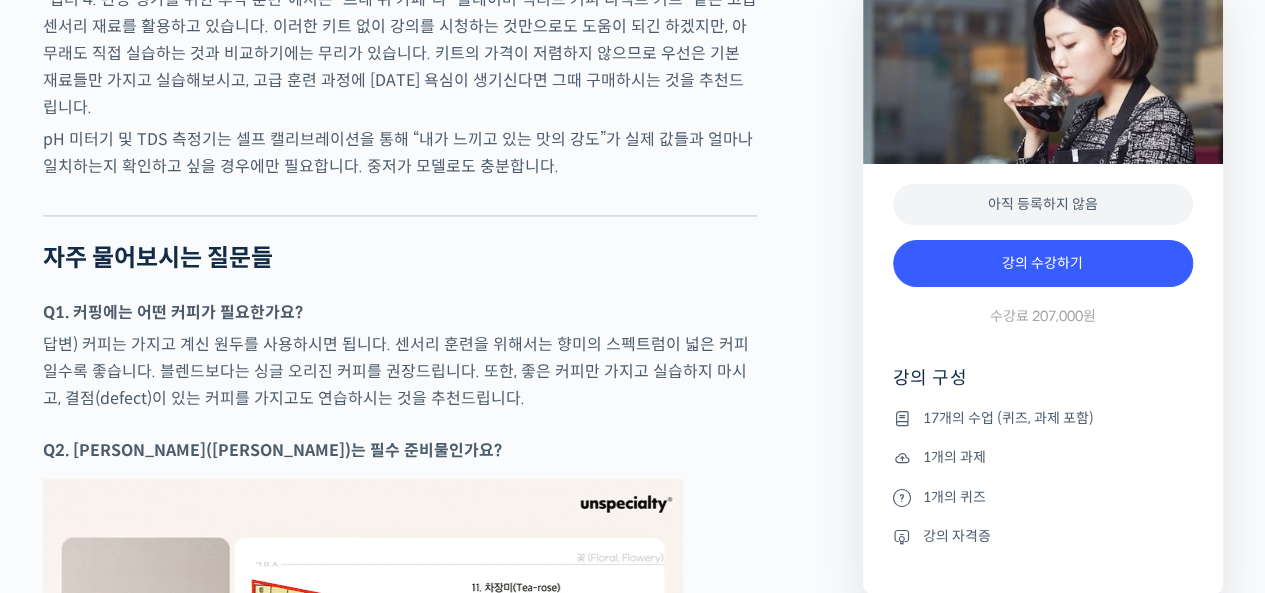 click on "송인영 심사위원을 소개합니다 !
WBC(World Barista Championship) 센서리 심사위원  (2013년~현재)
<기미사> 대표 (2021년~현재)
대한민국, 사우디아라비아, 중국, 필리핀 WCE(World Coffee Events) 국가대표 선발전 감독 심사 (2011년~현재)
스페셜티 커피 협회(SCA) 전체 과정 인증강사 AST (2013년~현재)
SPC 컬리너리 아카데미 커피 책임강사 (2013~2021년)
(주)파리크라상 기술인재팀 커피 책임강사 (2013~2021년)
2023년 Korea Brewers Cup Championship 국가대표 선발전 3위
월드 심사위원에게 센서리를 체계적으로 배워보세요
YouTube “안스타” 채널 출연 영상
맛보기 수업을 확인해보세요
맛보기 수업 “3-2강. 선호도 평가”
클래스 소개
." at bounding box center (443, -2844) 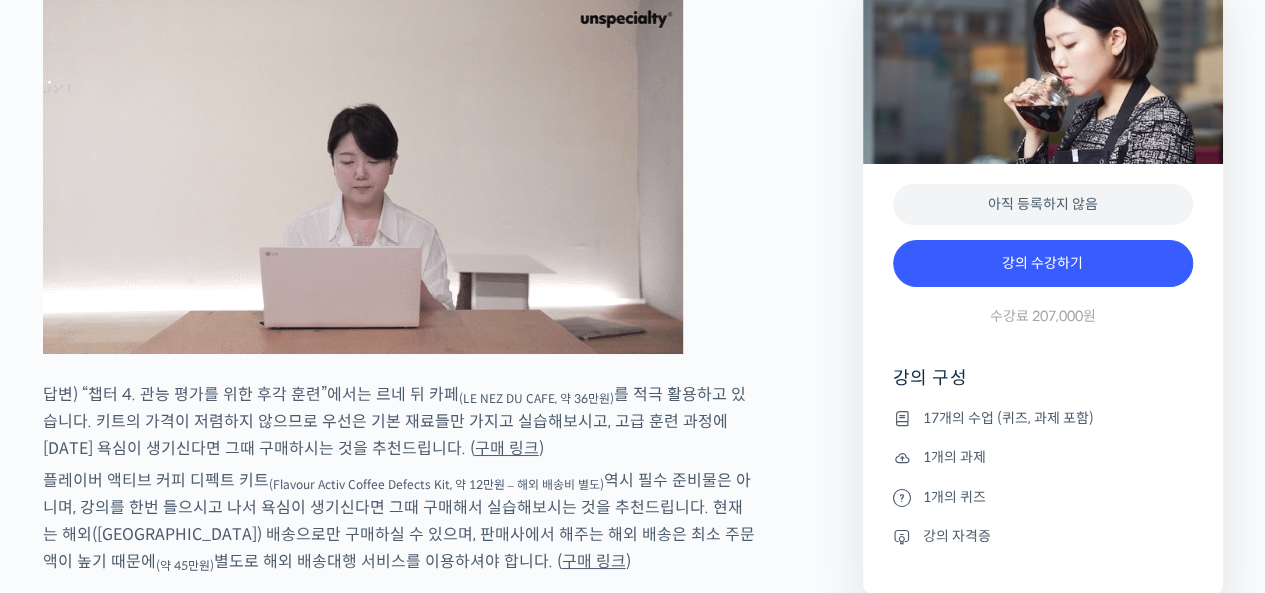 scroll, scrollTop: 11100, scrollLeft: 0, axis: vertical 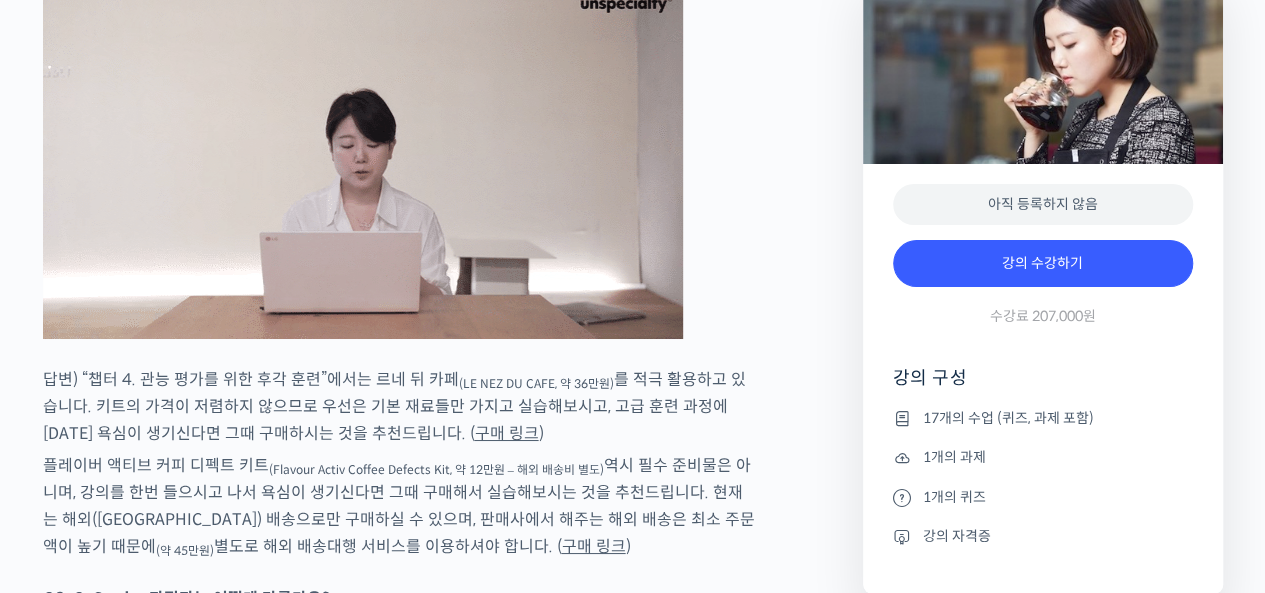 click on "송인영 심사위원을 소개합니다 !
WBC(World Barista Championship) 센서리 심사위원  (2013년~현재)
<기미사> 대표 (2021년~현재)
대한민국, 사우디아라비아, 중국, 필리핀 WCE(World Coffee Events) 국가대표 선발전 감독 심사 (2011년~현재)
스페셜티 커피 협회(SCA) 전체 과정 인증강사 AST (2013년~현재)
SPC 컬리너리 아카데미 커피 책임강사 (2013~2021년)
(주)파리크라상 기술인재팀 커피 책임강사 (2013~2021년)
2023년 Korea Brewers Cup Championship 국가대표 선발전 3위
월드 심사위원에게 센서리를 체계적으로 배워보세요
YouTube “안스타” 채널 출연 영상
맛보기 수업을 확인해보세요
맛보기 수업 “3-2강. 선호도 평가”
클래스 소개
." at bounding box center (443, -3344) 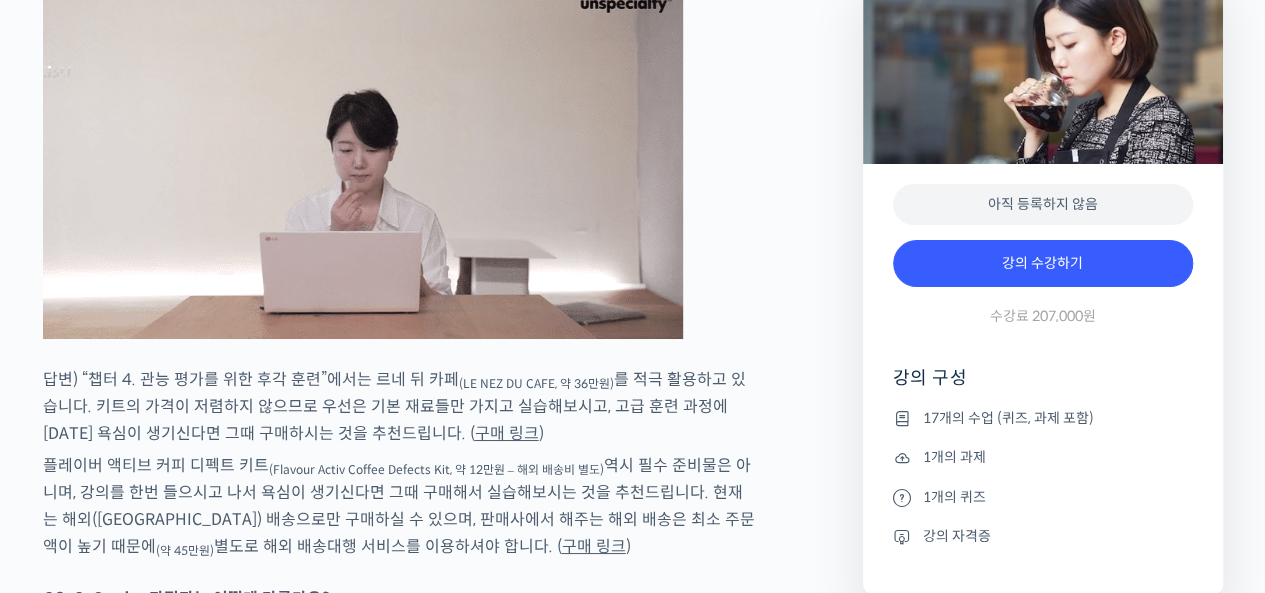 click on "Q3. Q-Grader 과정과는 어떻게 다른가요?" at bounding box center [400, 598] 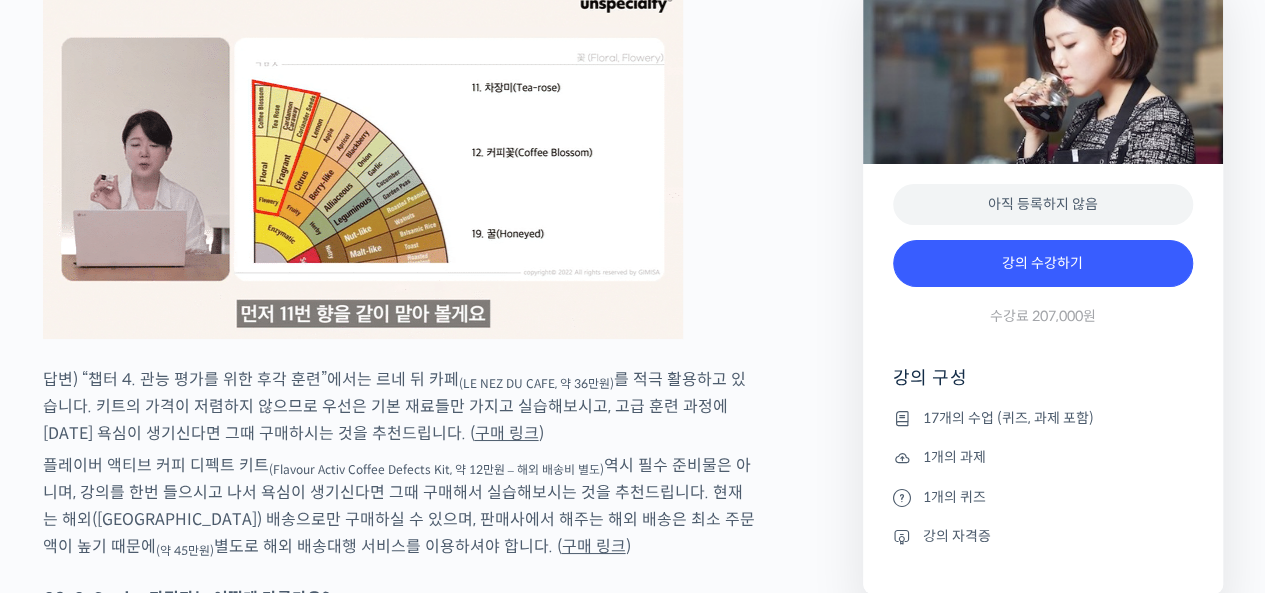 click on "송인영 심사위원을 소개합니다 !
WBC(World Barista Championship) 센서리 심사위원  (2013년~현재)
<기미사> 대표 (2021년~현재)
대한민국, 사우디아라비아, 중국, 필리핀 WCE(World Coffee Events) 국가대표 선발전 감독 심사 (2011년~현재)
스페셜티 커피 협회(SCA) 전체 과정 인증강사 AST (2013년~현재)
SPC 컬리너리 아카데미 커피 책임강사 (2013~2021년)
(주)파리크라상 기술인재팀 커피 책임강사 (2013~2021년)
2023년 Korea Brewers Cup Championship 국가대표 선발전 3위
월드 심사위원에게 센서리를 체계적으로 배워보세요
YouTube “안스타” 채널 출연 영상
맛보기 수업을 확인해보세요
맛보기 수업 “3-2강. 선호도 평가”
클래스 소개
." at bounding box center (443, -3344) 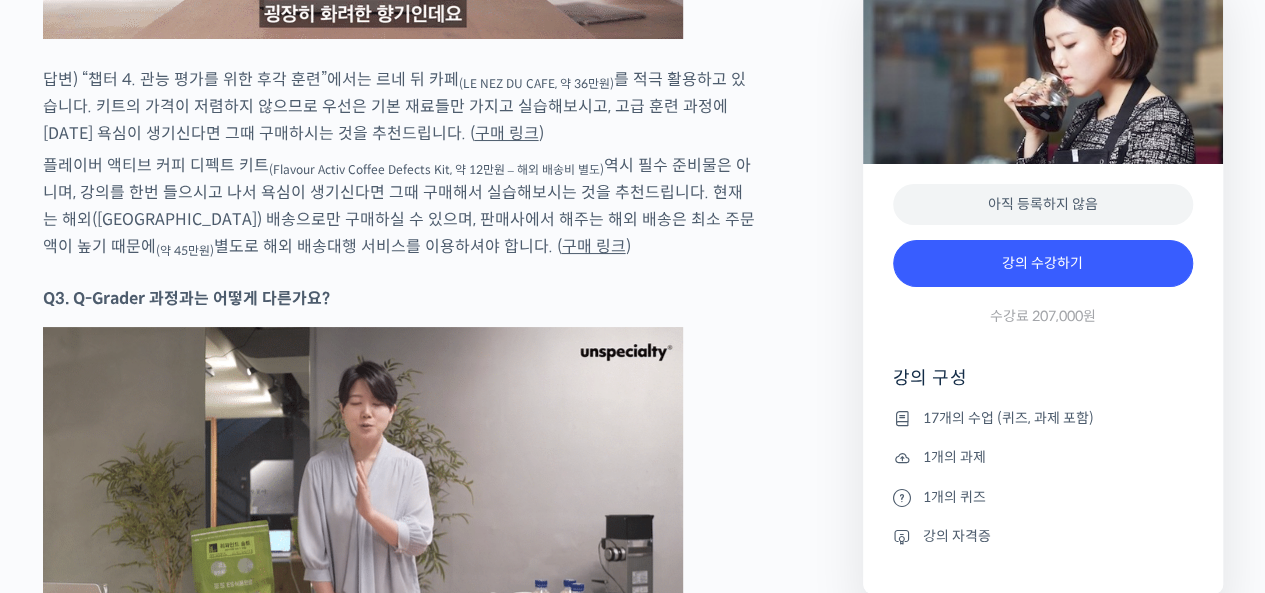 click on "송인영 심사위원을 소개합니다 !
WBC(World Barista Championship) 센서리 심사위원  (2013년~현재)
<기미사> 대표 (2021년~현재)
대한민국, 사우디아라비아, 중국, 필리핀 WCE(World Coffee Events) 국가대표 선발전 감독 심사 (2011년~현재)
스페셜티 커피 협회(SCA) 전체 과정 인증강사 AST (2013년~현재)
SPC 컬리너리 아카데미 커피 책임강사 (2013~2021년)
(주)파리크라상 기술인재팀 커피 책임강사 (2013~2021년)
2023년 Korea Brewers Cup Championship 국가대표 선발전 3위
월드 심사위원에게 센서리를 체계적으로 배워보세요
YouTube “안스타” 채널 출연 영상
맛보기 수업을 확인해보세요
맛보기 수업 “3-2강. 선호도 평가”
클래스 소개
." at bounding box center [443, -3644] 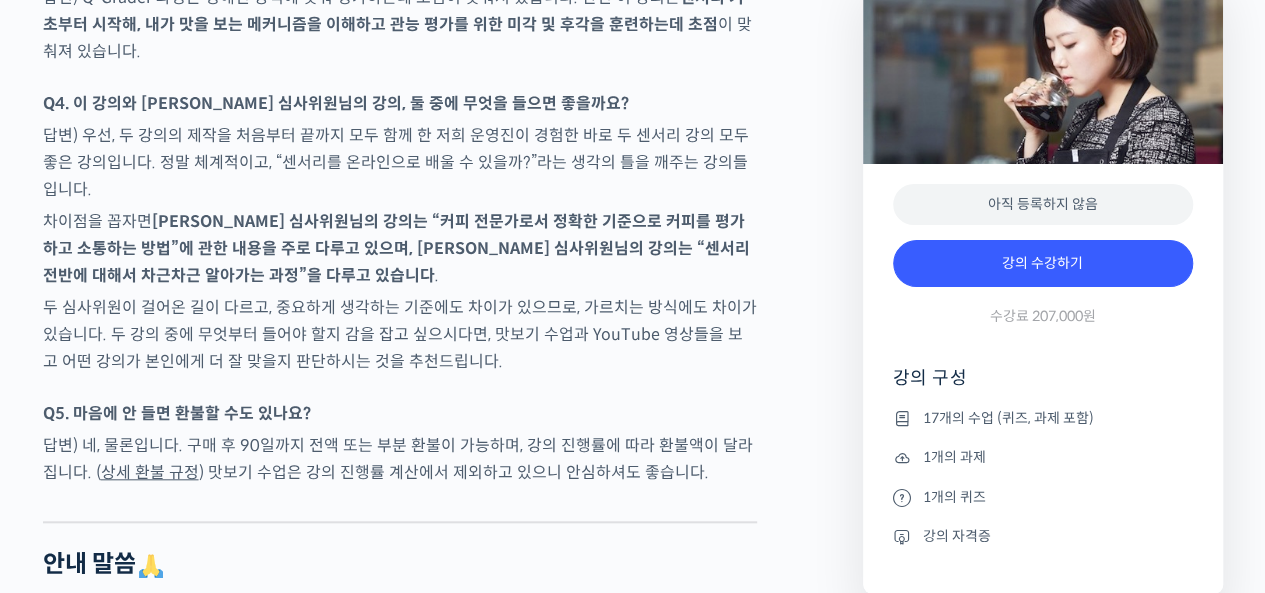 scroll, scrollTop: 12200, scrollLeft: 0, axis: vertical 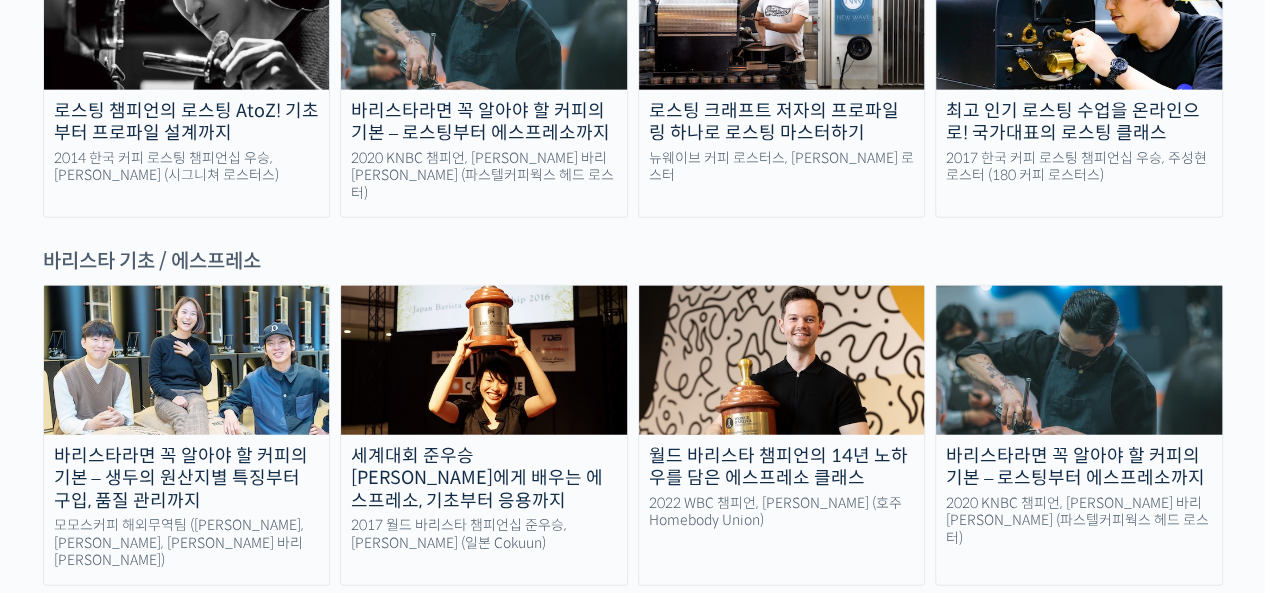 click on "바리스타라면 꼭 알아야 할 커피의 기본 – 생두의 원산지별 특징부터 구입, 품질 관리까지
모모스커피 해외무역팀 (전주연, 추경하, [PERSON_NAME] 바리[PERSON_NAME])
세계대회 준우승 [PERSON_NAME]에게 배우는 에스프레소, 기초부터 응용까지
2017 월드 바리스타 챔피언십 준우승, [PERSON_NAME] (일본 Cokuun)
월드 바리스타 챔피언의 14년 [PERSON_NAME]를 담은 에스프레소 클래스
2022 WBC 챔피언, [PERSON_NAME] (호주 Homebody Union)
바리스타라면 꼭 알아야 할 커피의 기본 – 로스팅부터 에스프레소까지
2020 KNBC 챔피언, [PERSON_NAME] 바리[PERSON_NAME] (파스텔커피웍스 헤드 로스터)" at bounding box center (633, 579) 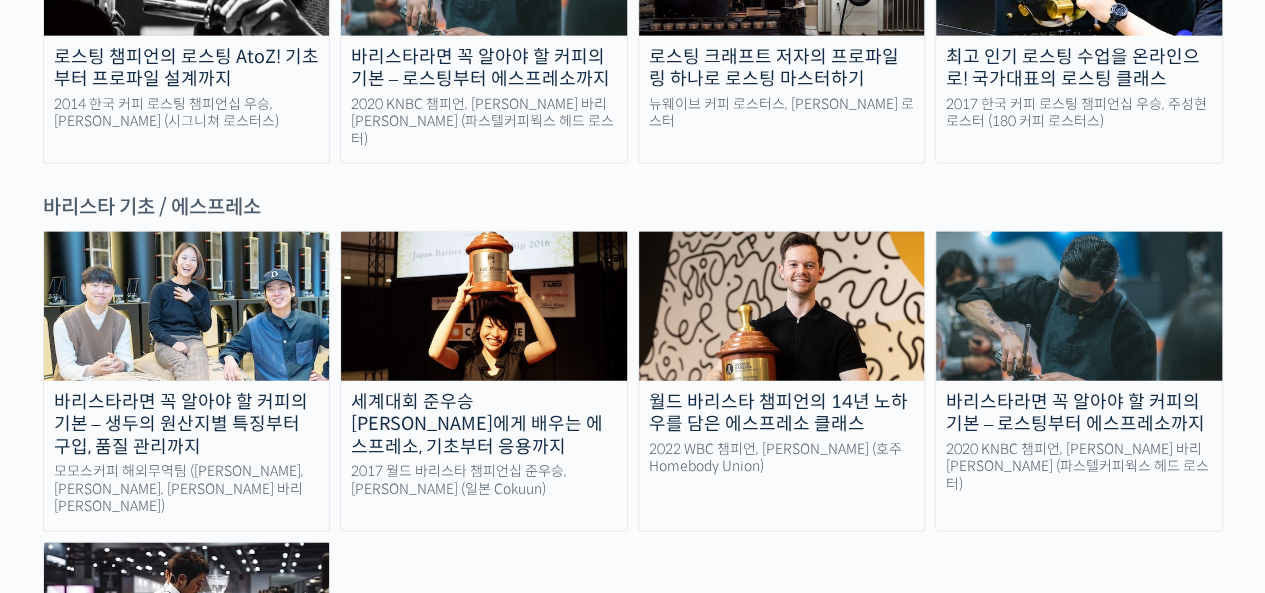 scroll, scrollTop: 2400, scrollLeft: 0, axis: vertical 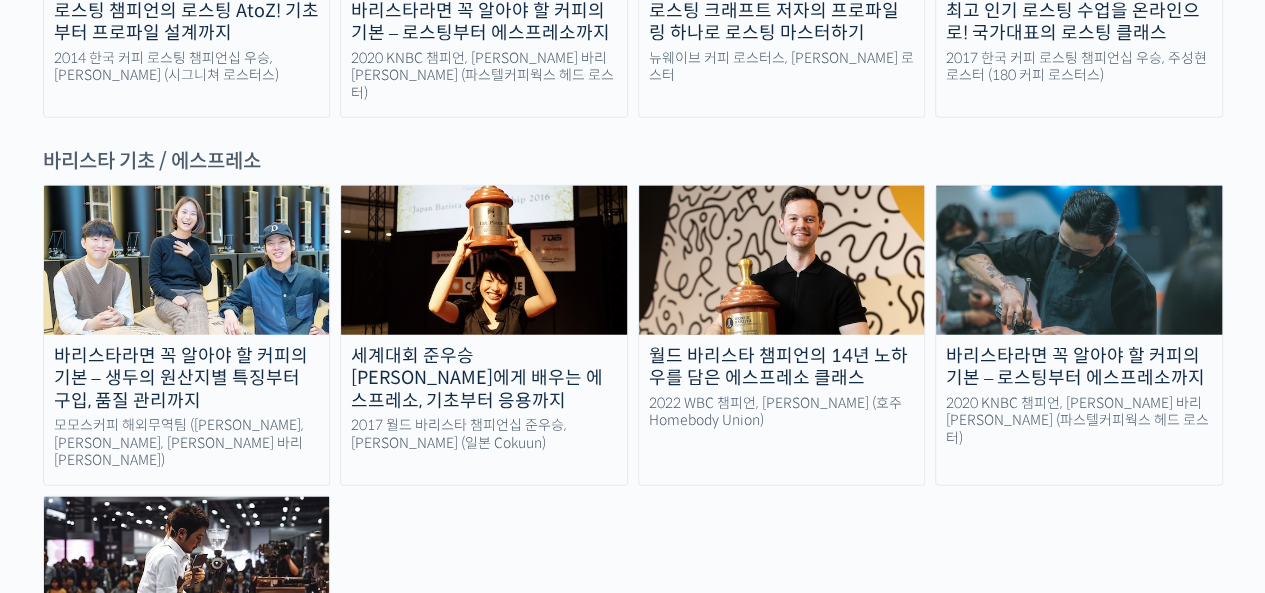 click on "바리스타라면 꼭 알아야 할 커피의 기본 – 생두의 원산지별 특징부터 구입, 품질 관리까지" at bounding box center [187, 379] 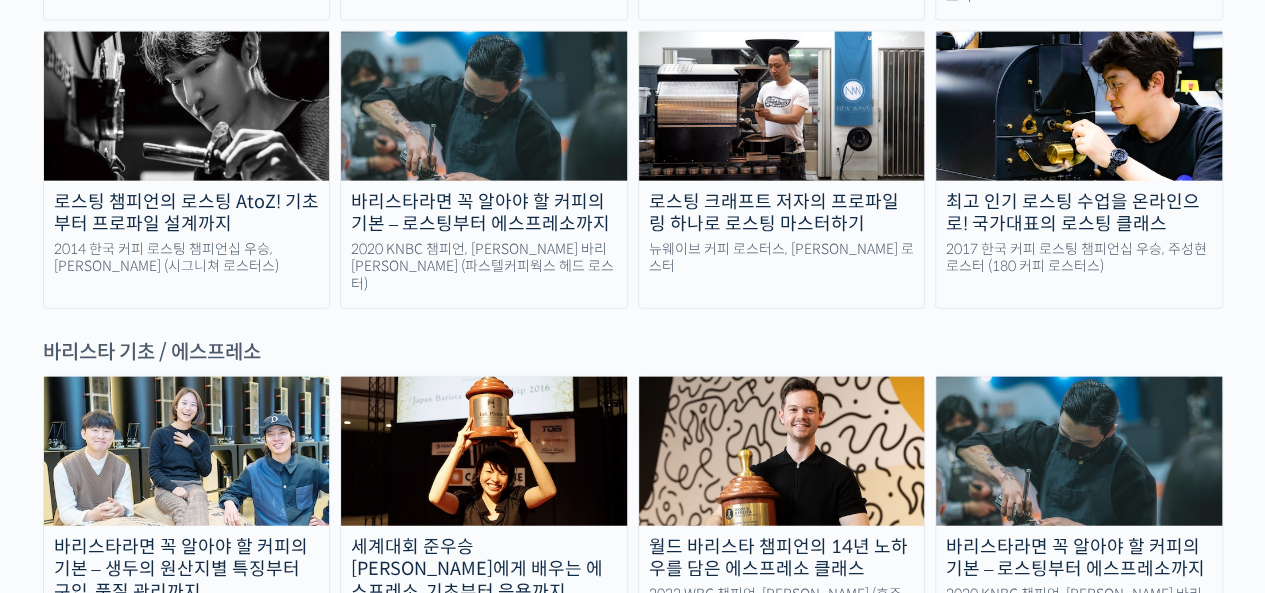 scroll, scrollTop: 2200, scrollLeft: 0, axis: vertical 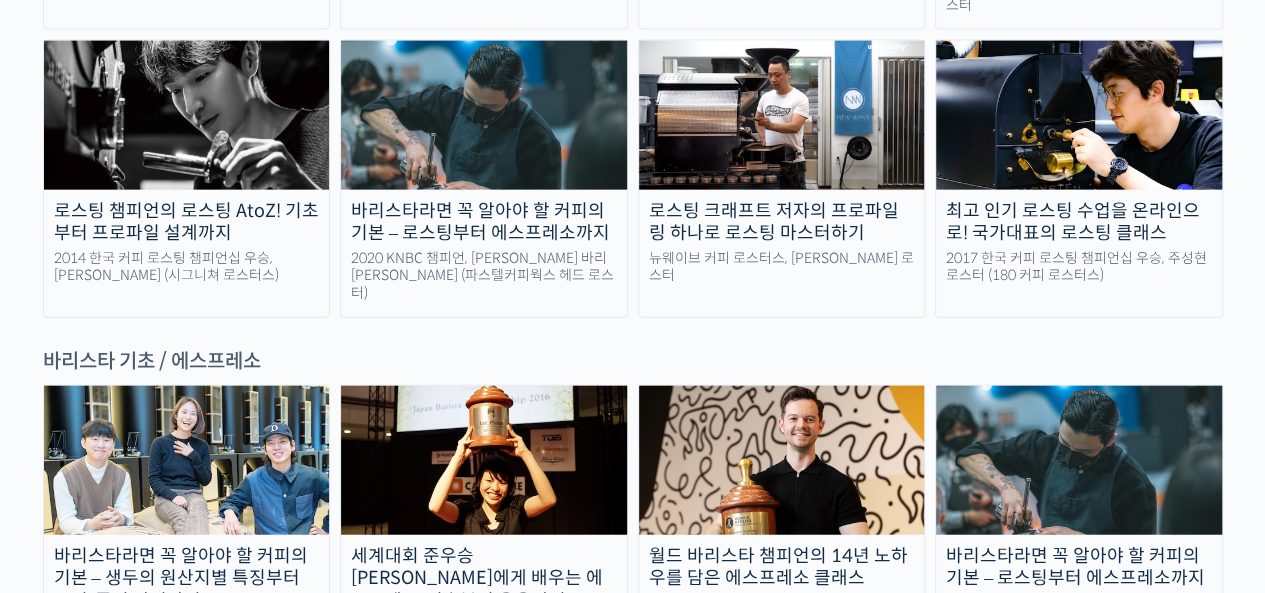 click on "바리스타라면 꼭 알아야 할 커피의 기본 – 생두의 원산지별 특징부터 구입, 품질 관리까지
모모스커피 해외무역팀 (전주연, 추경하, 김한중 바리스타)
세계대회 준우승 미키 스즈키에게 배우는 에스프레소, 기초부터 응용까지
2017 월드 바리스타 챔피언십 준우승, 미키 스즈키 (일본 Cokuun)
월드 바리스타 챔피언의 14년 노하우를 담은 에스프레소 클래스
2022 WBC 챔피언, 앤서니 더글라스 (호주 Homebody Union)
바리스타라면 꼭 알아야 할 커피의 기본 – 로스팅부터 에스프레소까지
2020 KNBC 챔피언, 방현영 바리스타 (파스텔커피웍스 헤드 로스터)" at bounding box center (633, 679) 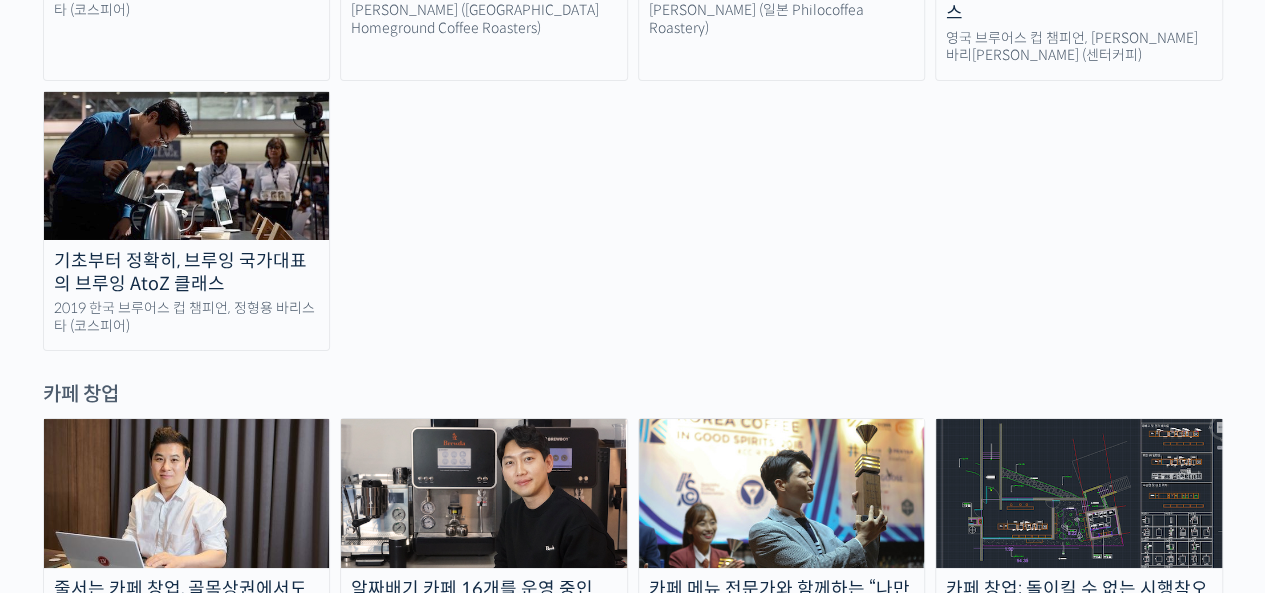 scroll, scrollTop: 3500, scrollLeft: 0, axis: vertical 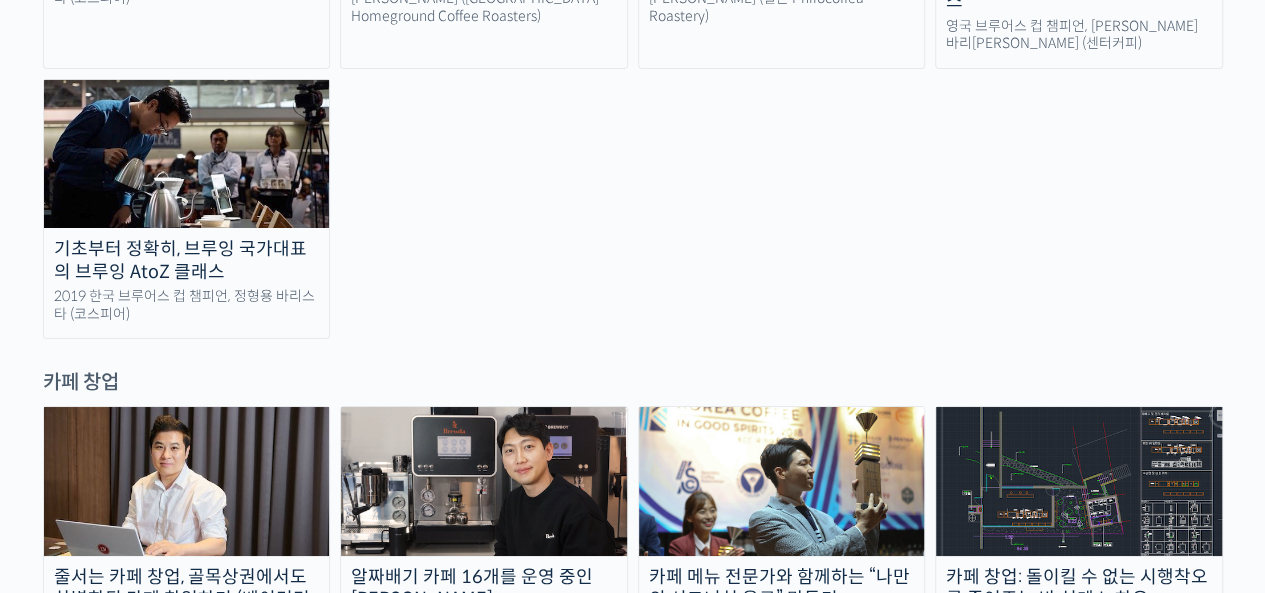 click on "줄서는 카페 창업, 골목상권에서도 차별화된 카페 창업하기 (베이커리 카페 창업)
라라브레드 강호동 대표
알짜배기 카페 16개를 운영 중인 안태환 대표에게 듣는 “진짜 돈 버는 카페 창업하기”
브루다 안태환 대표
카페 메뉴 전문가와 함께하는 “나만의 시그니처 음료” 만들기
2018 한국 커피인굿스피릿 챔피언, 강민서 바리스타 (챔프스페이스 커피 로스터스)
카페 창업: 돌이킬 수 없는 시행착오를 줄여주는 바 설계 노하우
소형부터 대형까지 20개 넘는 카페의 바를 직접 컨설팅한 바 설계 컨설턴트의 실전 노하우" at bounding box center [633, 694] 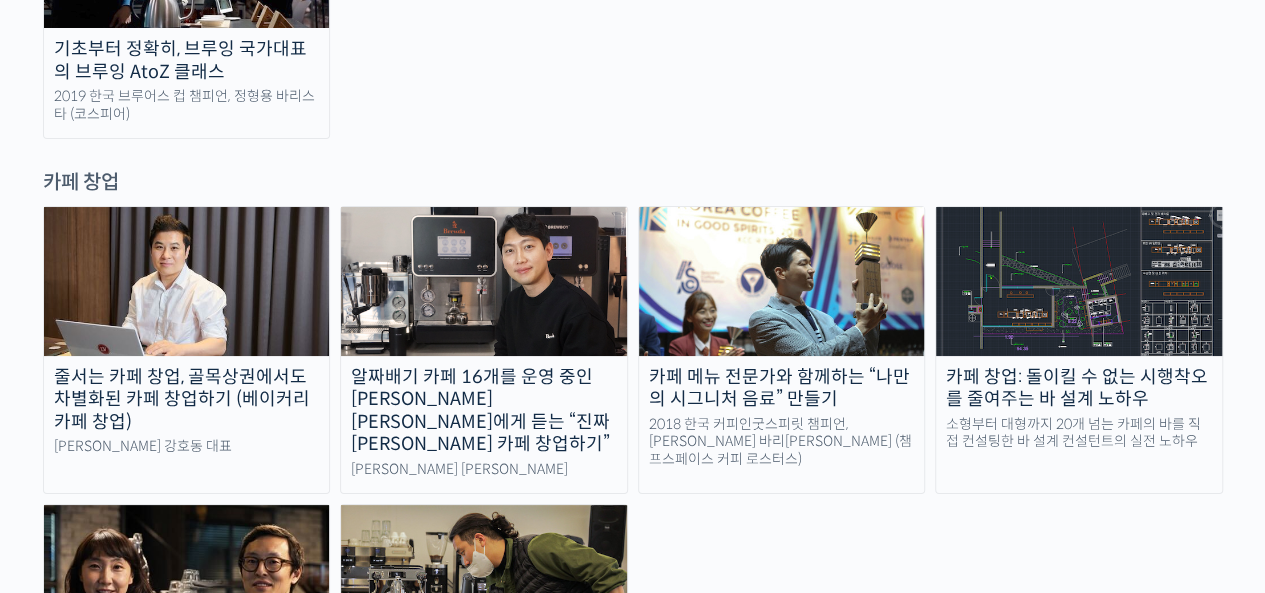 click on "줄서는 카페 창업, 골목상권에서도 차별화된 카페 창업하기 (베이커리 카페 창업)
라라브레드 강호동 대표
알짜배기 카페 16개를 운영 중인 안태환 대표에게 듣는 “진짜 돈 버는 카페 창업하기”
브루다 안태환 대표
카페 메뉴 전문가와 함께하는 “나만의 시그니처 음료” 만들기
2018 한국 커피인굿스피릿 챔피언, 강민서 바리스타 (챔프스페이스 커피 로스터스)
카페 창업: 돌이킬 수 없는 시행착오를 줄여주는 바 설계 노하우
소형부터 대형까지 20개 넘는 카페의 바를 직접 컨설팅한 바 설계 컨설턴트의 실전 노하우" at bounding box center [633, 494] 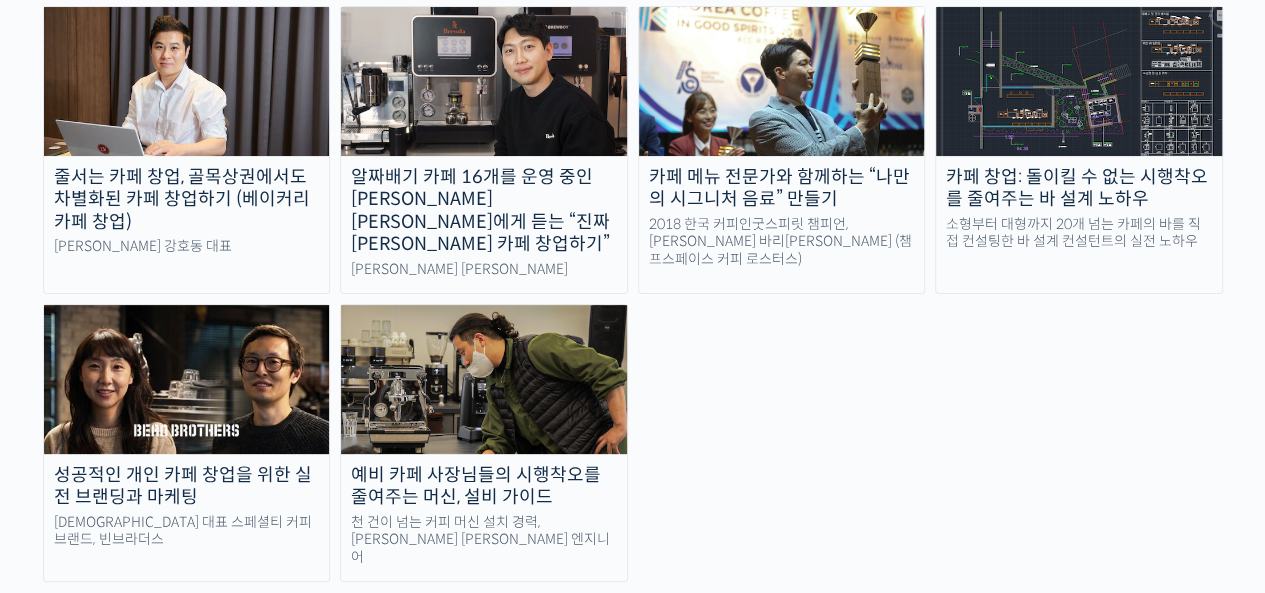 click on "맛있는 커피 한잔을 위한 필수 기초 과학
<맛이란 무엇인가> 저자, 식품공학자 최낙언
연 매출 300억 진경도 대표의 카페 사장을 위한 경영 수업
전국 체인점 150개 이상 운영, 핸즈커피 진경도 대표" at bounding box center (633, 779) 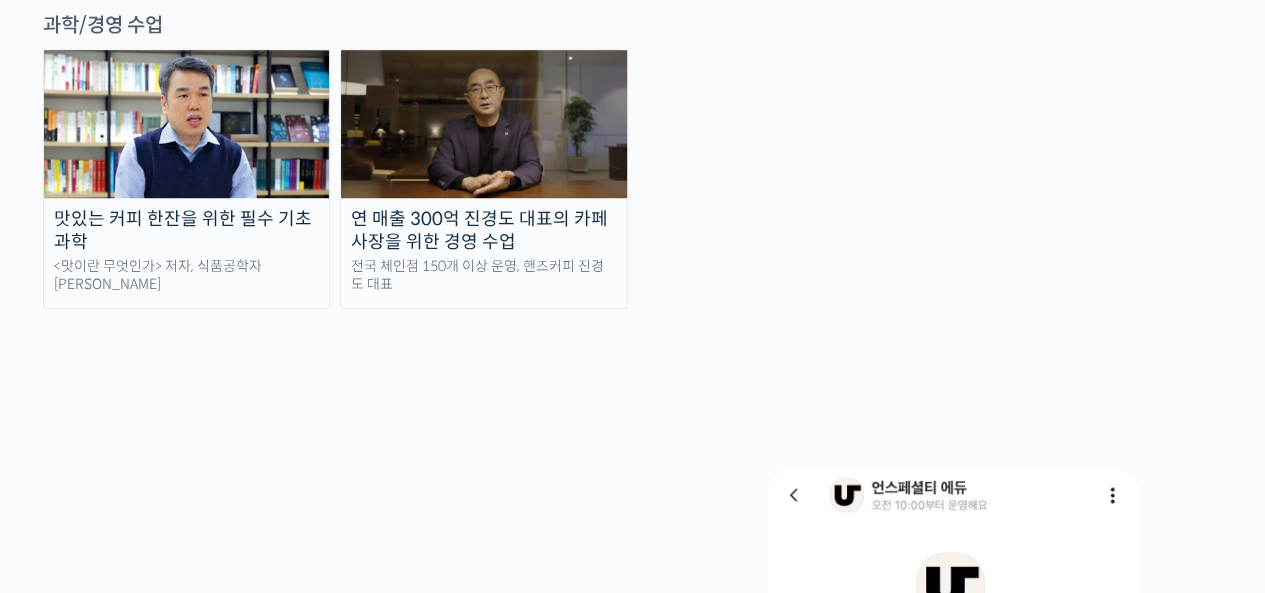 scroll, scrollTop: 4700, scrollLeft: 0, axis: vertical 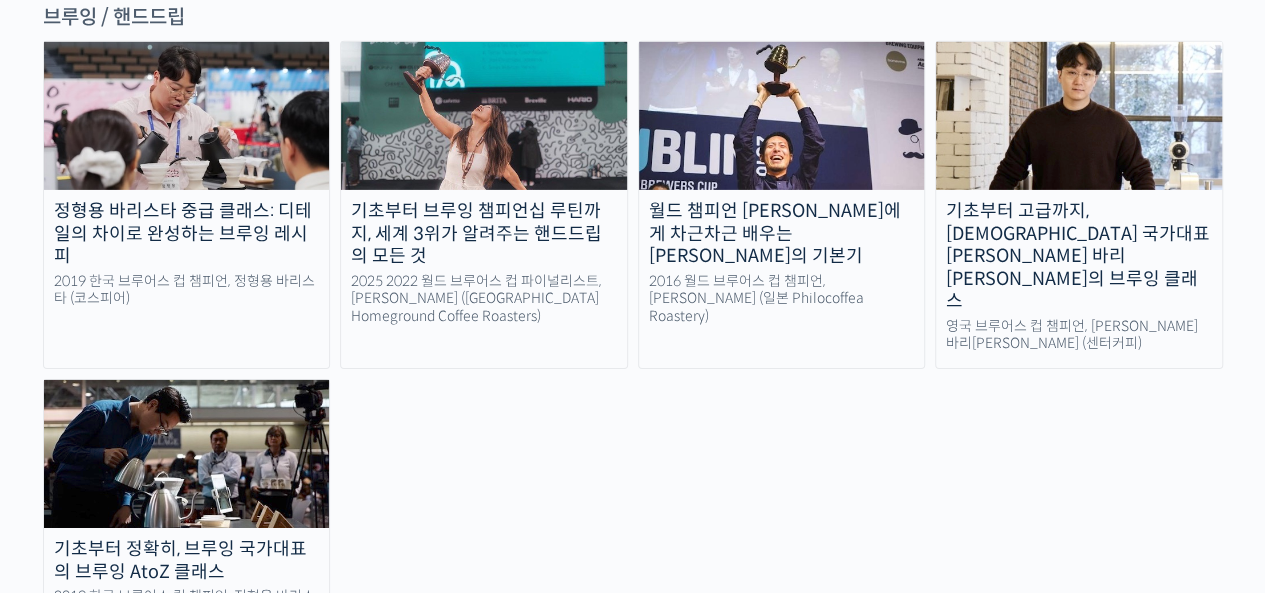 click on "정형용 바리스타 중급 클래스: 디테일의 차이로 완성하는 브루잉 레시피
2019 한국 브루어스 컵 챔피언, 정형용 바리스타 (코스피어)
기초부터 브루잉 챔피언십 루틴까지, 세계 3위가 알려주는 핸드드립의 모든 것
2025 2022 월드 브루어스 컵 파이널리스트, 엘리샤 탄 (싱가포르 Homeground Coffee Roasters)
월드 챔피언 테츠 카스야에게 차근차근 배우는 브루잉의 기본기
2016 월드 브루어스 컵 챔피언, 테츠 카스야 (일본 Philocoffea Roastery)
기초부터 고급까지, 영국 국가대표 박상호 바리스타의 브루잉 클래스
영국 브루어스 컵 챔피언, 박상호 바리스타 (센터커피)" at bounding box center (633, 340) 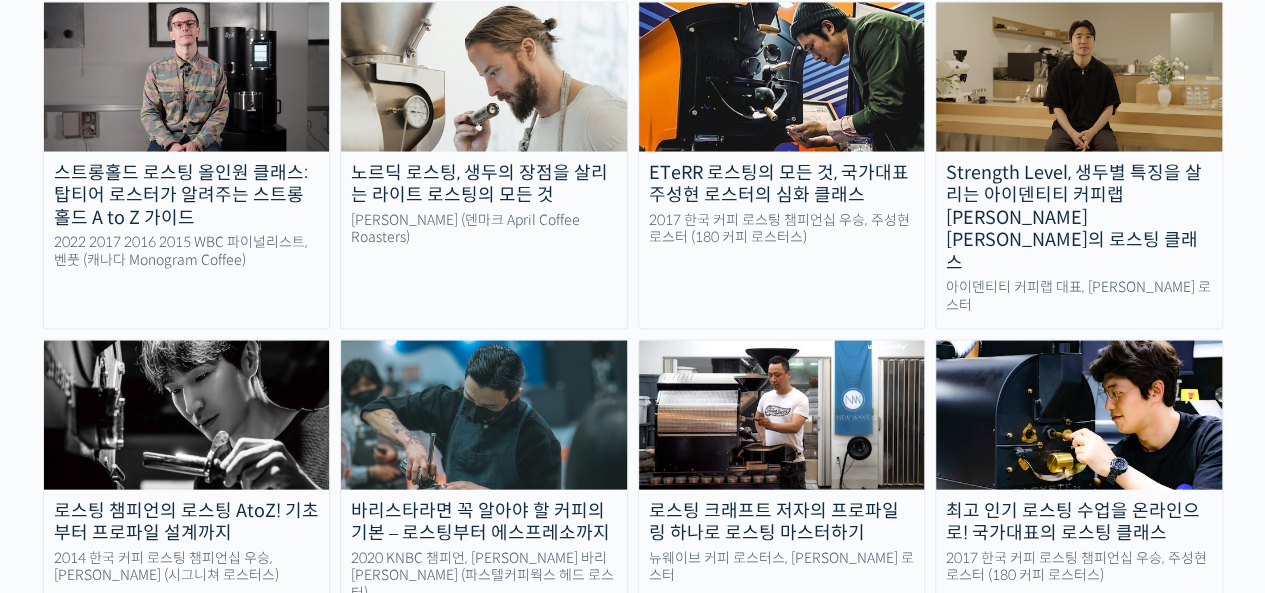 click on "최선을 다하는 당신을 위해,
최고와 함께 만든 커피 클래스
시간과 장소에 구애받지 않고, 검증된 커리큘럼으로
주성현 로스터님 전주연 바리스타님 Benjamin Put 윤선희 심사위원님 방현영 로스터님 Patrik Rolf 박상호 바리스타님 윤원균 로스터님 추경하 바리스타님 Anthony Douglas 정형용 바리스타님 윤서영 팀장님 강민서 바리스타님 이지유 바리스타님 Tetsu Kasuya 신창호 바리스타님 Miki Suzuki 유승권 로스터님 최원재 바리스타님 Elysia Tan 진경도 대표님 김한준 바리스타님 장문규 로스터님 안태환 대표님 송인영 심사위원님 강호동 대표님 김의성 매니저님 김지웅 엔지니어님" at bounding box center (633, 1760) 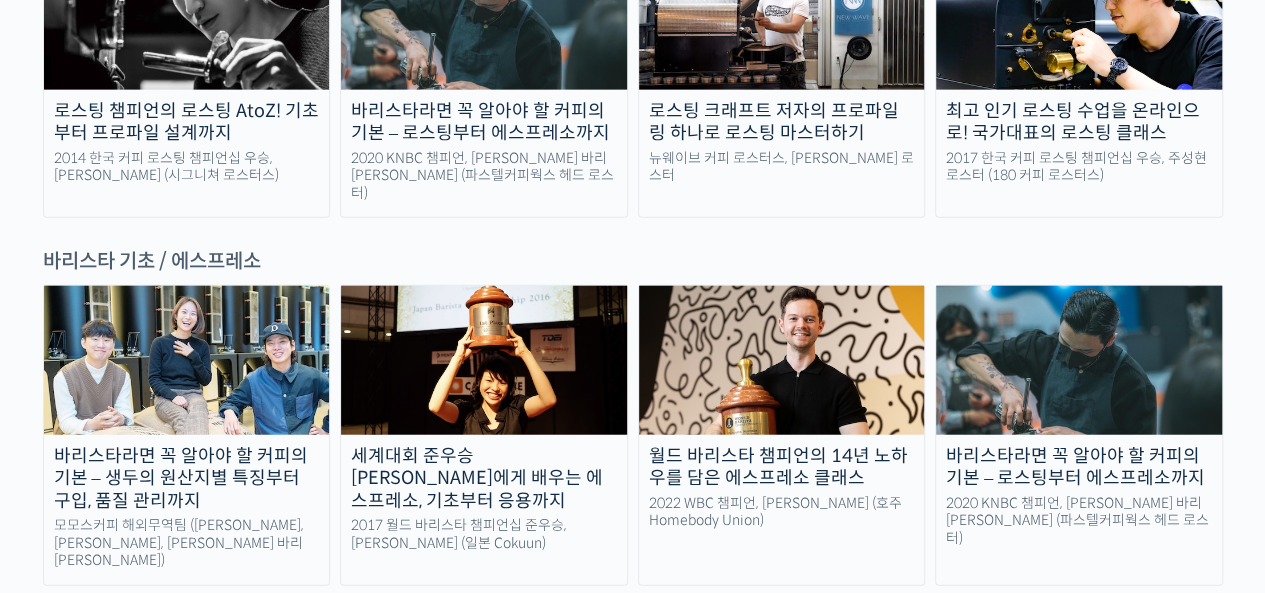 click on "바리스타라면 꼭 알아야 할 커피의 기본 – 생두의 원산지별 특징부터 구입, 품질 관리까지
모모스커피 해외무역팀 (전주연, 추경하, 김한중 바리스타)
세계대회 준우승 미키 스즈키에게 배우는 에스프레소, 기초부터 응용까지
2017 월드 바리스타 챔피언십 준우승, 미키 스즈키 (일본 Cokuun)
월드 바리스타 챔피언의 14년 노하우를 담은 에스프레소 클래스
2022 WBC 챔피언, 앤서니 더글라스 (호주 Homebody Union)
바리스타라면 꼭 알아야 할 커피의 기본 – 로스팅부터 에스프레소까지
2020 KNBC 챔피언, 방현영 바리스타 (파스텔커피웍스 헤드 로스터)" at bounding box center [633, 579] 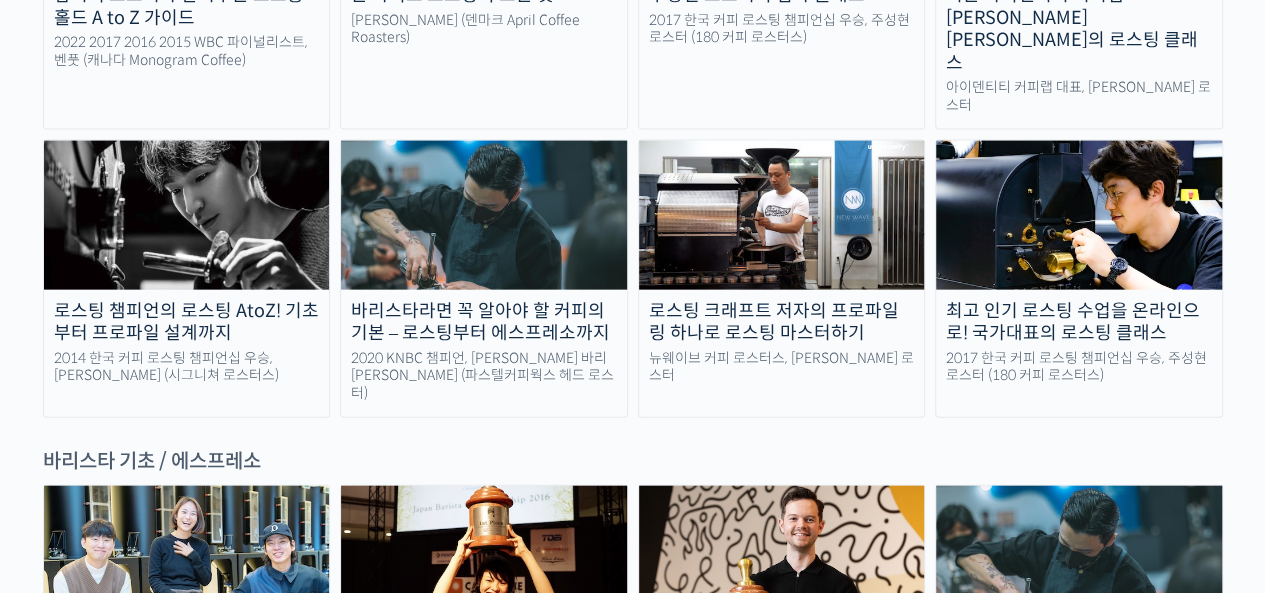 click on "최선을 다하는 당신을 위해,
최고와 함께 만든 커피 클래스
시간과 장소에 구애받지 않고, 검증된 커리큘럼으로
주성현 로스터님 전주연 바리스타님 Benjamin Put 윤선희 심사위원님 방현영 로스터님 Patrik Rolf 박상호 바리스타님 윤원균 로스터님 추경하 바리스타님 Anthony Douglas 정형용 바리스타님 윤서영 팀장님 강민서 바리스타님 이지유 바리스타님 Tetsu Kasuya 신창호 바리스타님 Miki Suzuki 유승권 로스터님 최원재 바리스타님 Elysia Tan 진경도 대표님 김한준 바리스타님 장문규 로스터님 안태환 대표님 송인영 심사위원님 강호동 대표님 김의성 매니저님 김지웅 엔지니어님" at bounding box center (633, 1560) 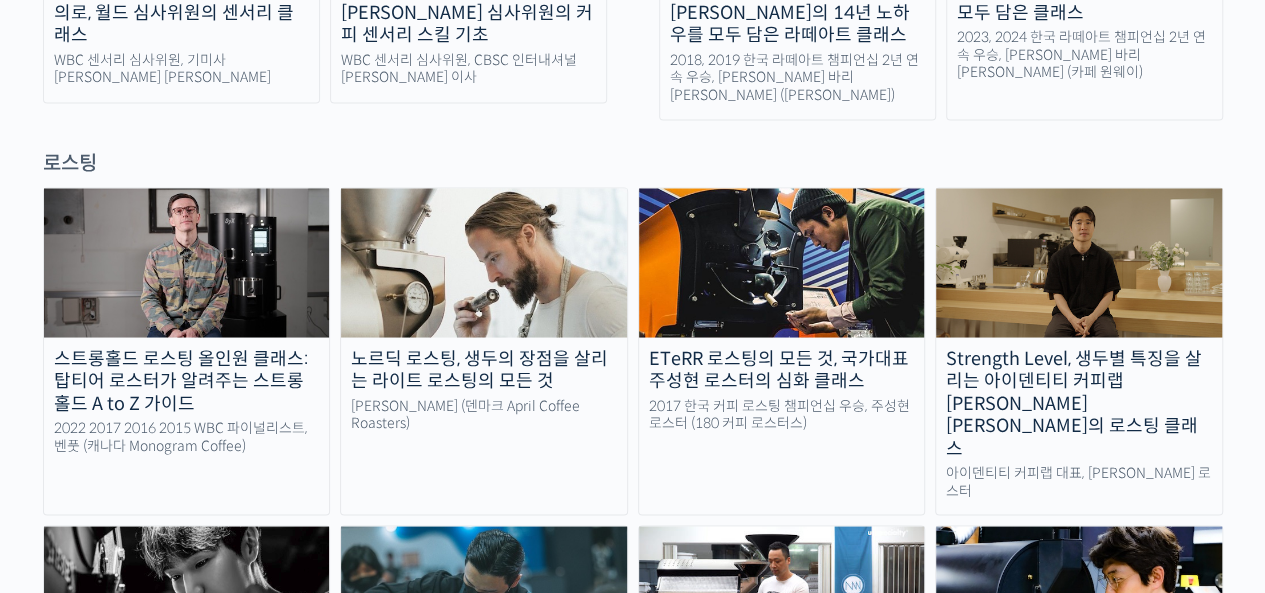scroll, scrollTop: 1700, scrollLeft: 0, axis: vertical 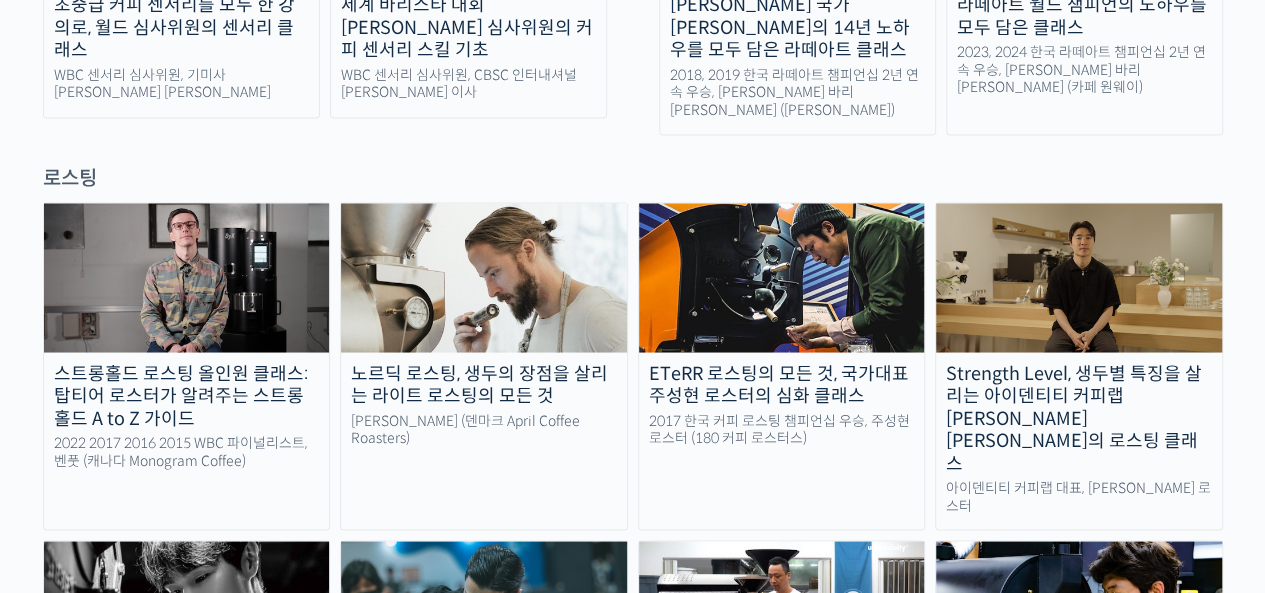 click on "스트롱홀드 로스팅 올인원 클래스: 탑티어 로스터가 알려주는 스트롱홀드 A to Z 가이드
2022 2017 2016 2015 WBC 파이널리스트, 벤풋 (캐나다 Monogram Coffee)
노르딕 로스팅, 생두의 장점을 살리는 라이트 로스팅의 모든 것
패트릭 롤프 (덴마크 April Coffee Roasters)
ETeRR 로스팅의 모든 것, 국가대표 주성현 로스터의 심화 클래스
2017 한국 커피 로스팅 챔피언십 우승, 주성현 로스터 (180 커피 로스터스)
Strength Level, 생두별 특징을 살리는 아이덴티티 커피랩 윤원균 대표의 로스팅 클래스
아이덴티티 커피랩 대표, 윤원균 로스터" at bounding box center (633, 510) 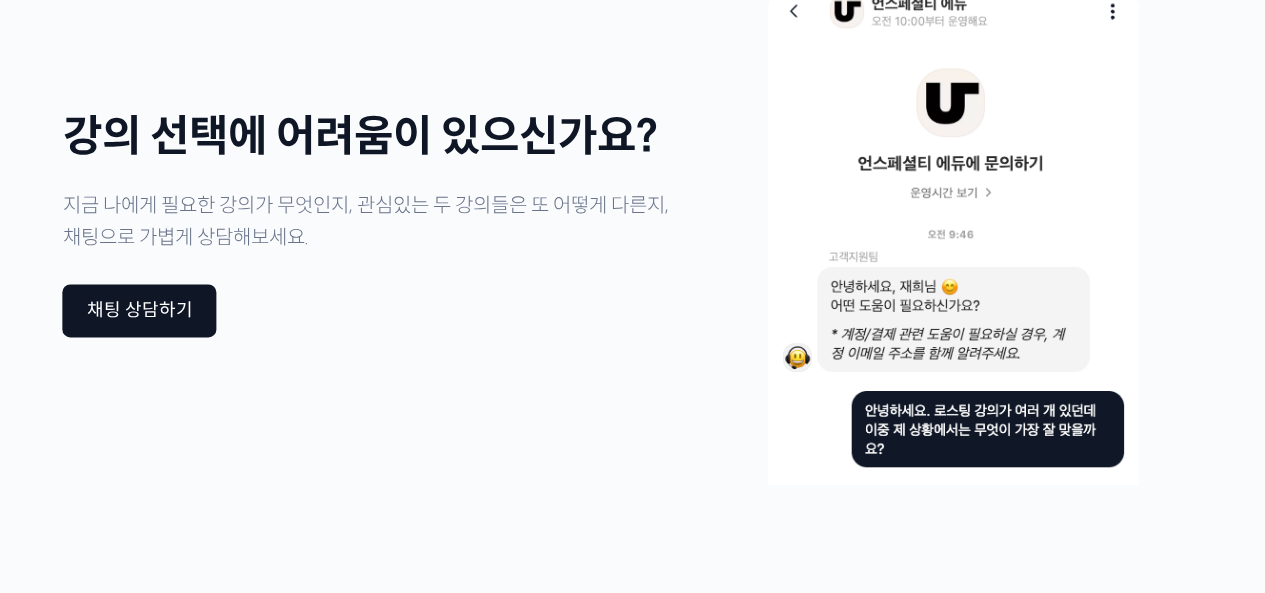 scroll, scrollTop: 4700, scrollLeft: 0, axis: vertical 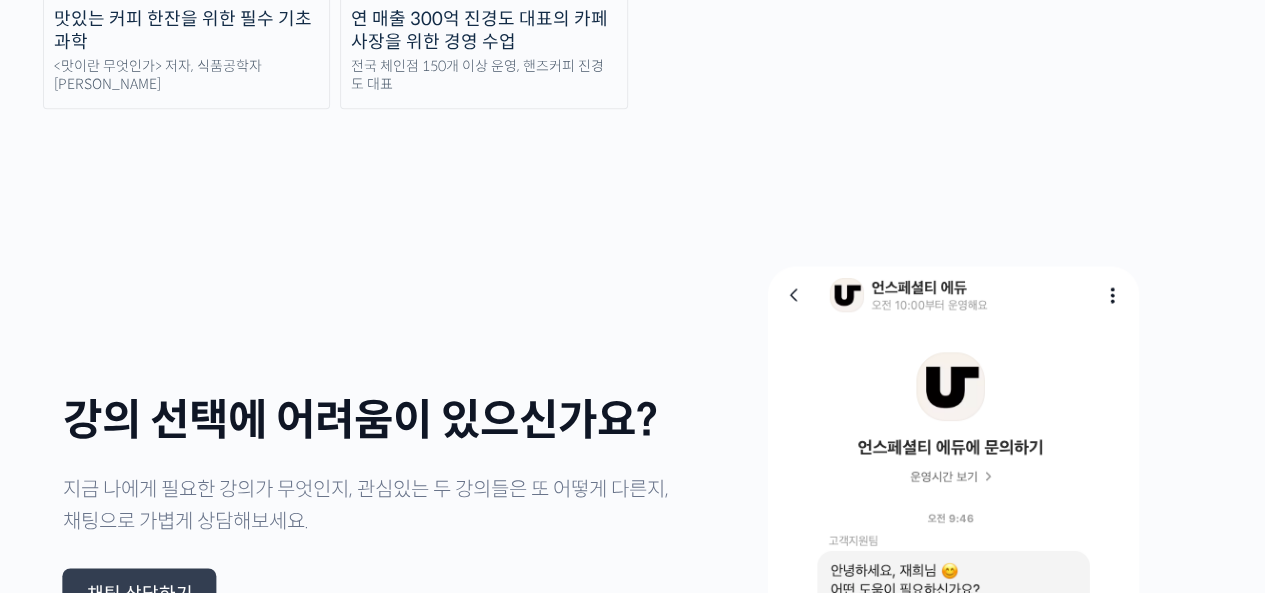 click on "채팅 상담하기" at bounding box center [140, 595] 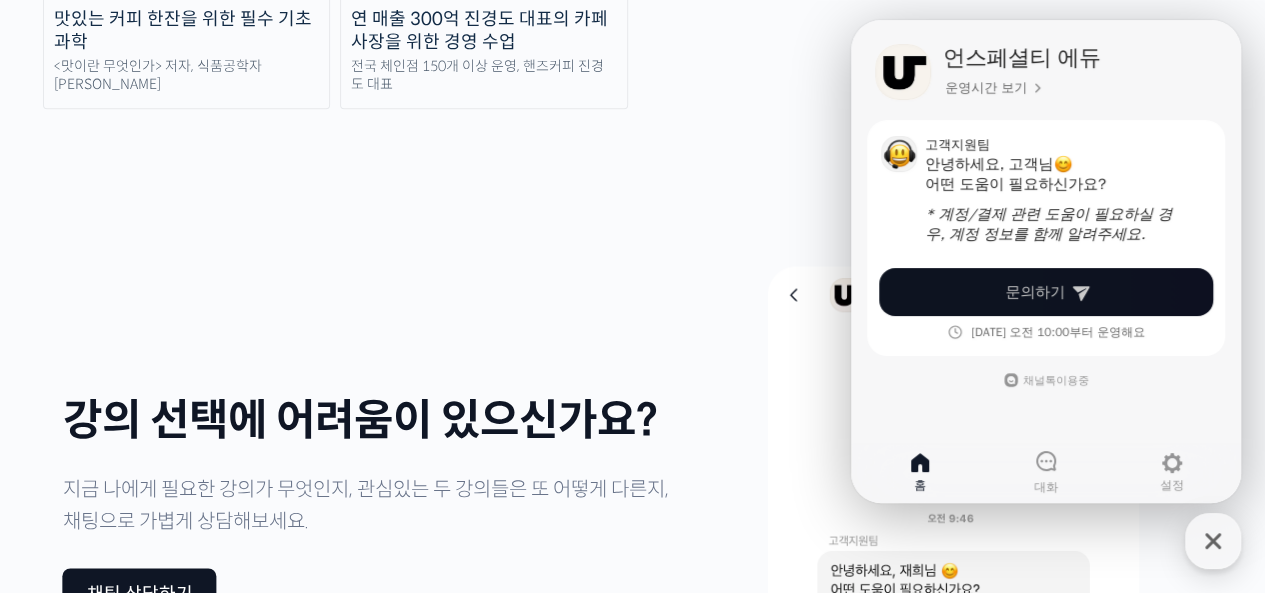 click 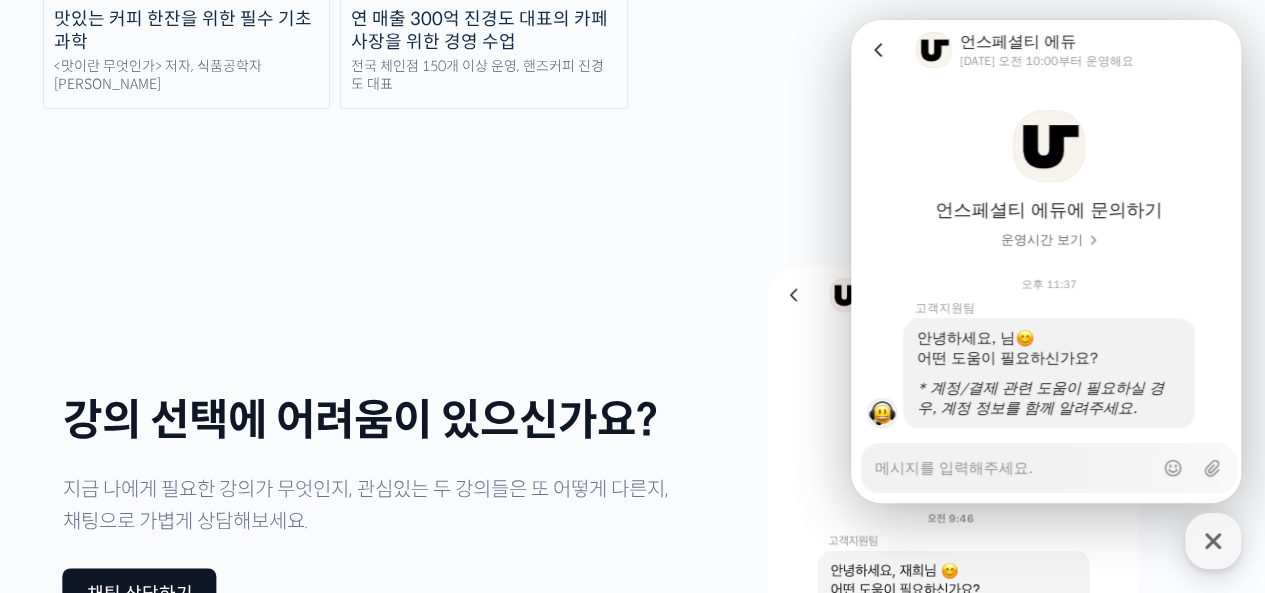 type on "x" 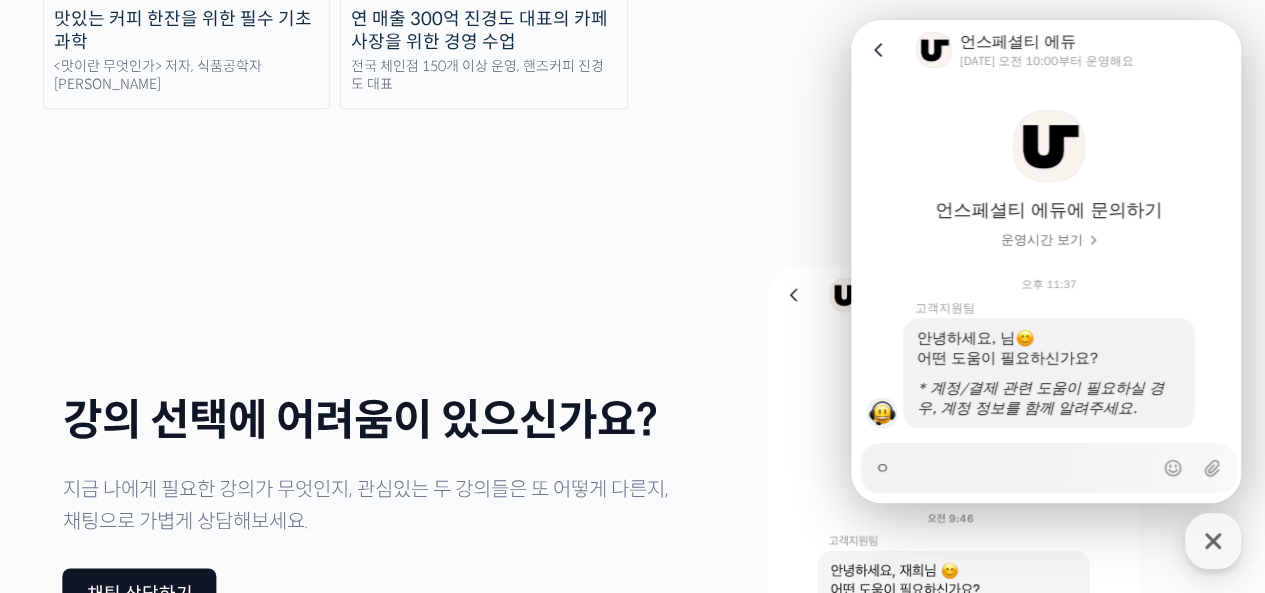 type on "x" 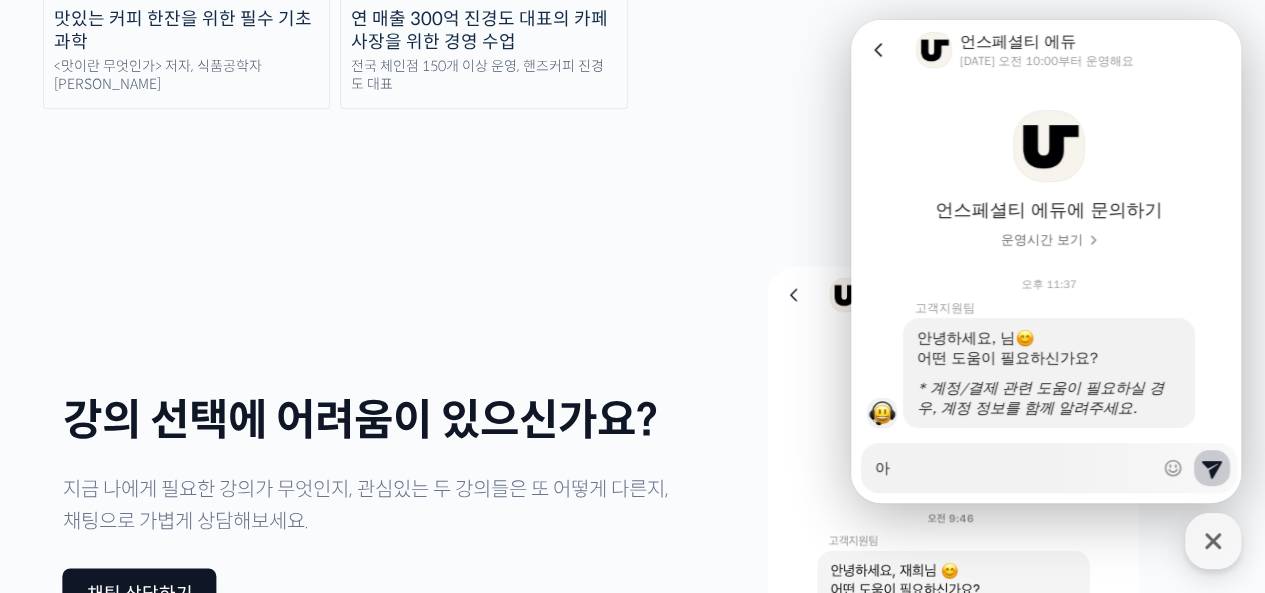 type on "x" 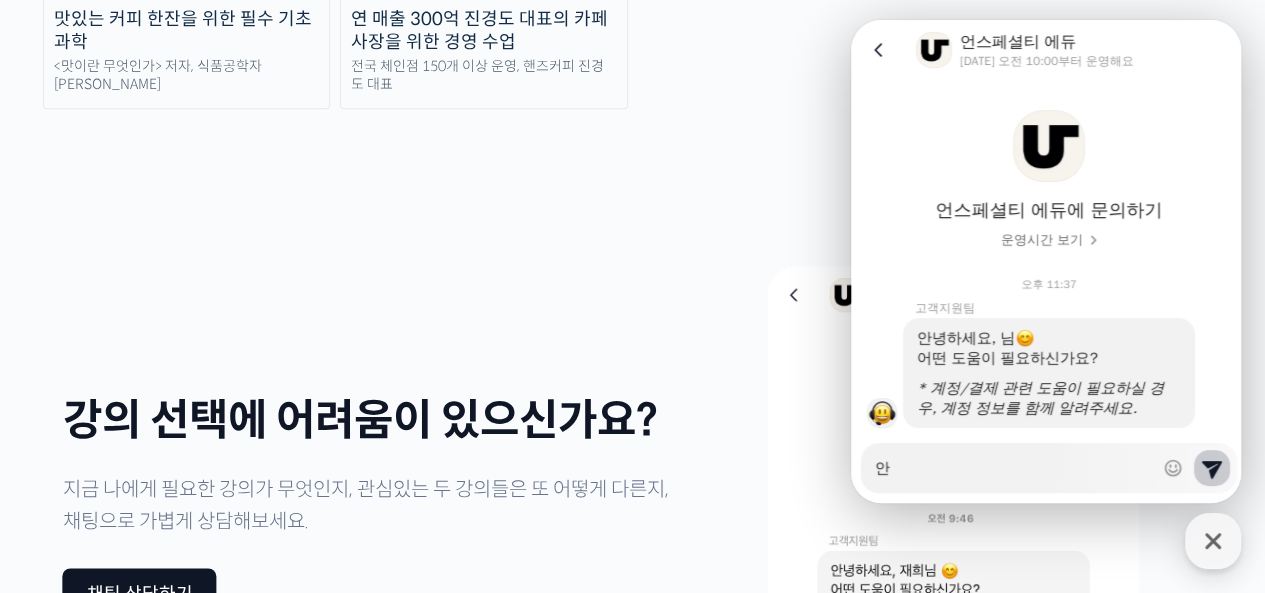 type on "x" 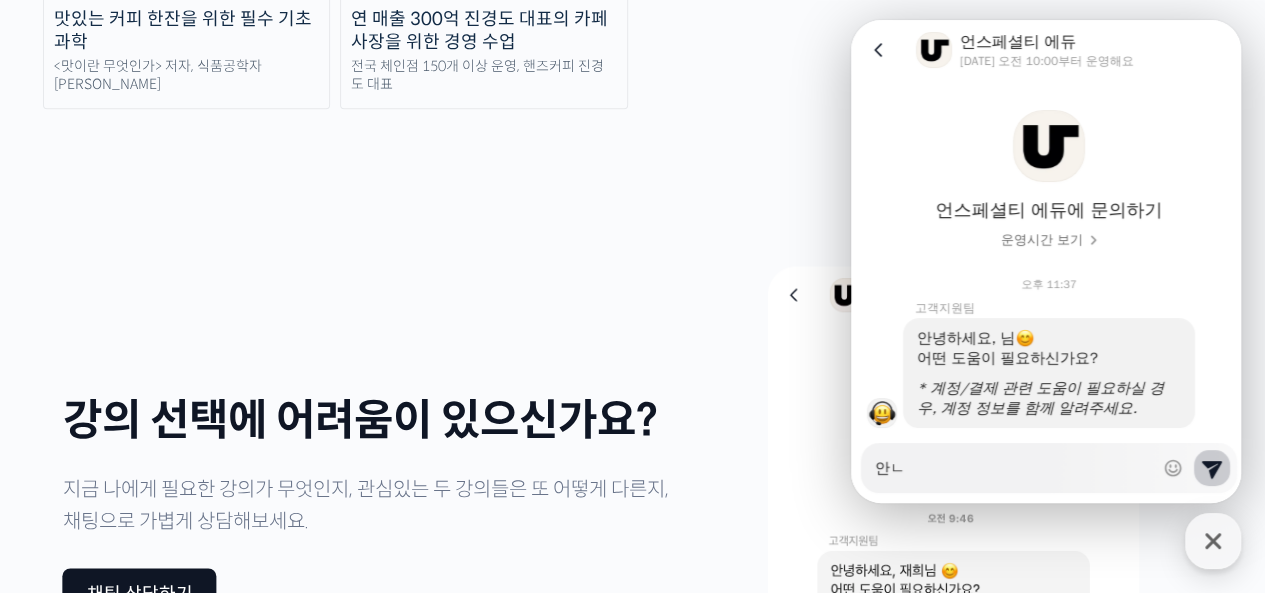 type on "안녀" 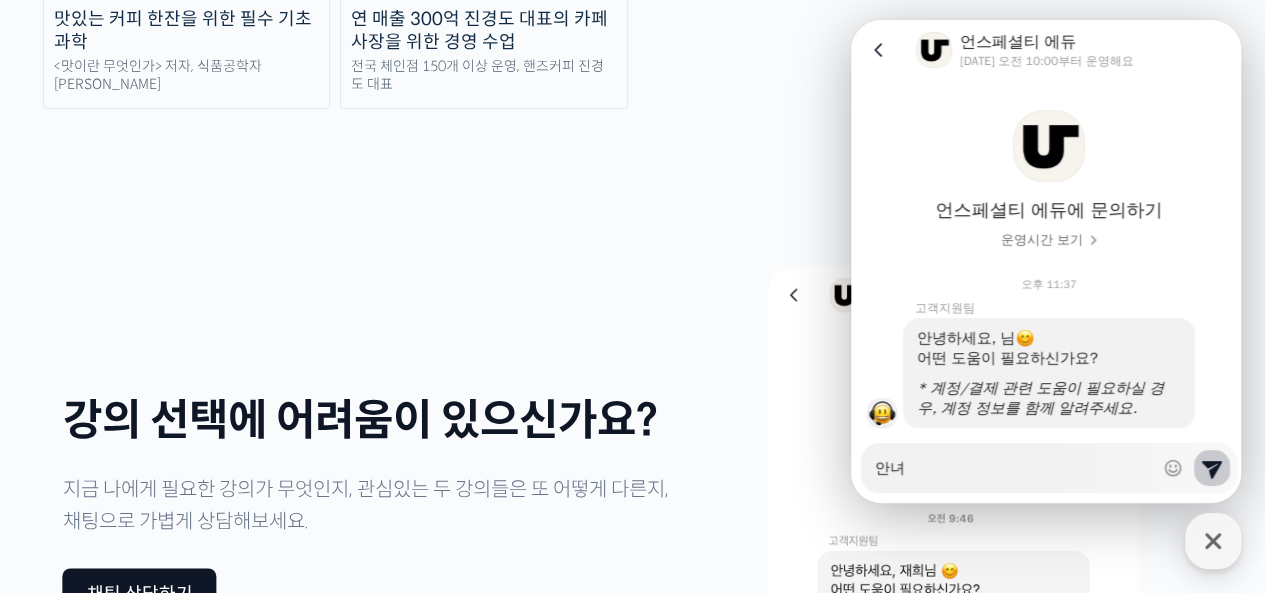 type on "x" 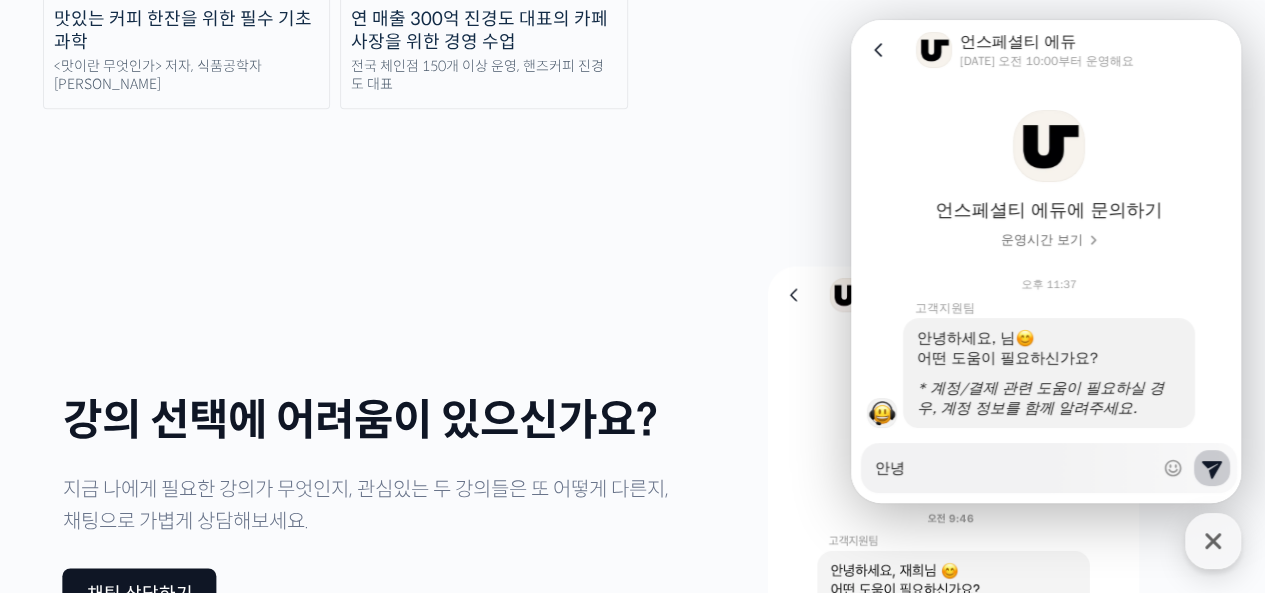 type on "x" 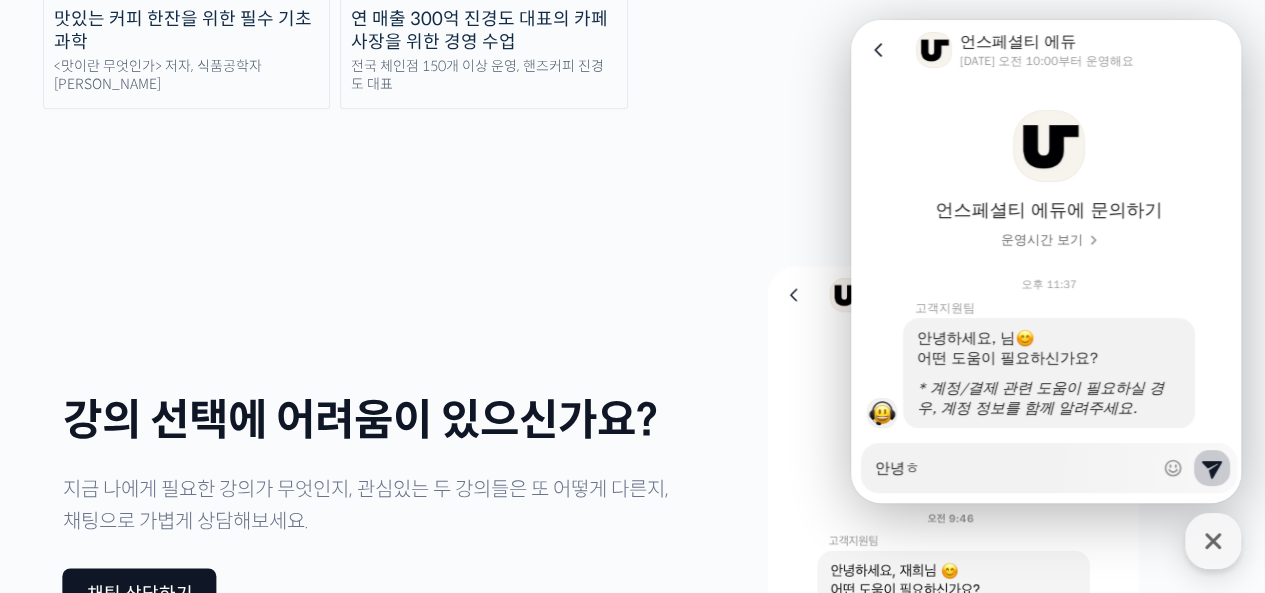 type on "x" 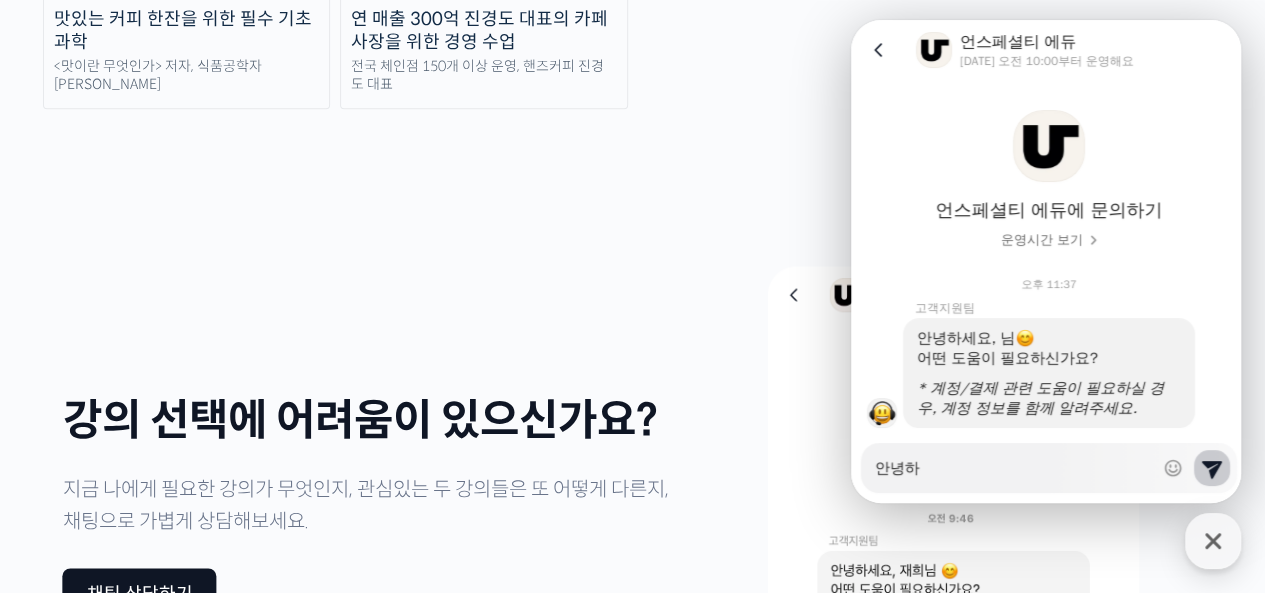 type on "안녕핫" 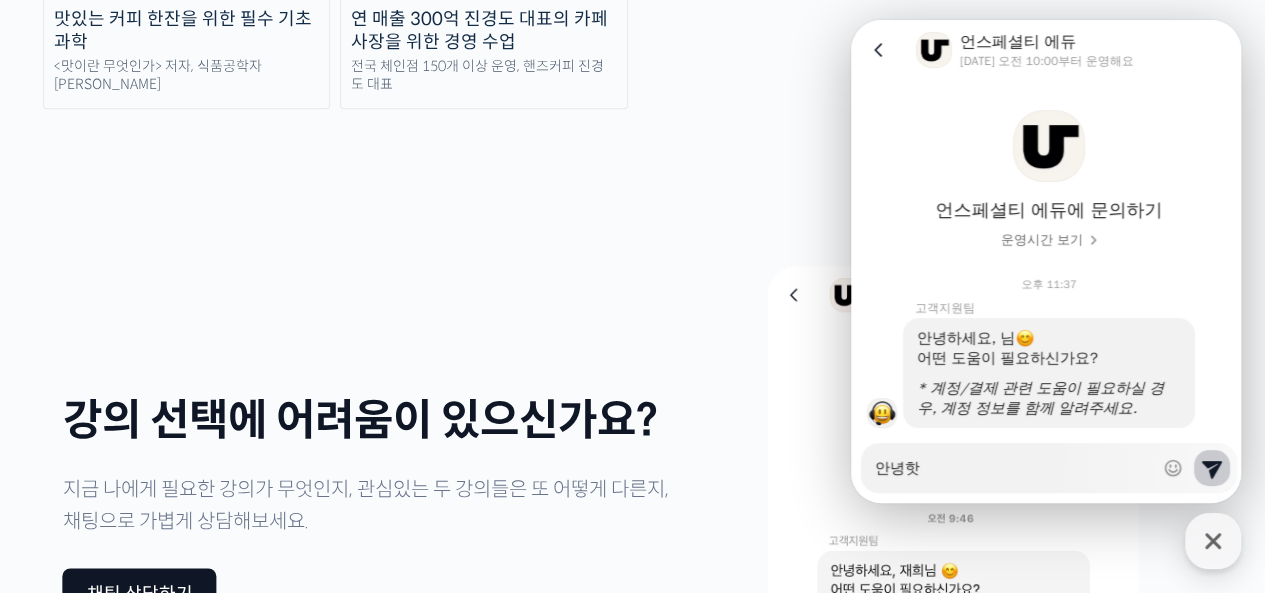 type on "x" 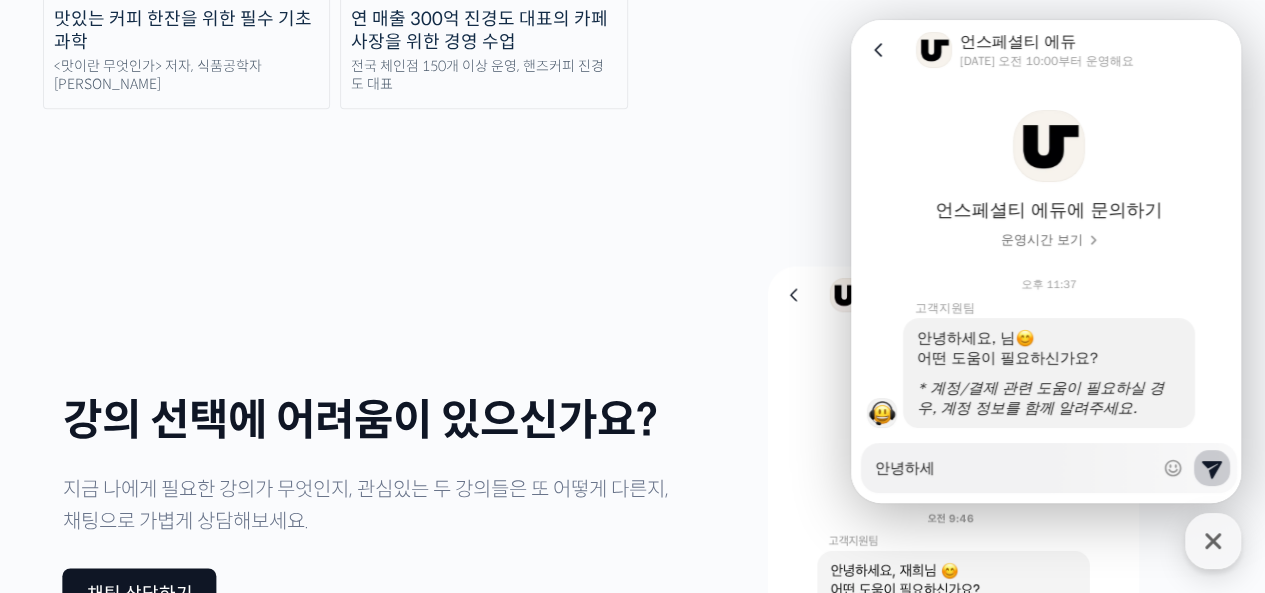 type on "안녕하셍" 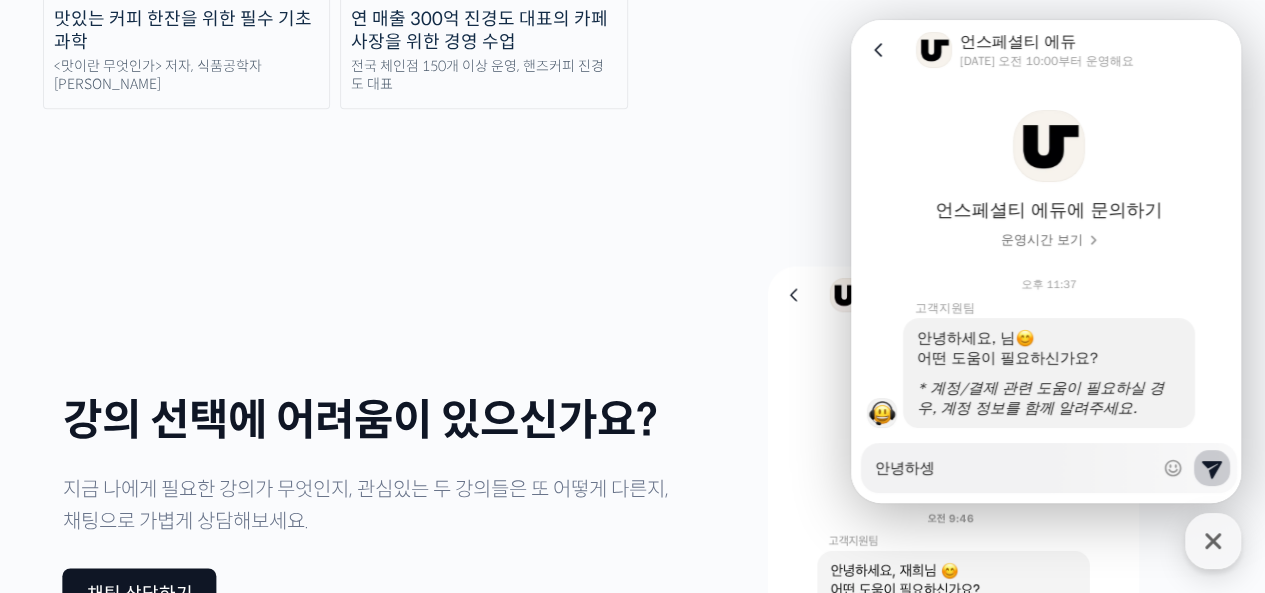 type on "x" 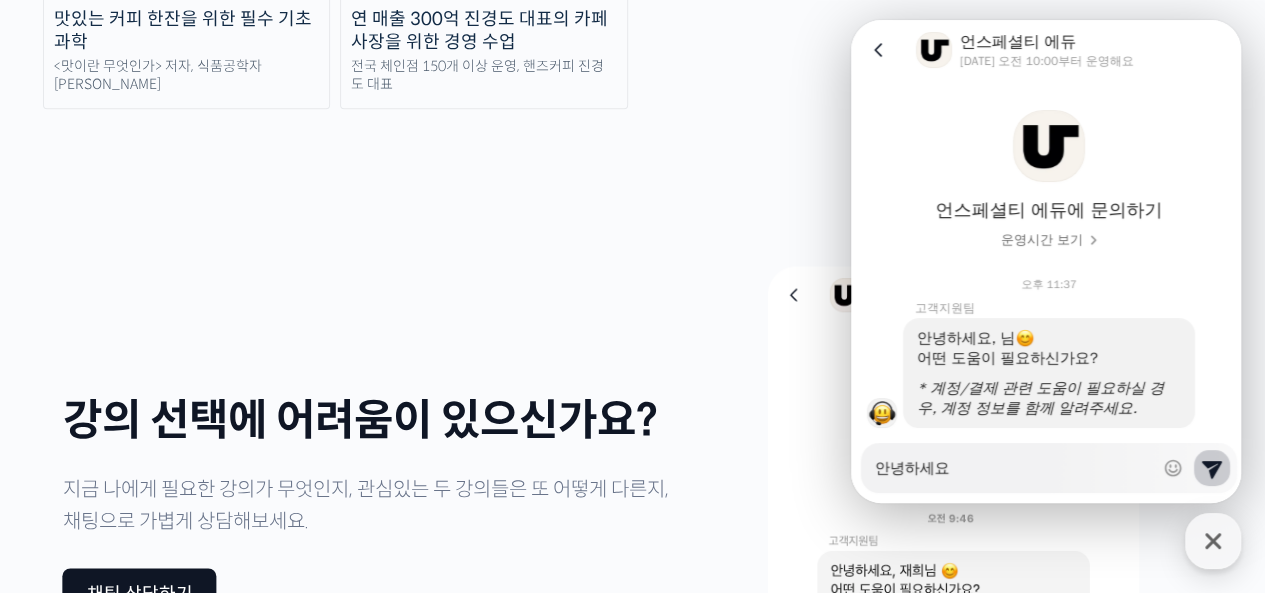 type on "x" 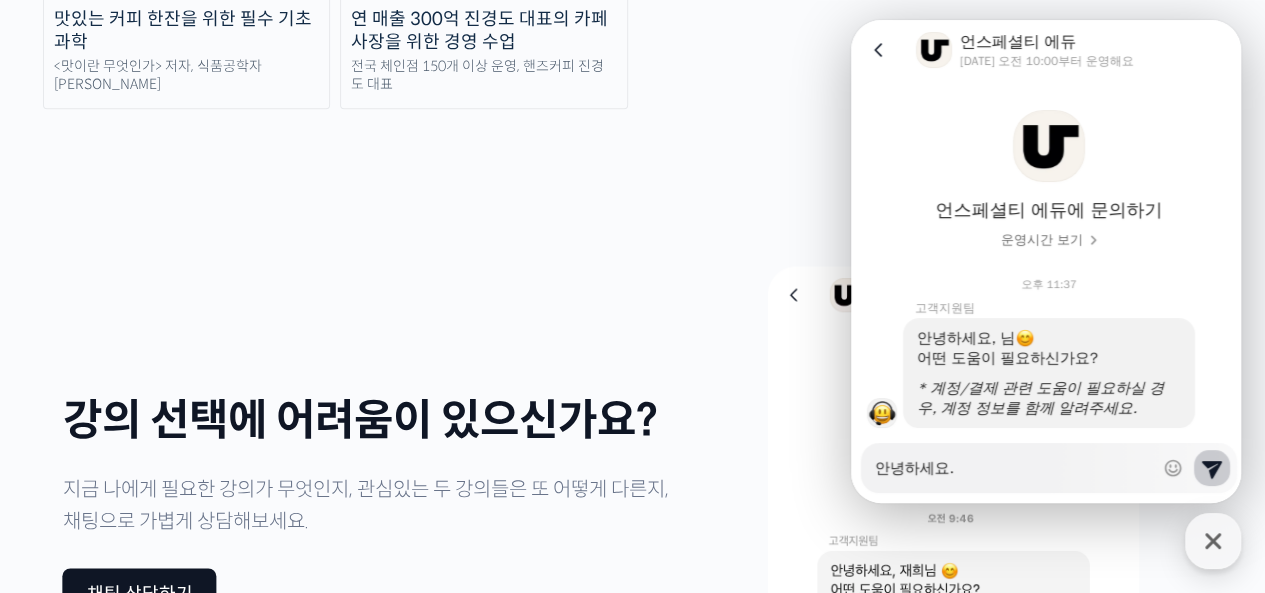 type on "x" 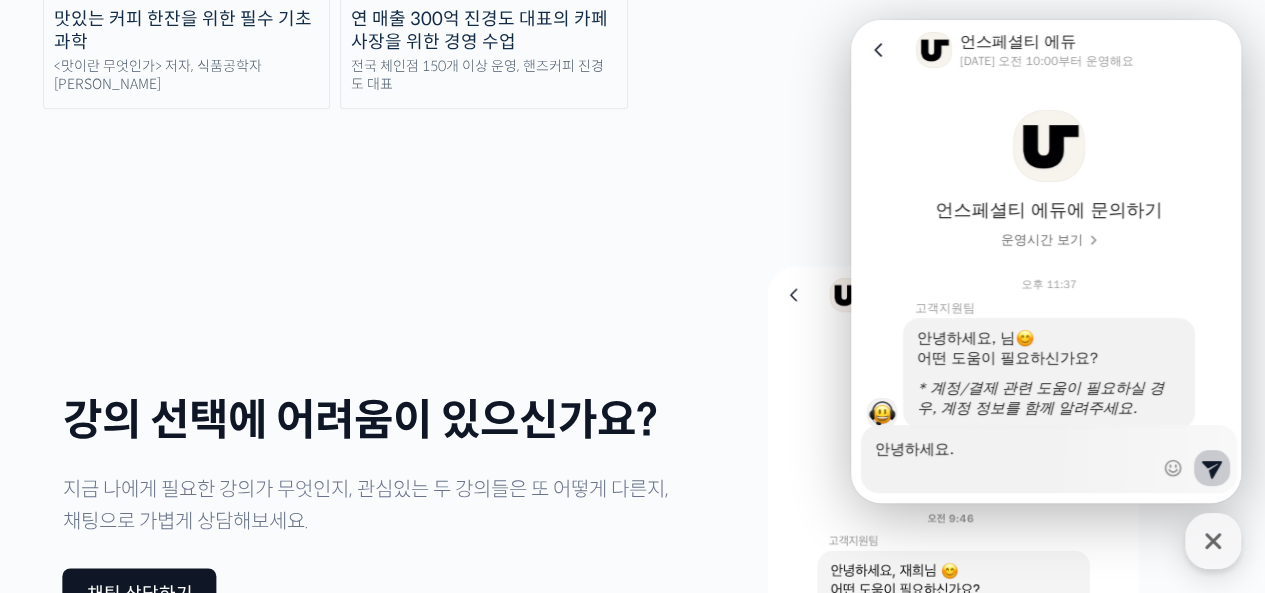type on "x" 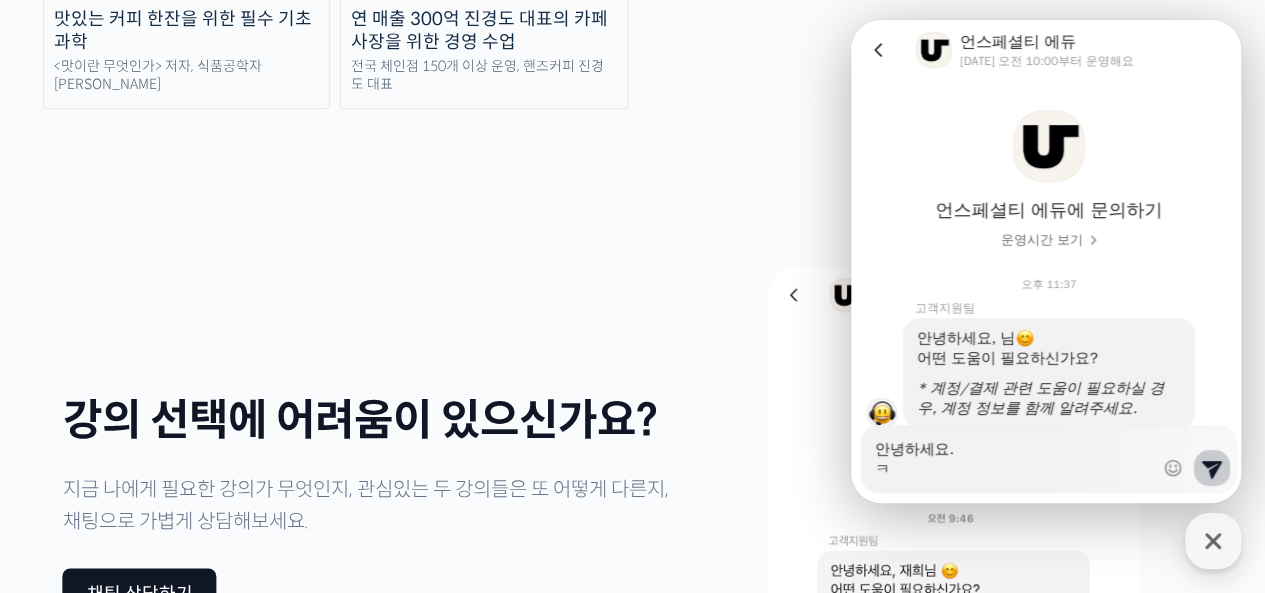 type on "x" 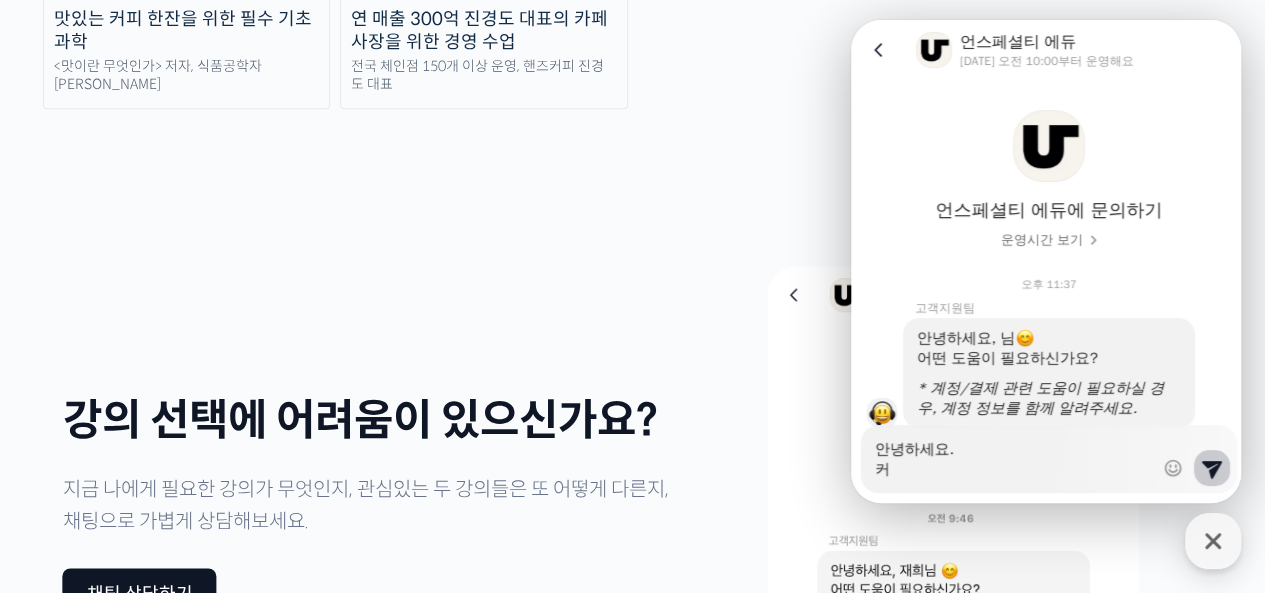type on "x" 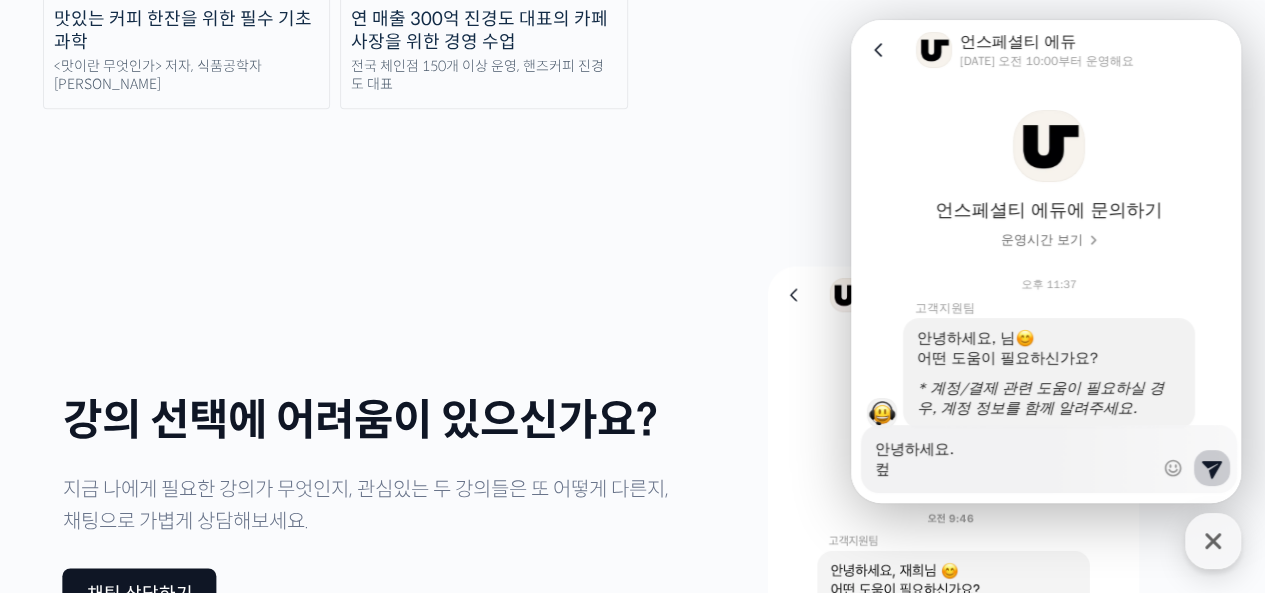 type on "안녕하세요.
커피" 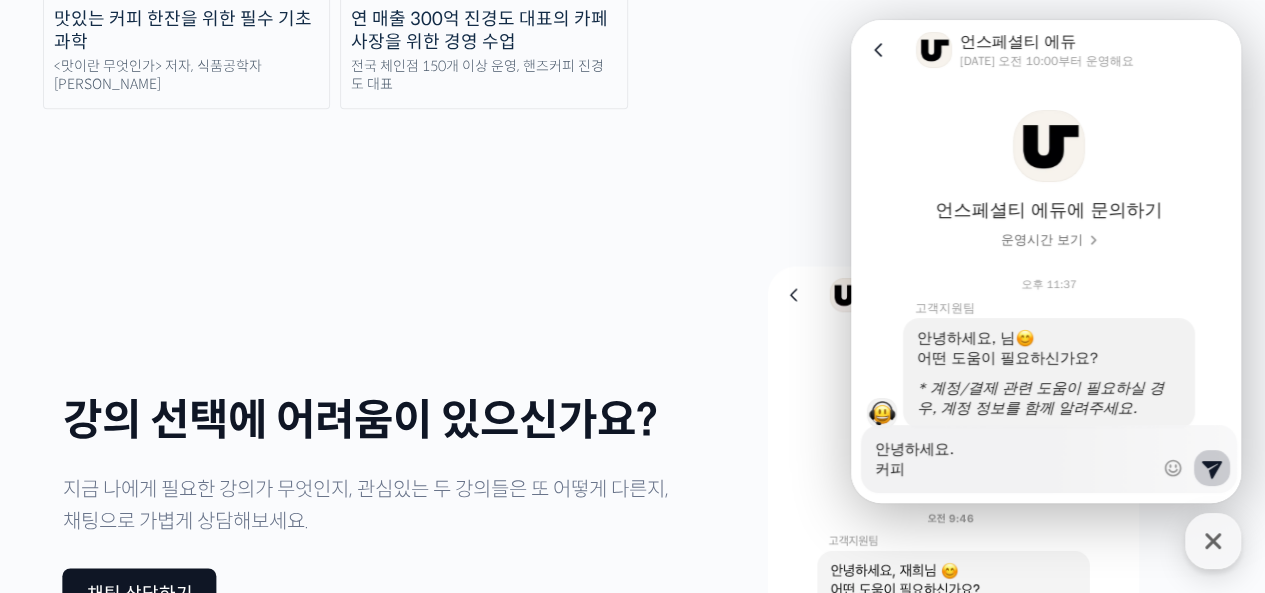 type on "x" 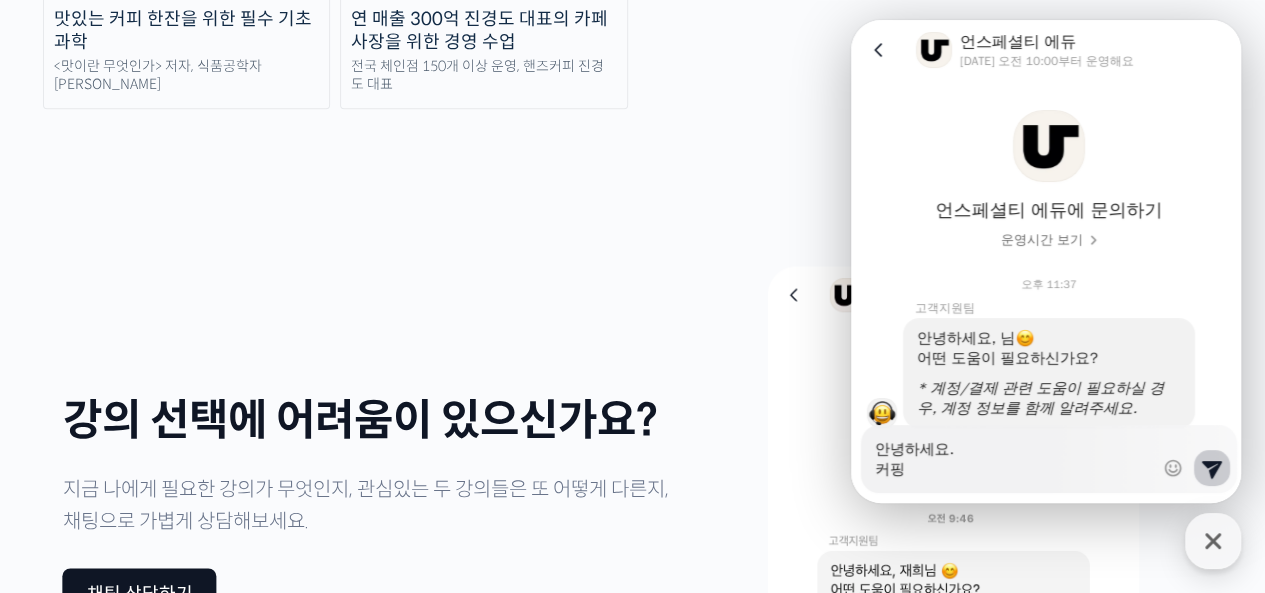 type on "안녕하세요.
커피에" 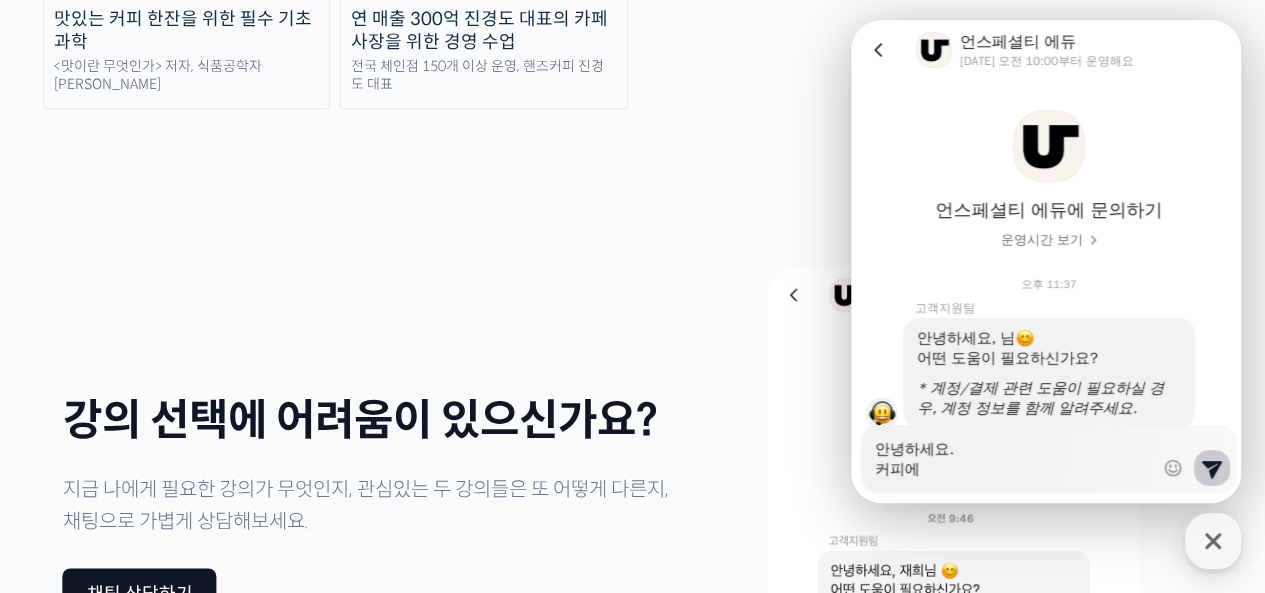 type on "x" 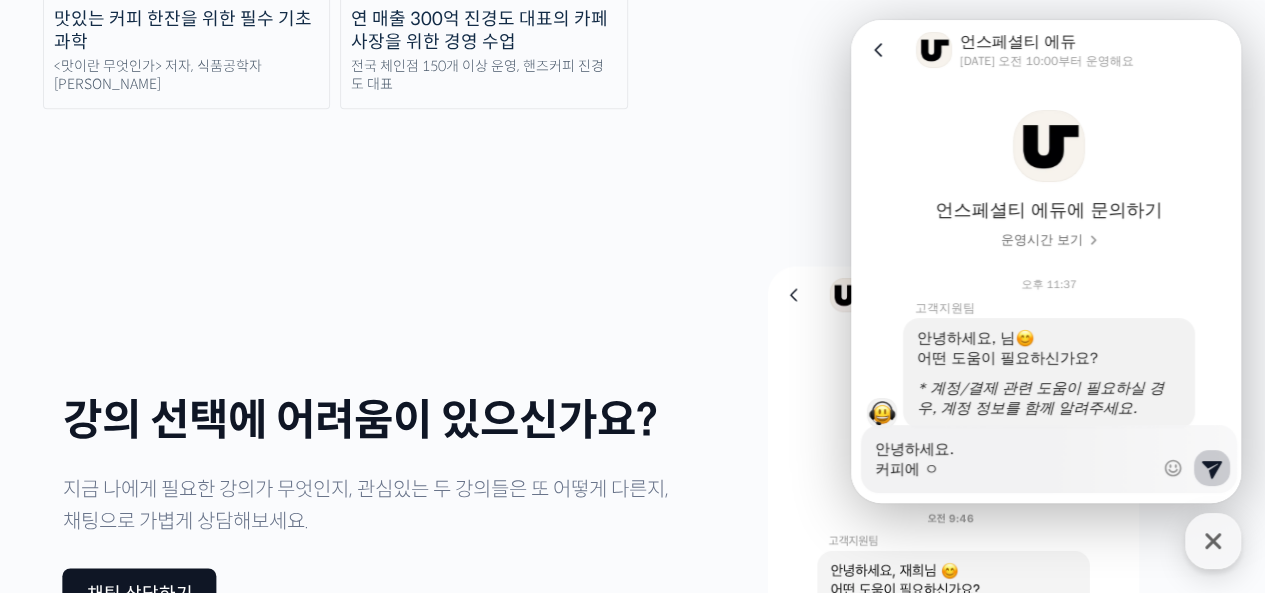 type on "안녕하세요.
커피에 이" 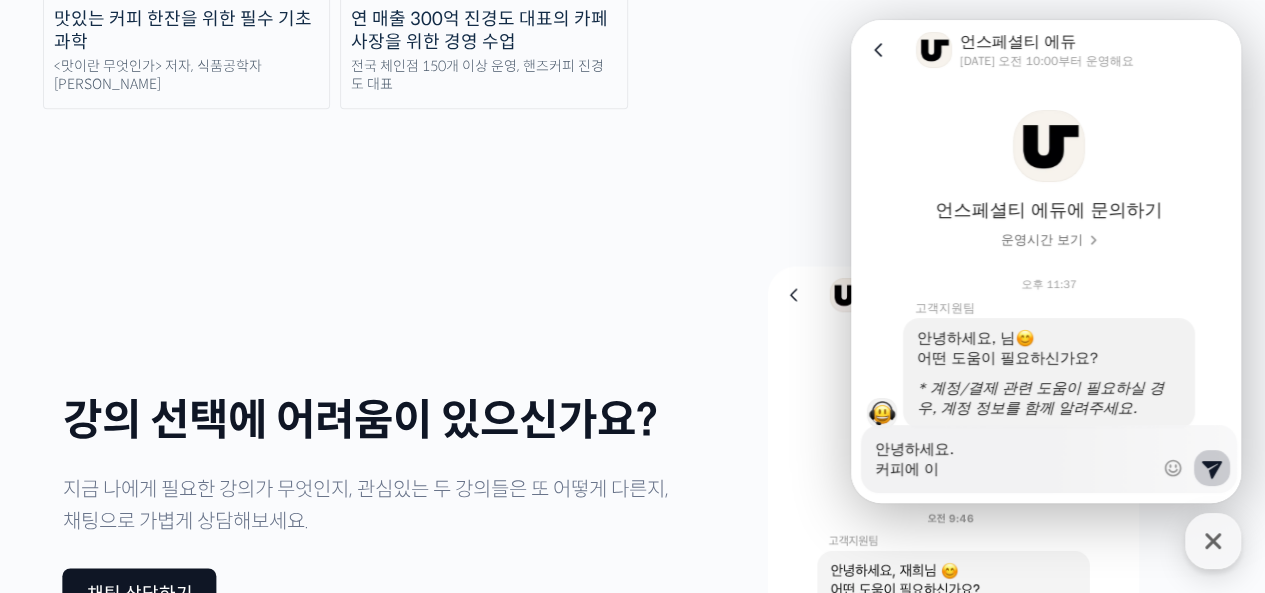 type on "x" 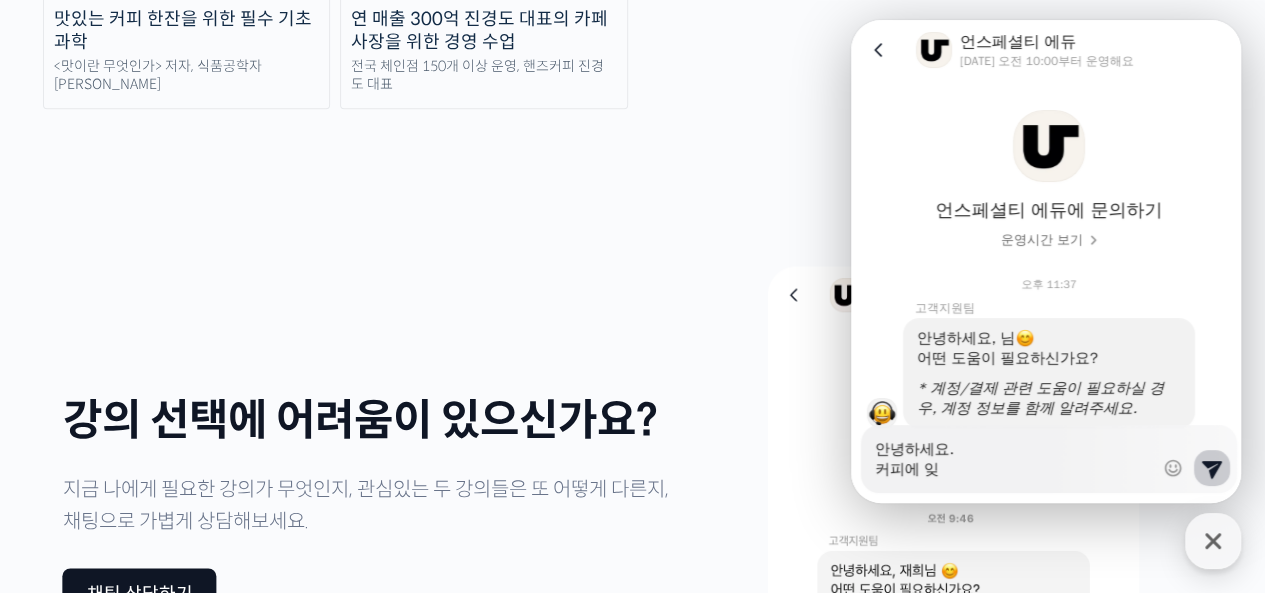 type on "x" 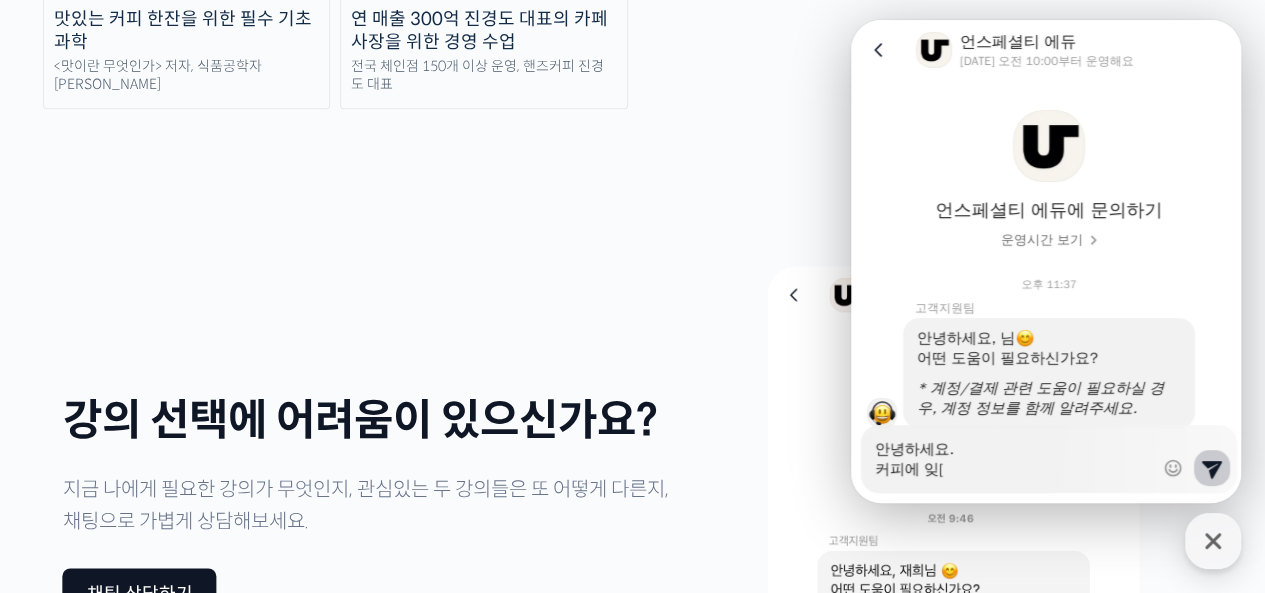 type on "x" 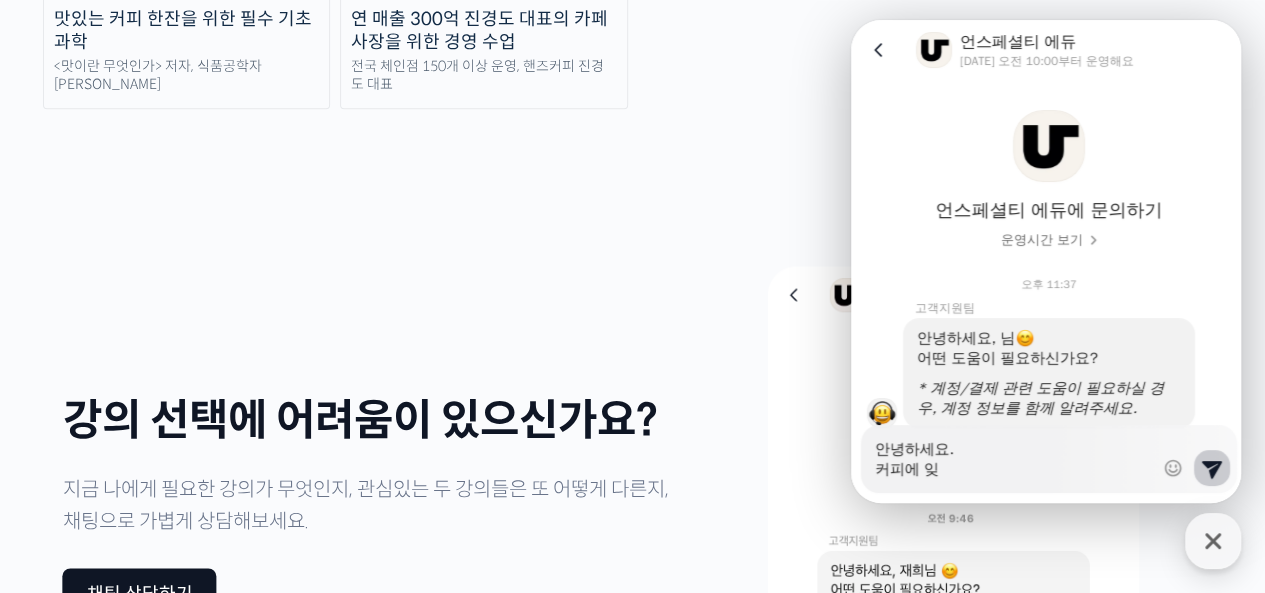 type on "x" 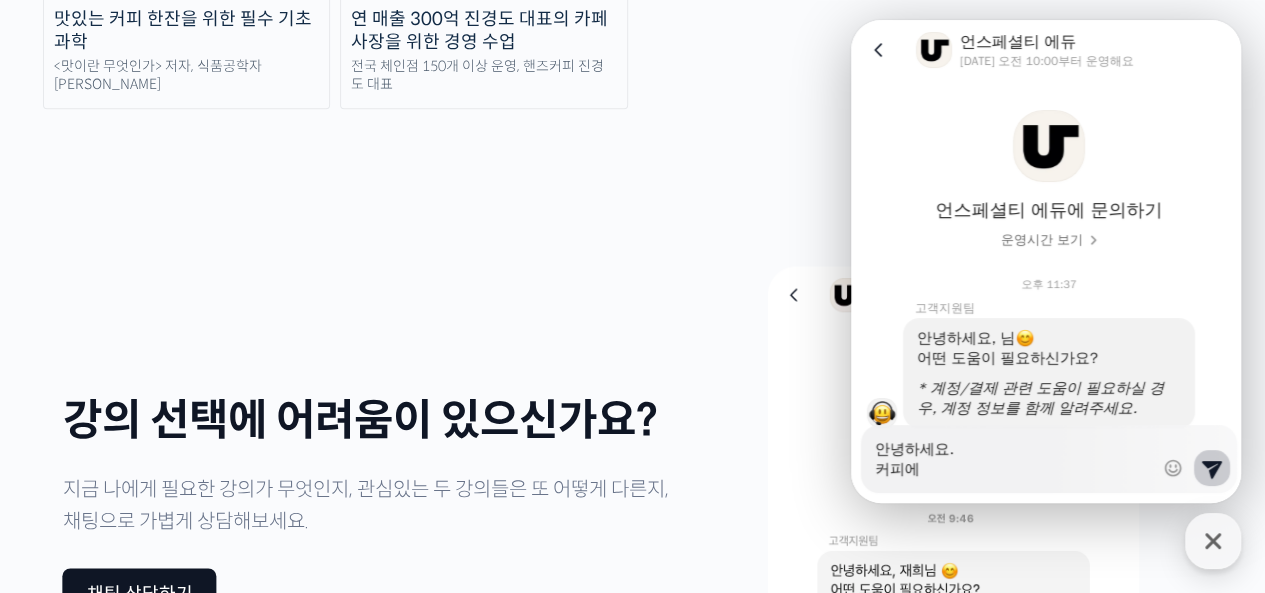 type on "x" 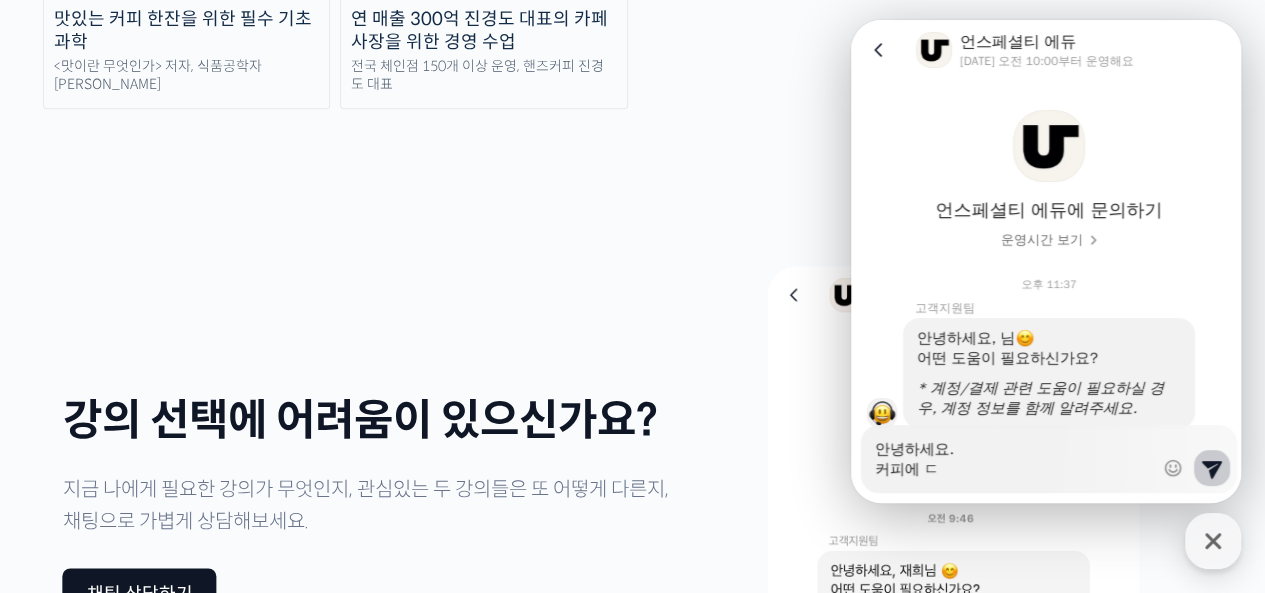 type on "x" 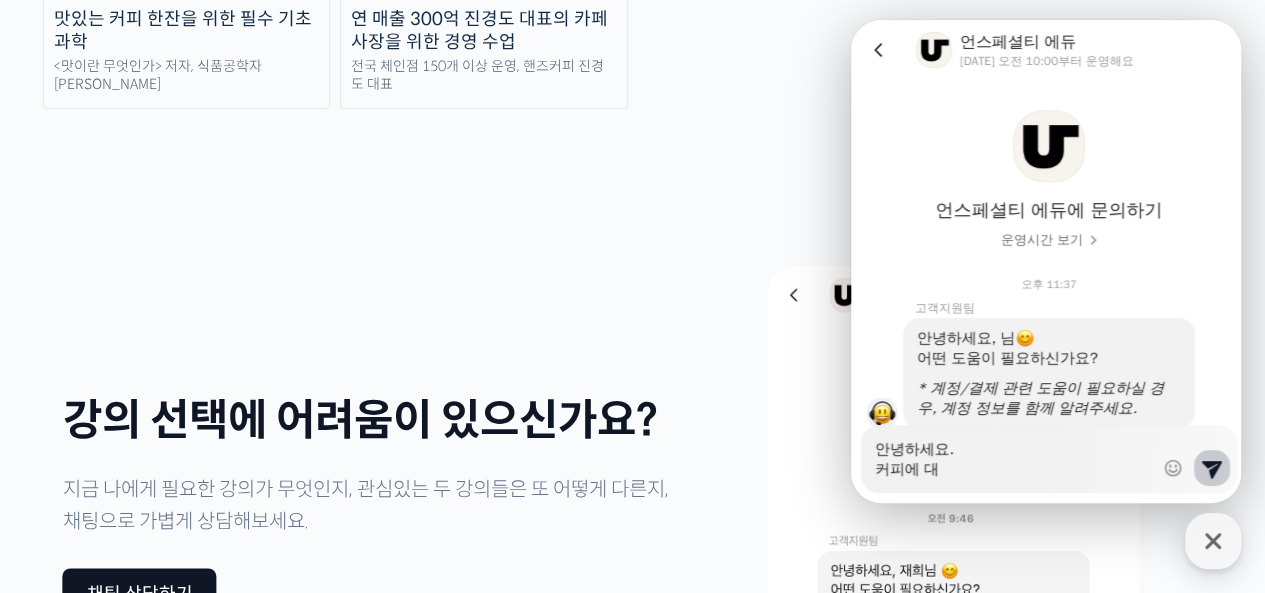type on "x" 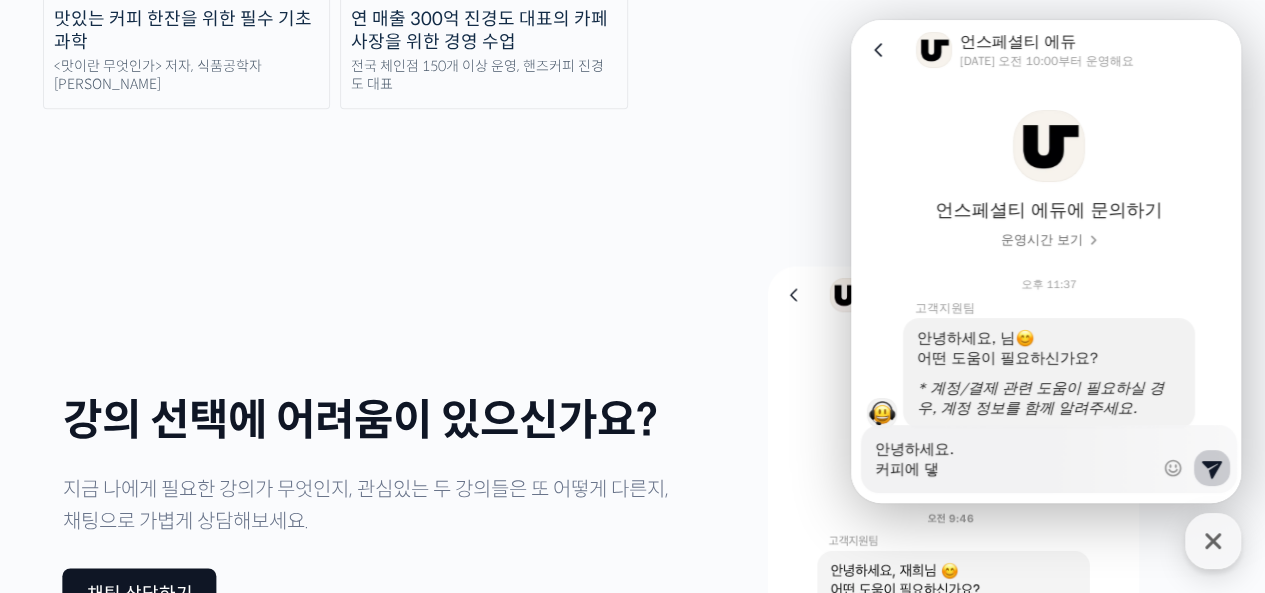type on "x" 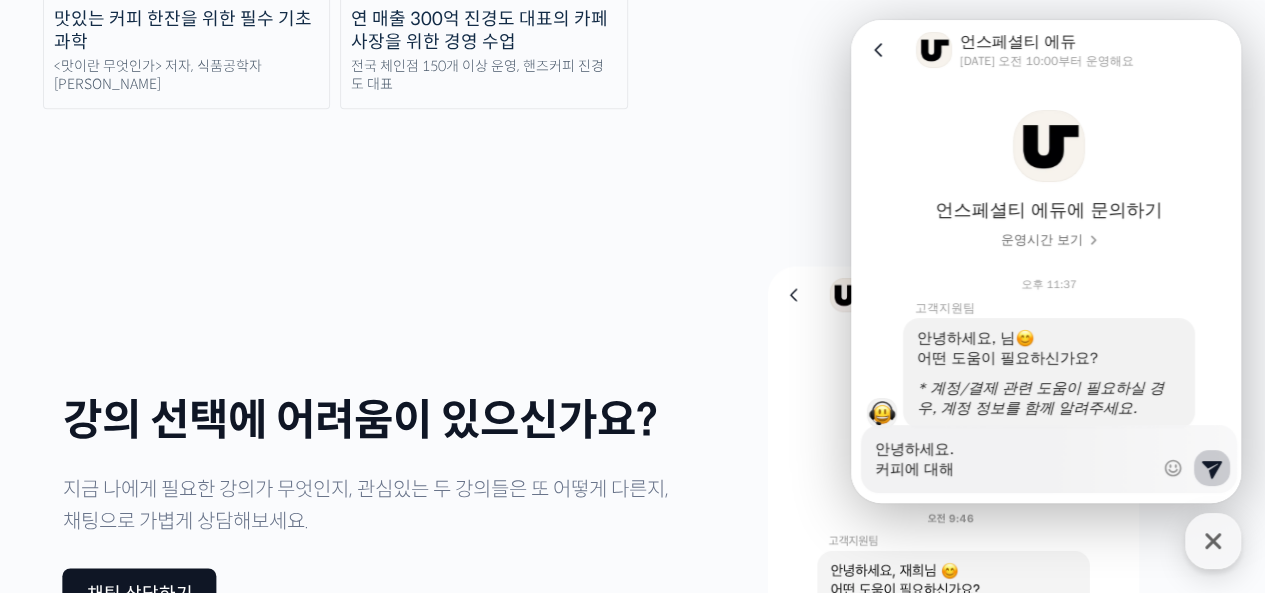 type on "x" 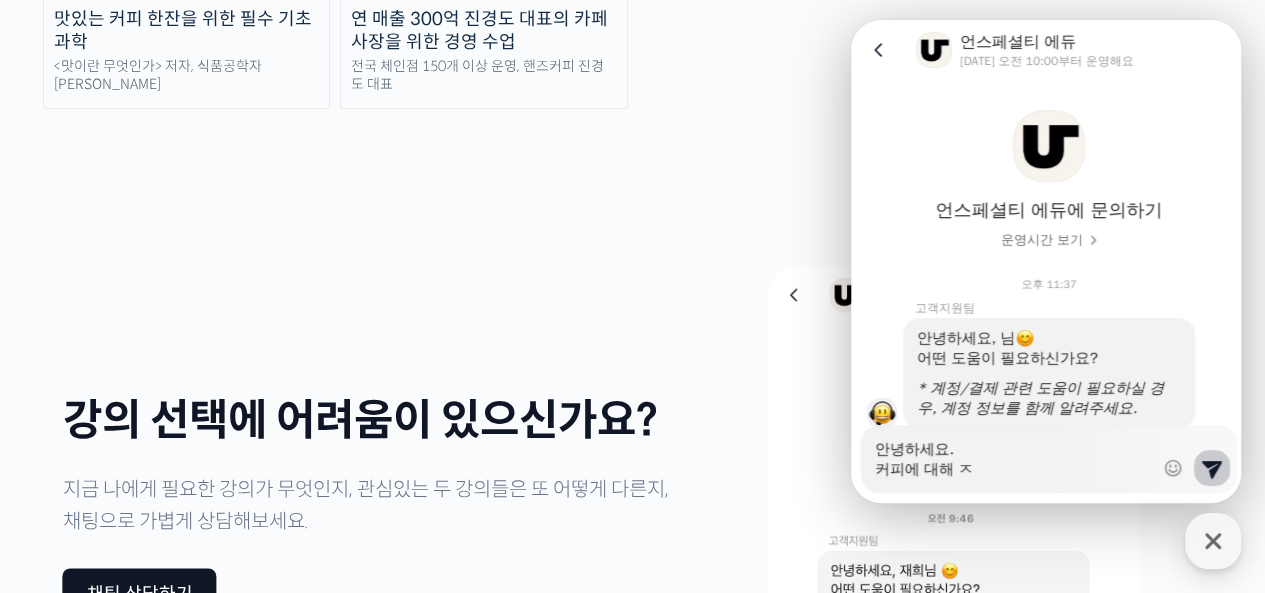 type on "x" 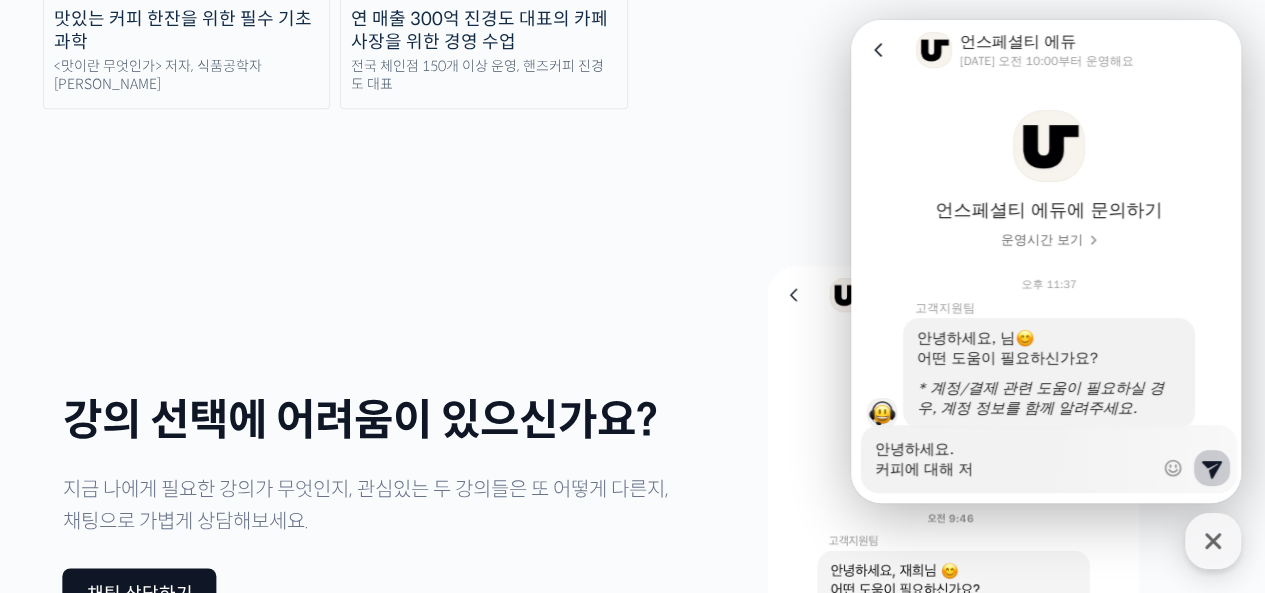 type on "x" 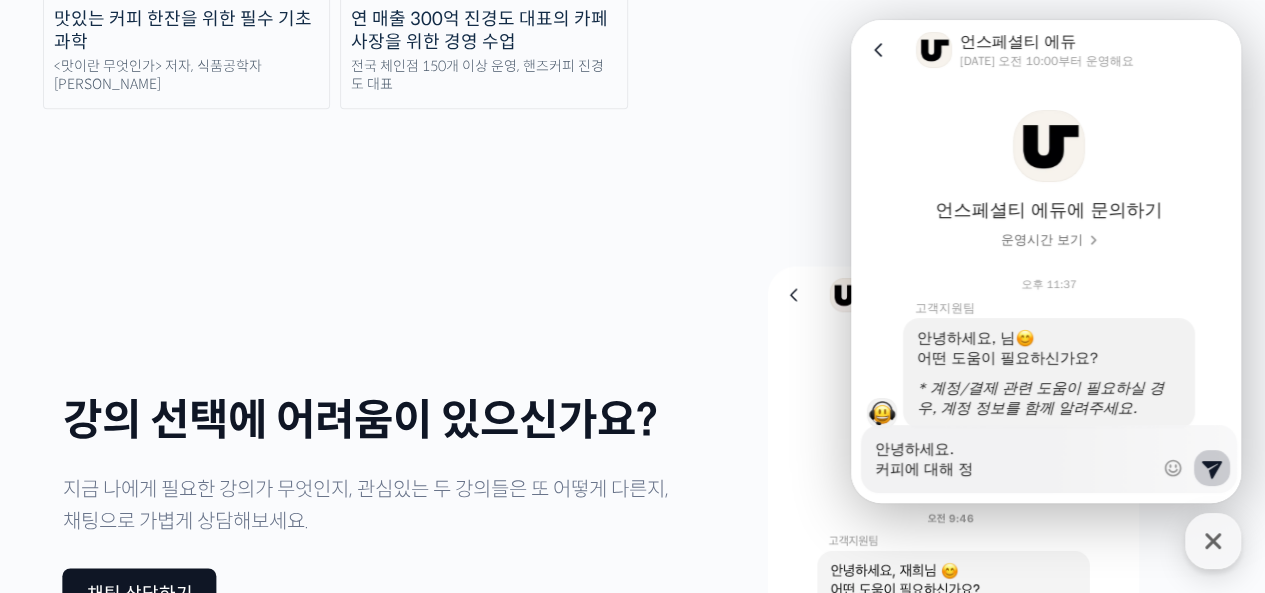 type on "안녕하세요.
커피에 대해 정ㅎ" 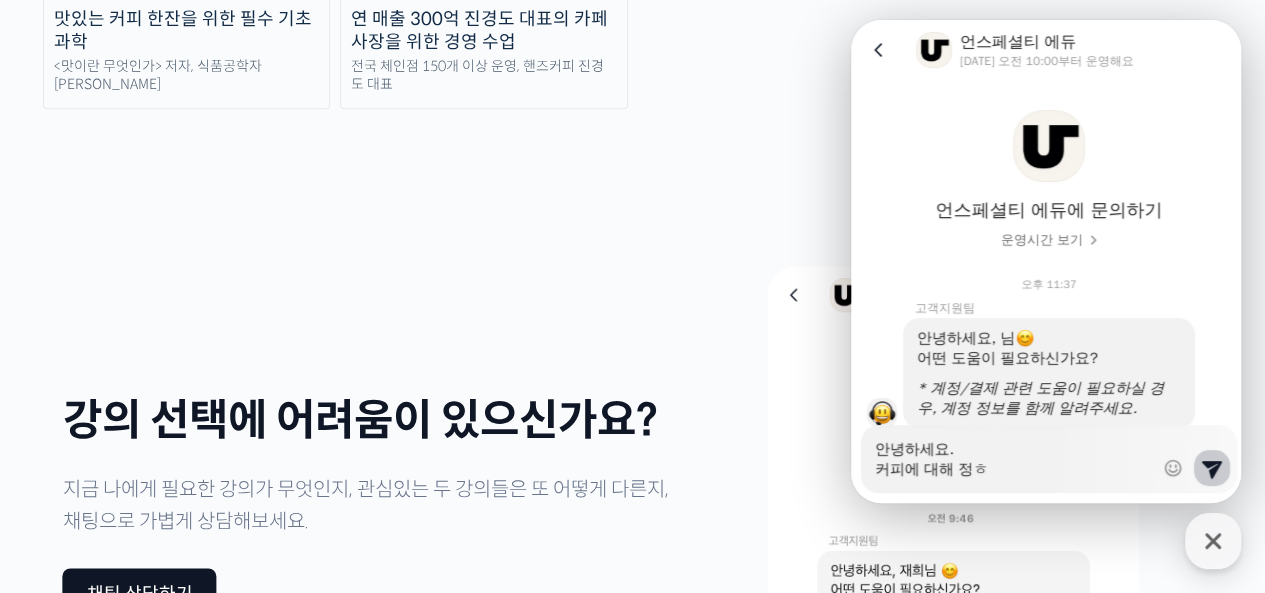 type on "x" 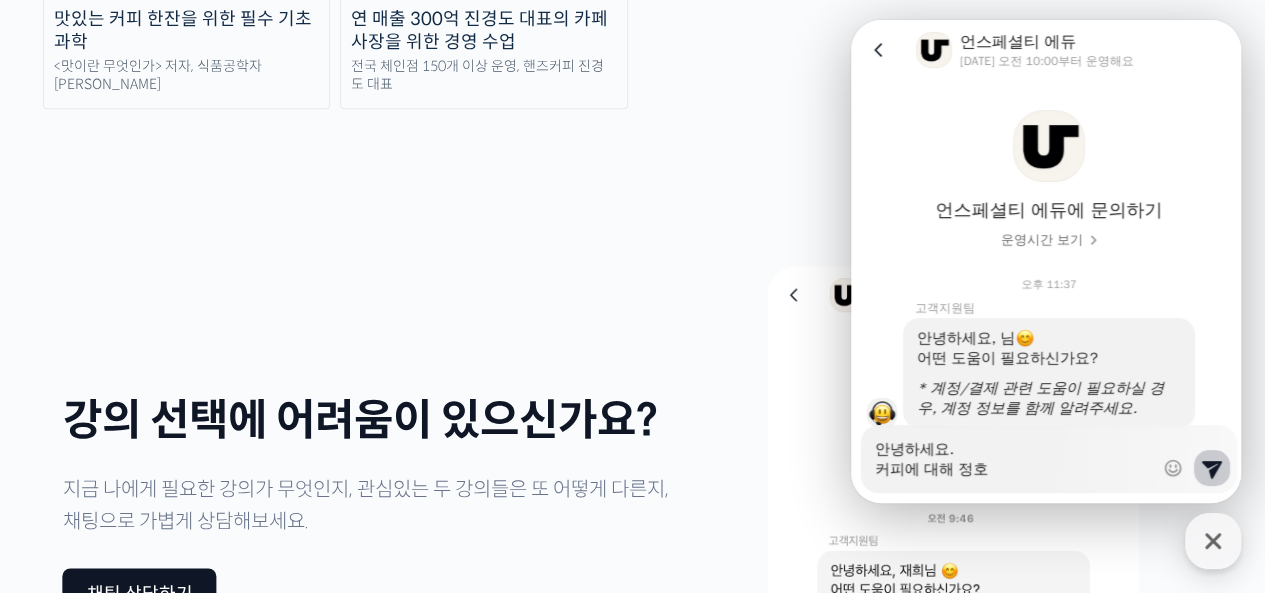 type on "x" 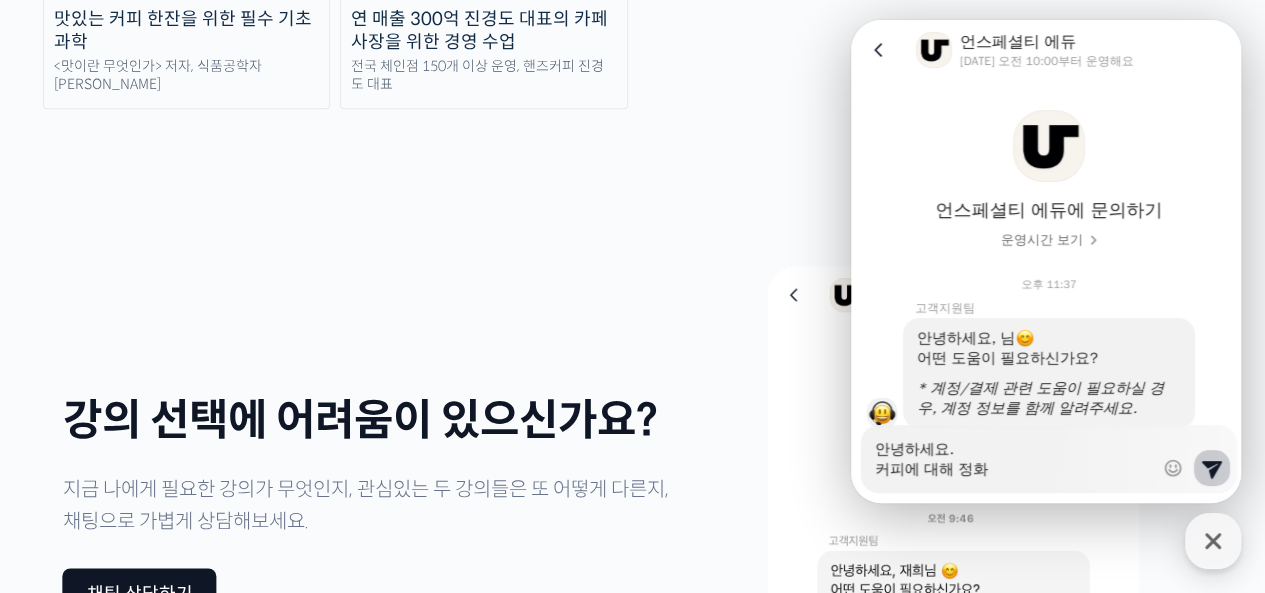 type on "x" 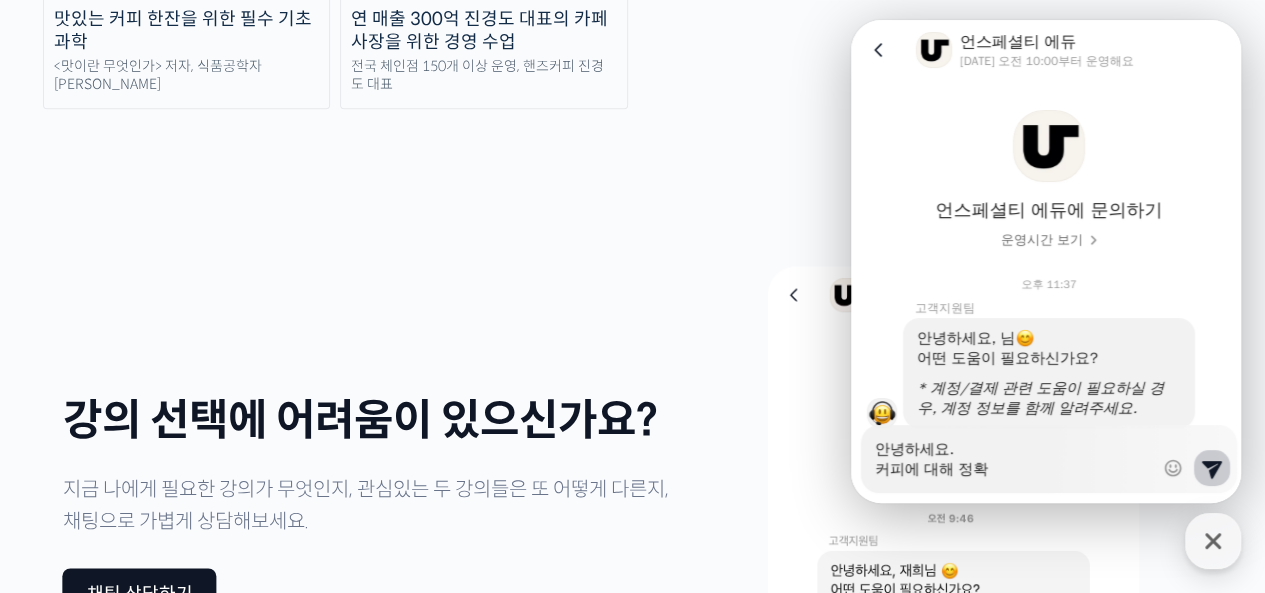 type on "x" 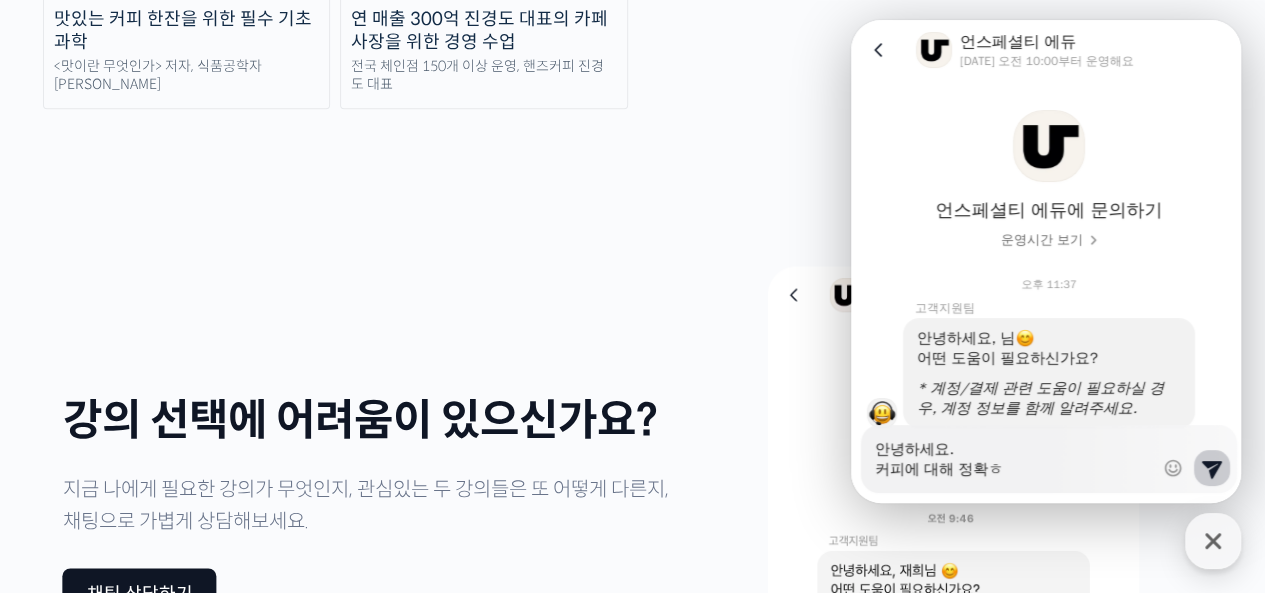 type on "x" 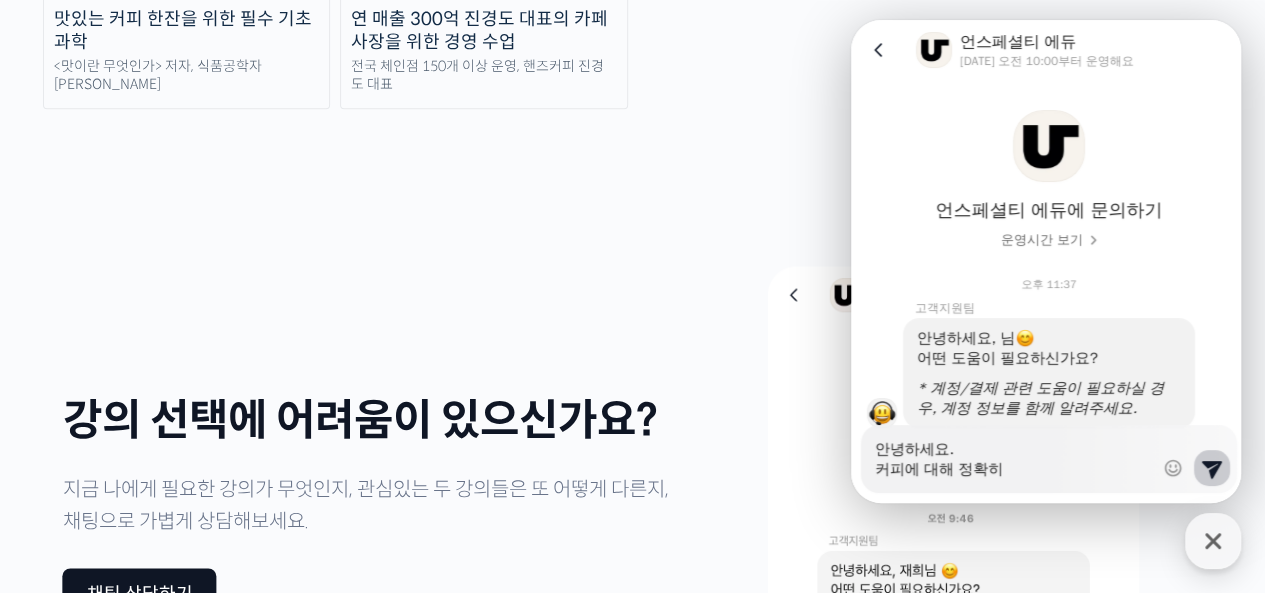 type on "x" 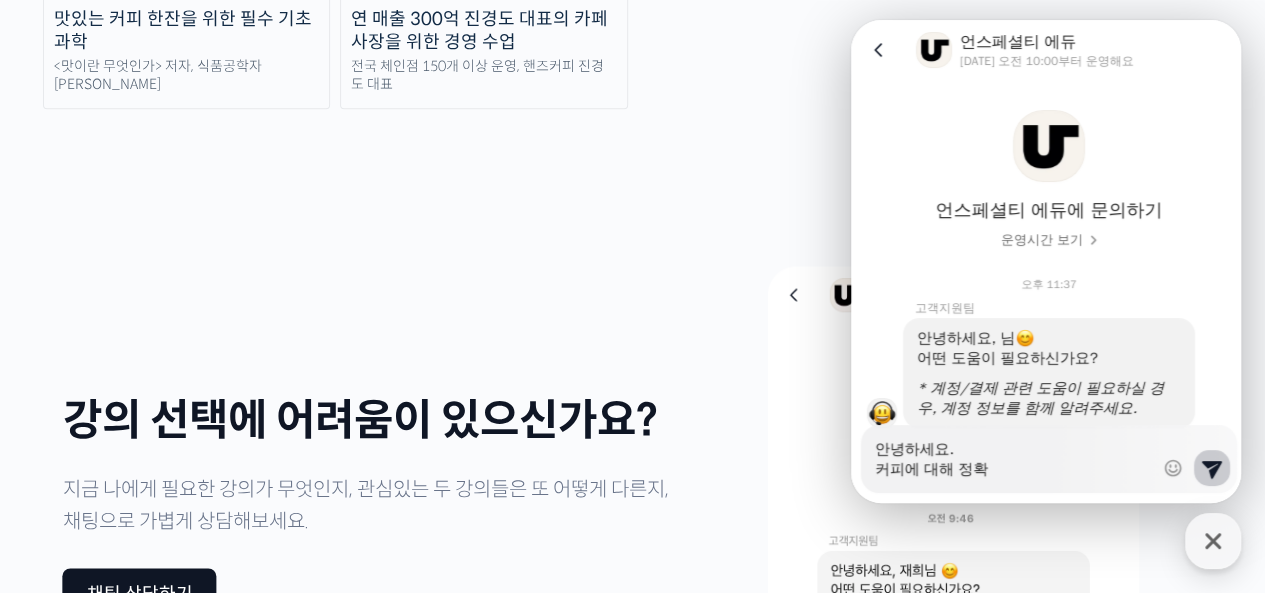 type on "x" 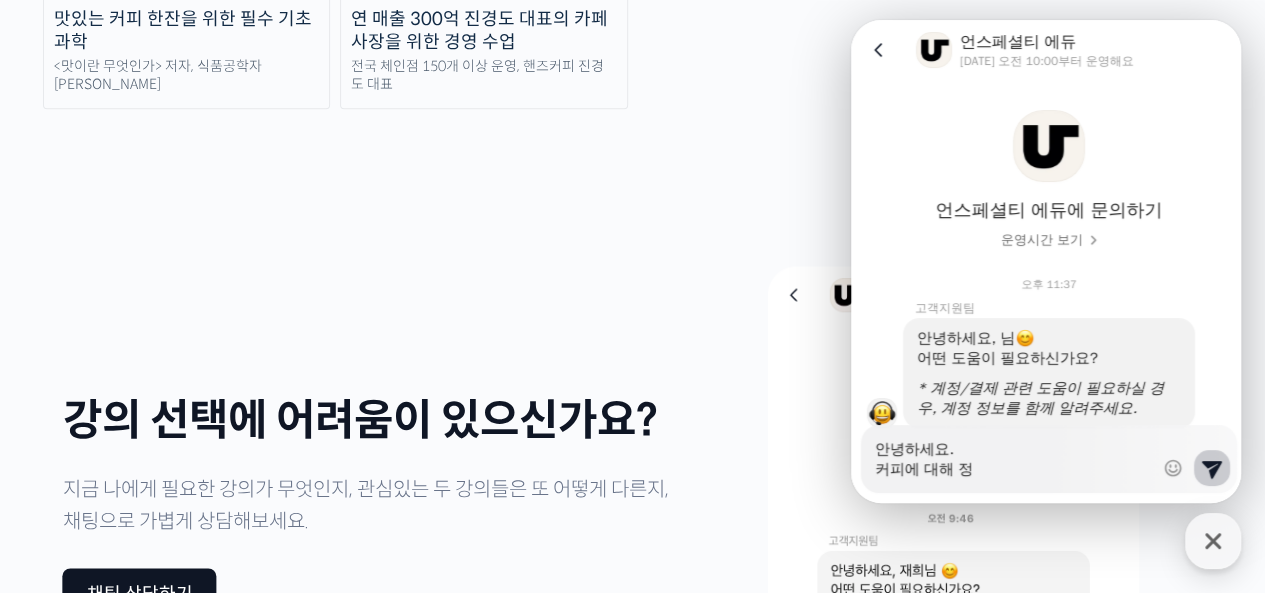 type on "x" 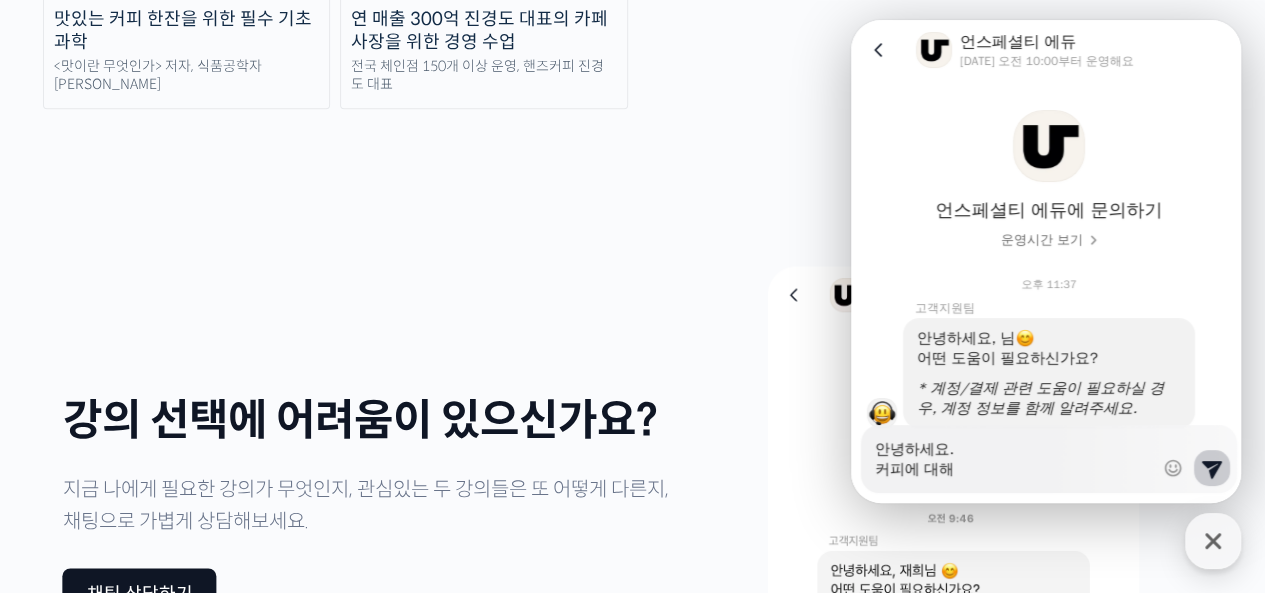 type on "x" 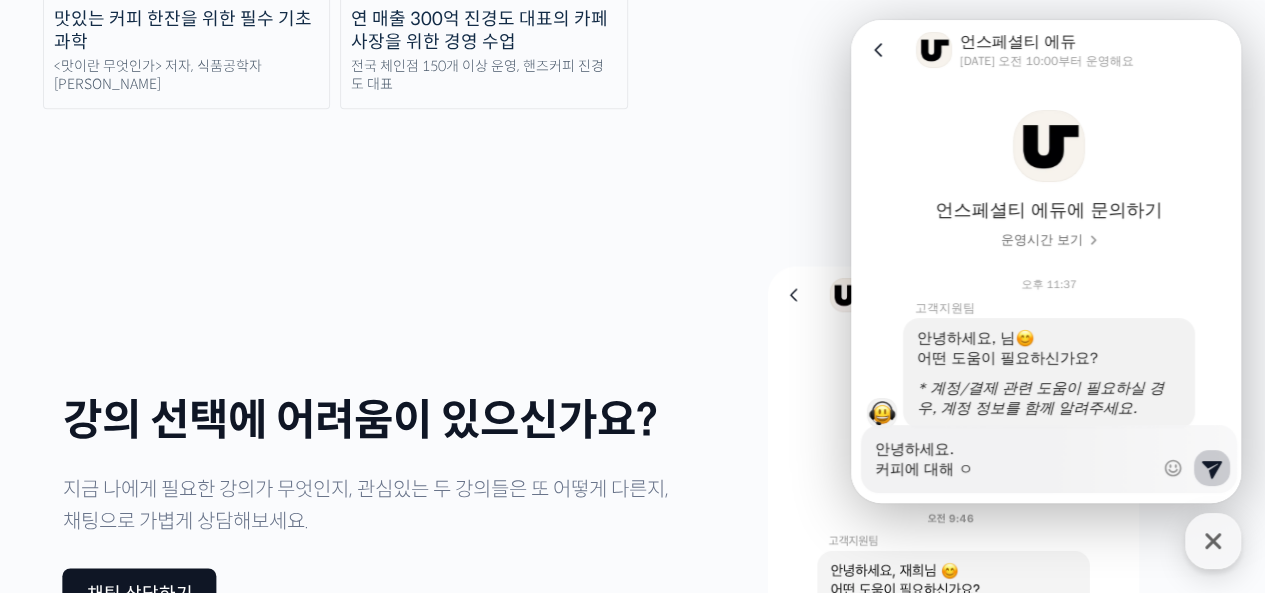 type on "x" 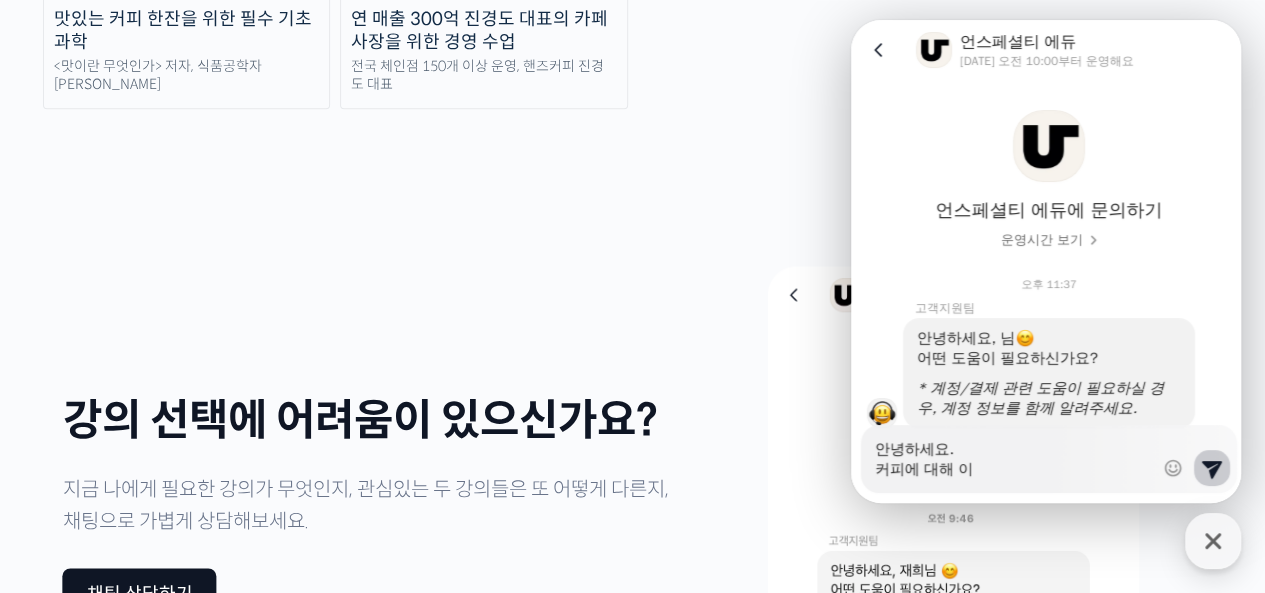 type on "x" 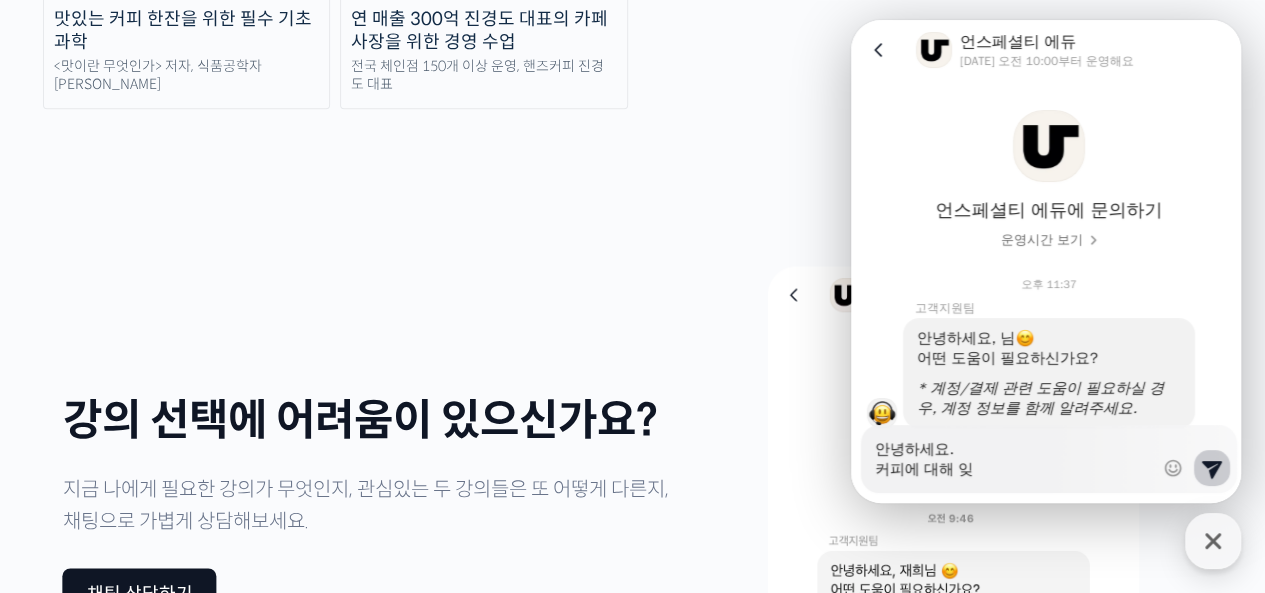 type on "x" 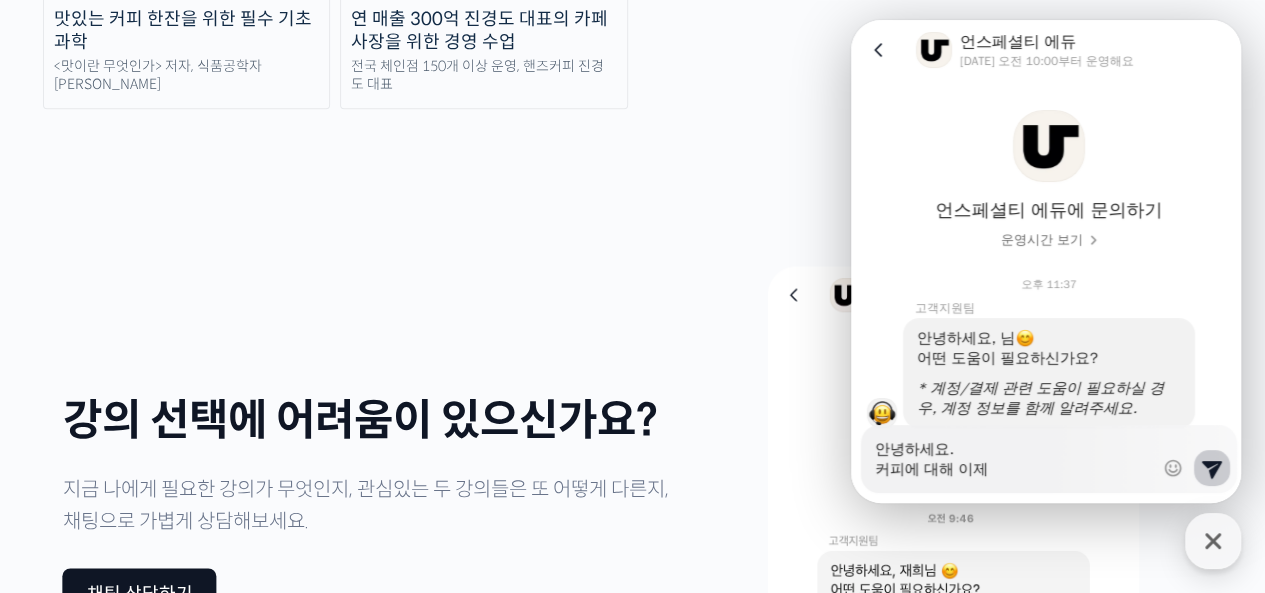 type on "x" 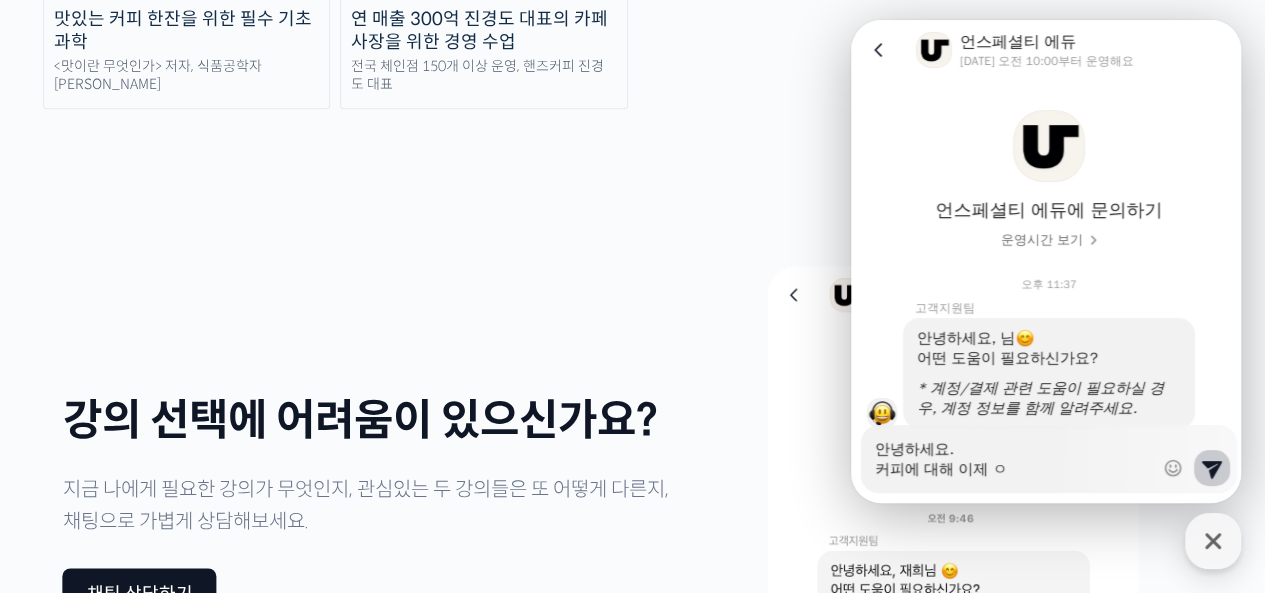type on "x" 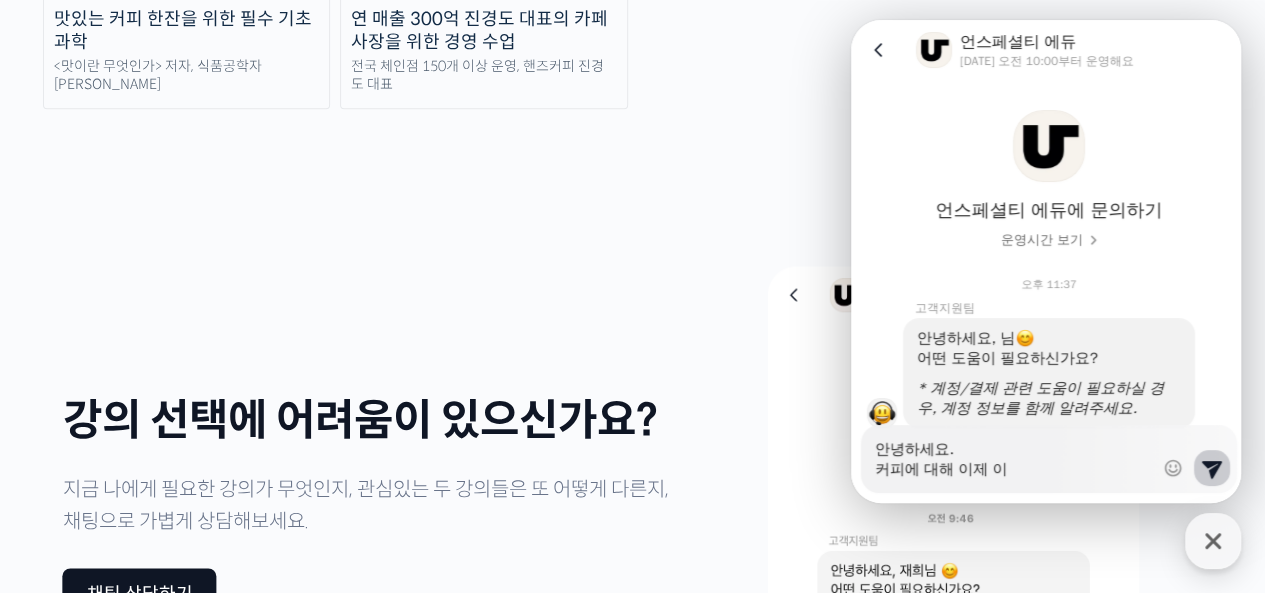 type on "x" 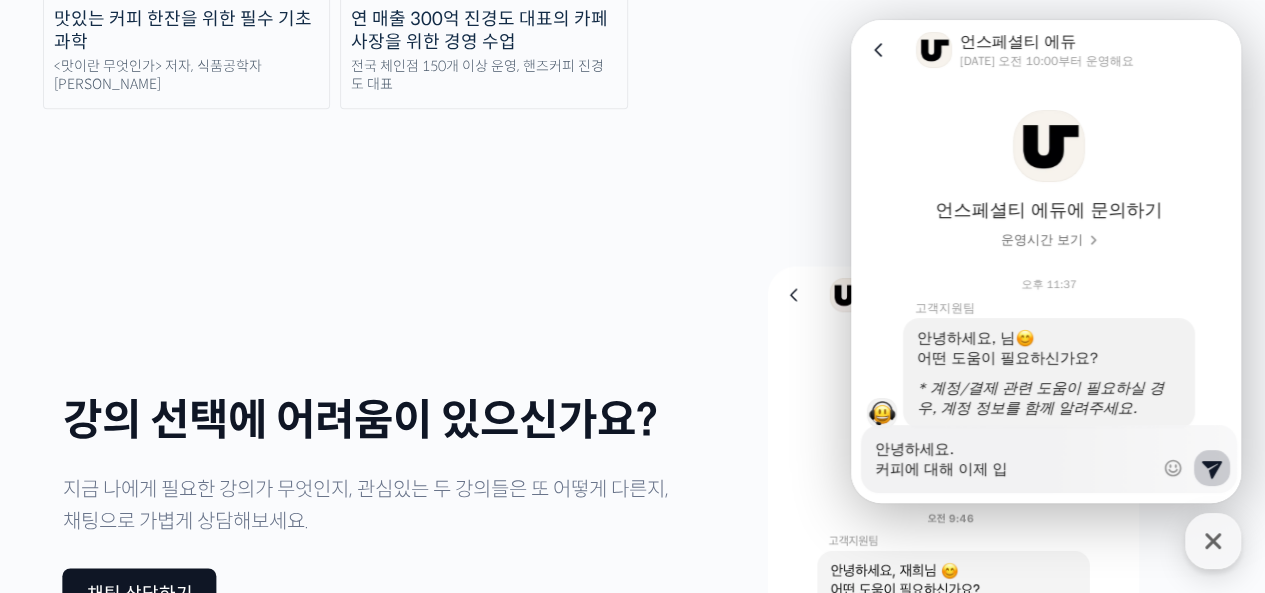 type on "x" 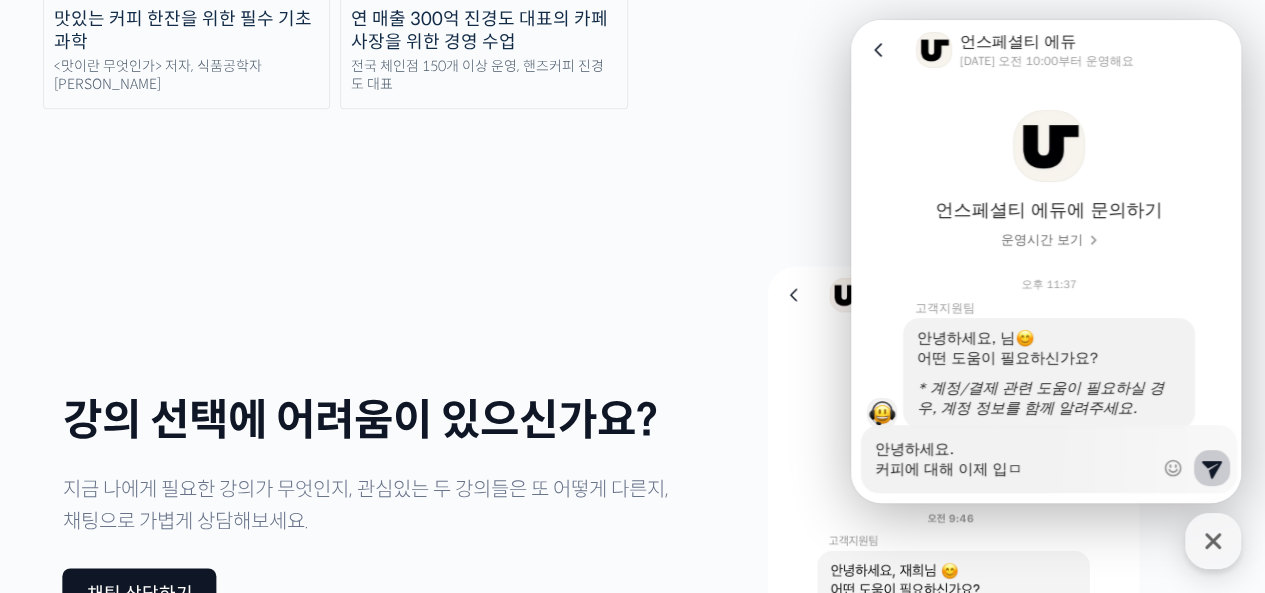type on "안녕하세요.
커피에 대해 이제 입무" 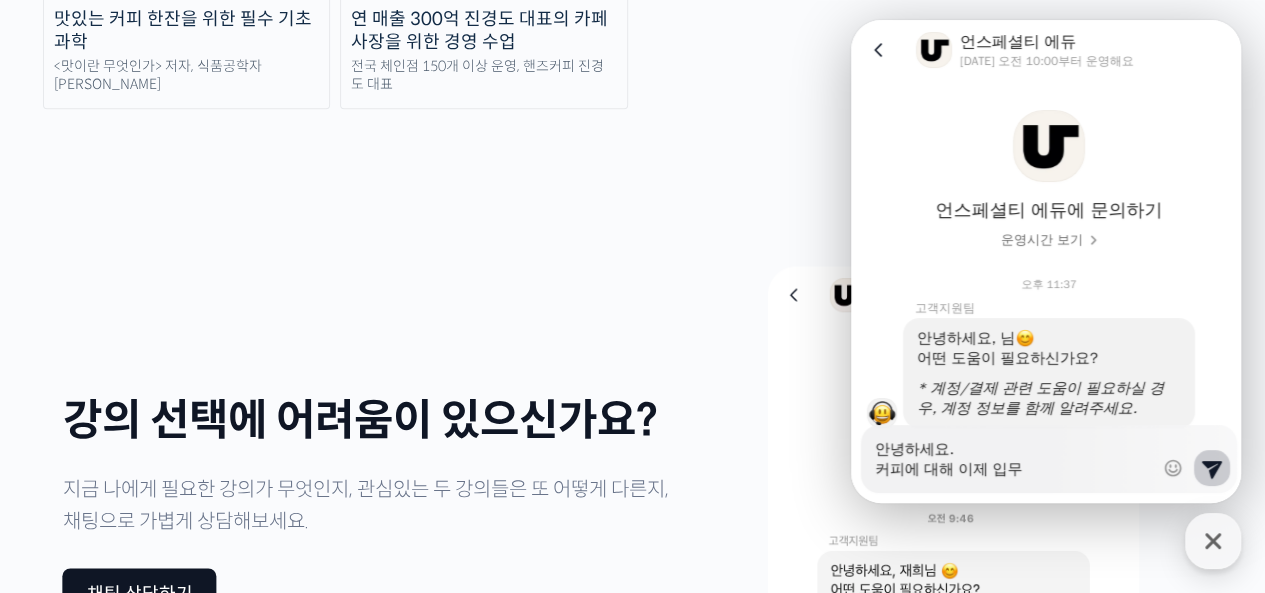 type on "x" 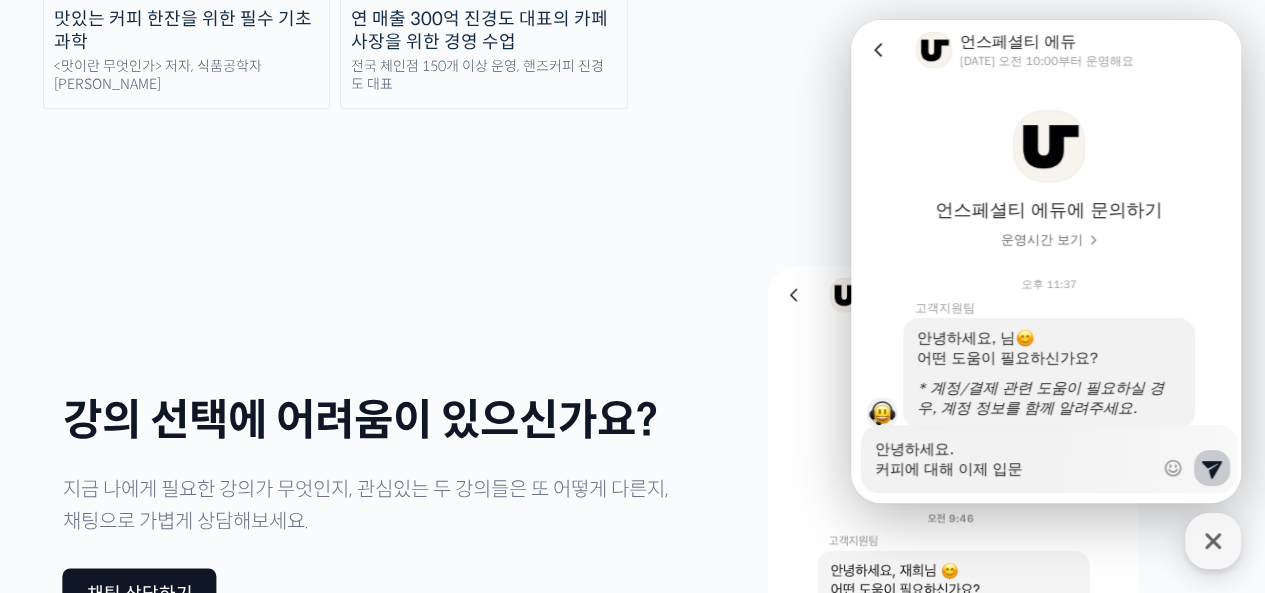 type on "x" 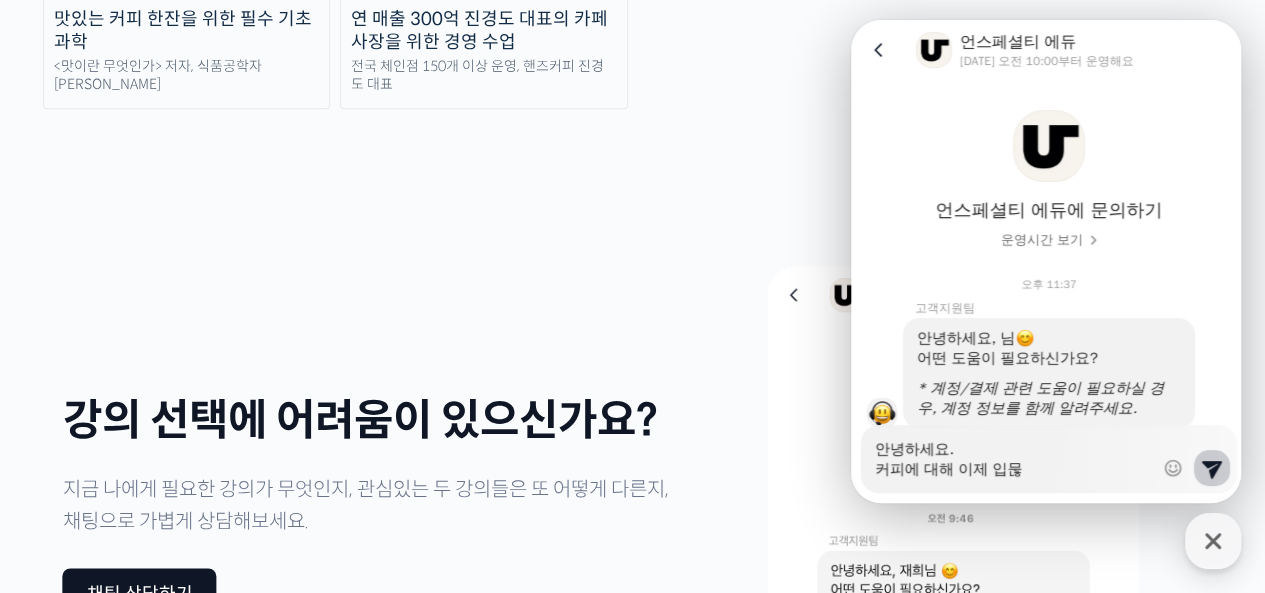 type on "안녕하세요.
커피에 대해 이제 입문하" 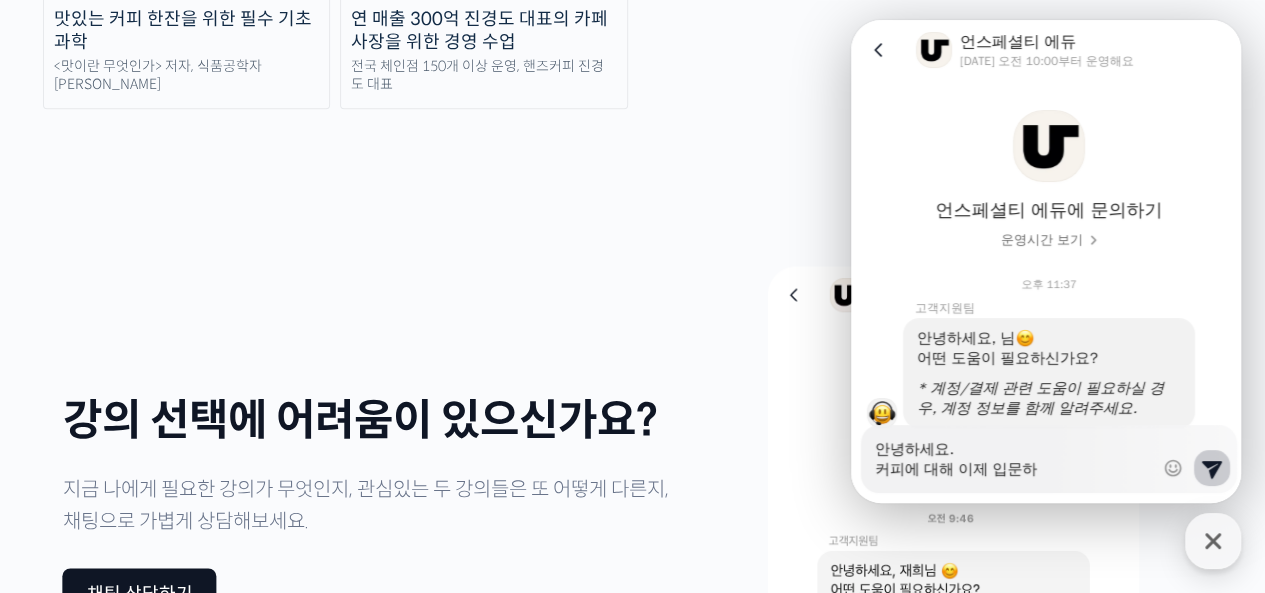 type on "x" 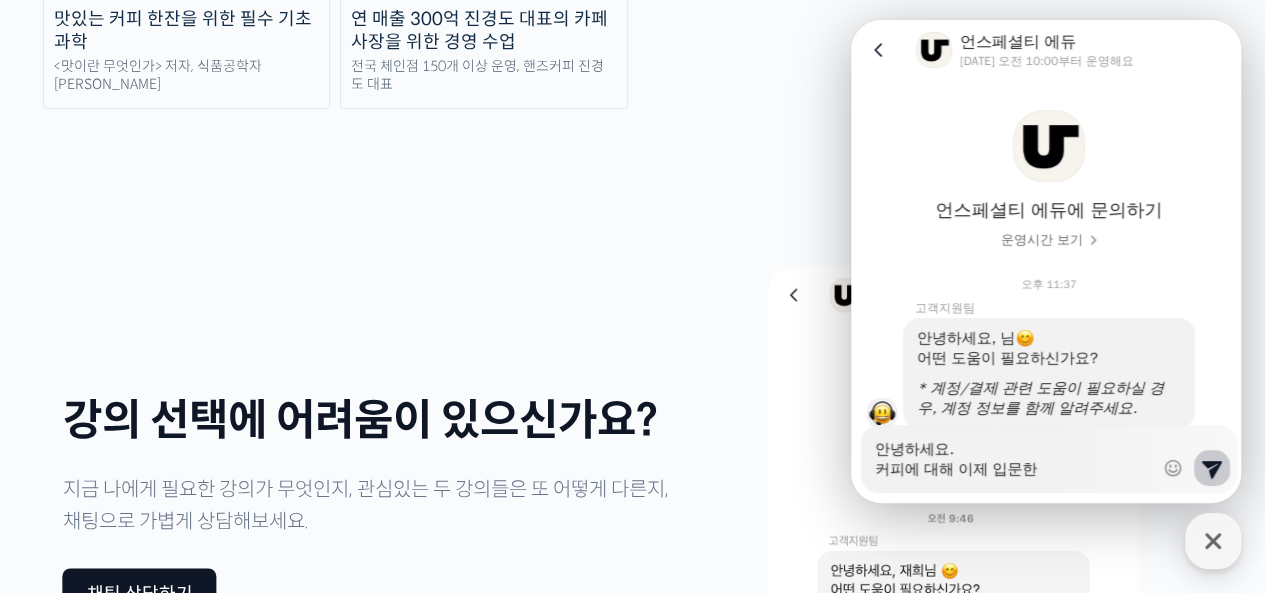 type on "x" 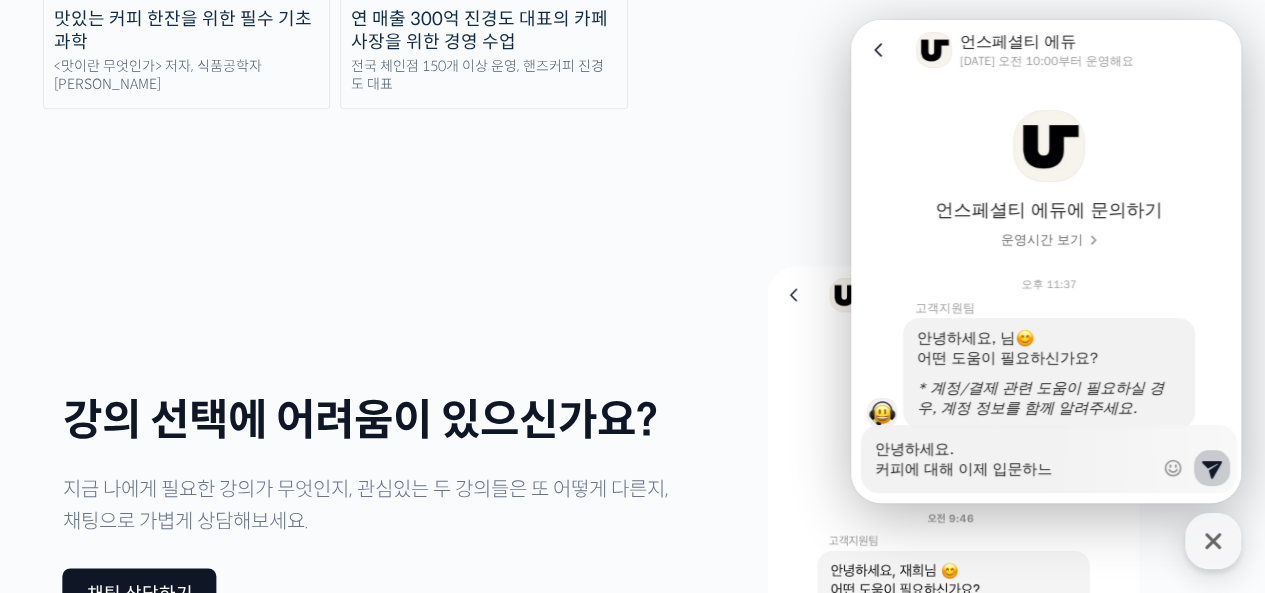 type on "안녕하세요.
커피에 대해 이제 입문하는" 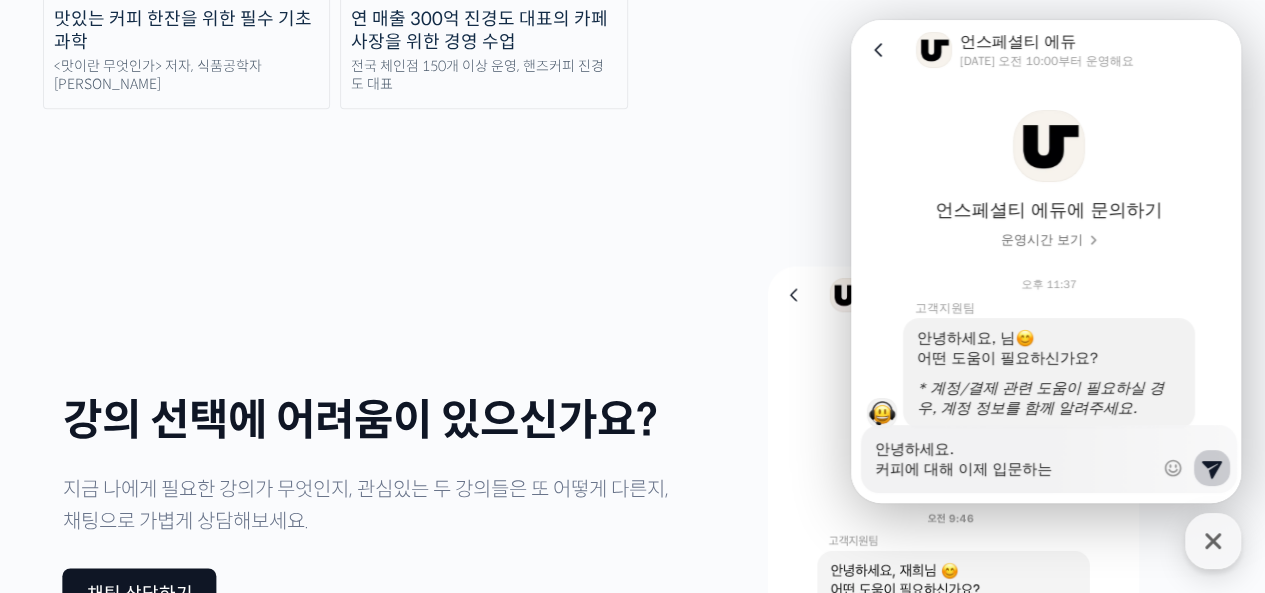 type on "x" 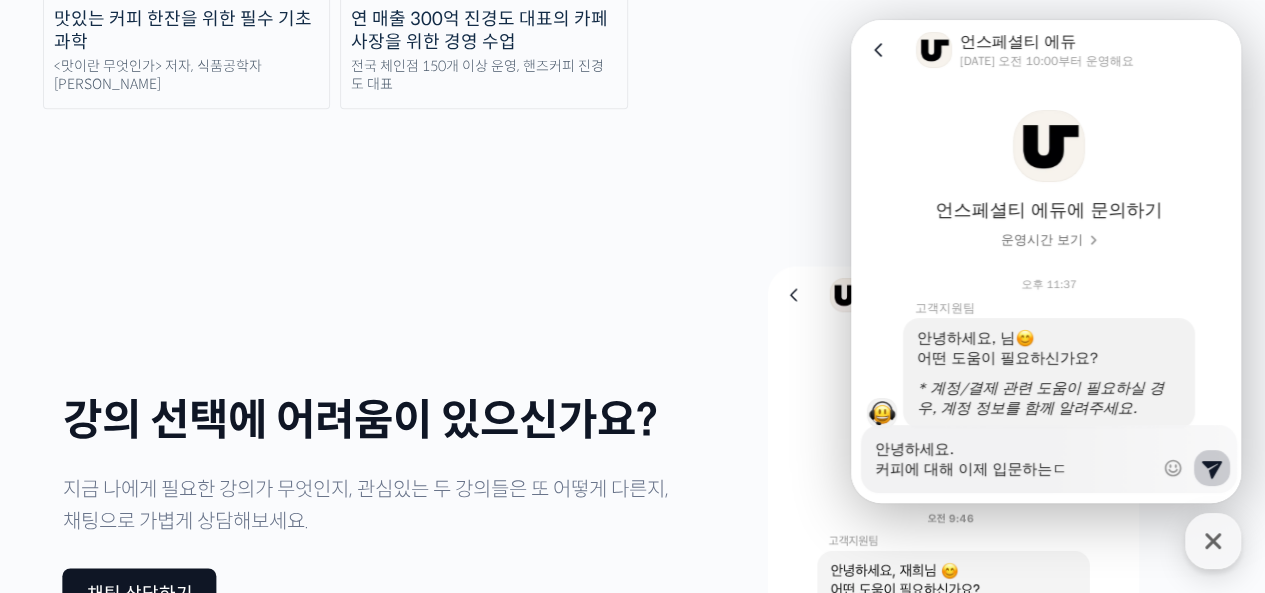 type on "안녕하세요.
커피에 대해 이제 입문하는데" 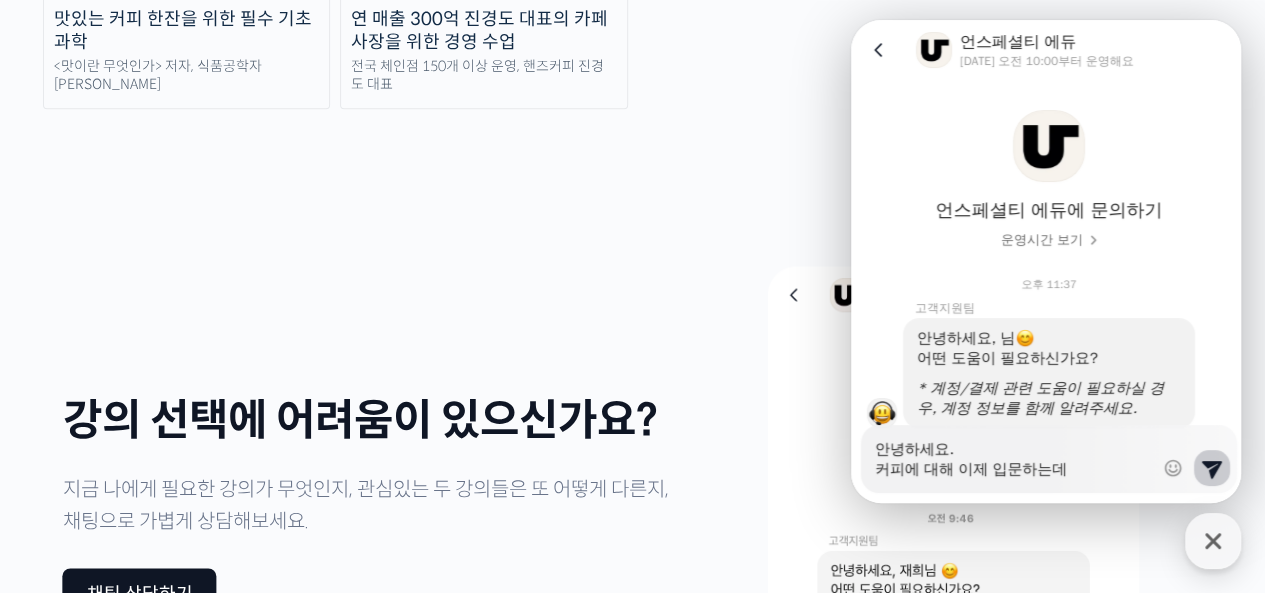 type on "x" 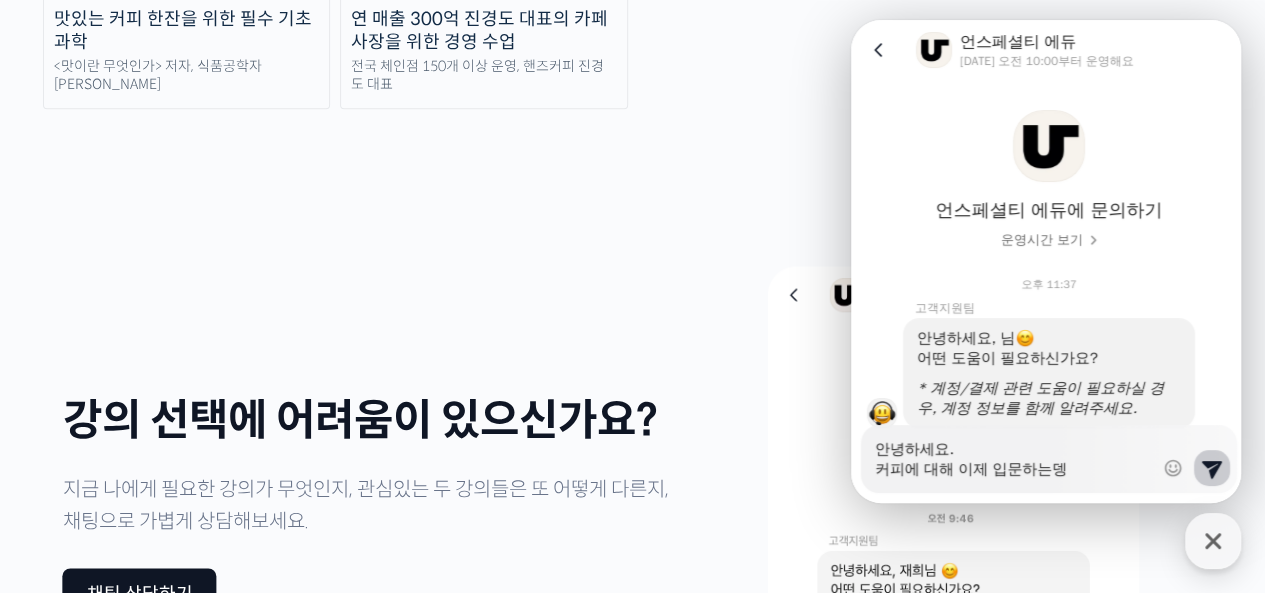 type on "x" 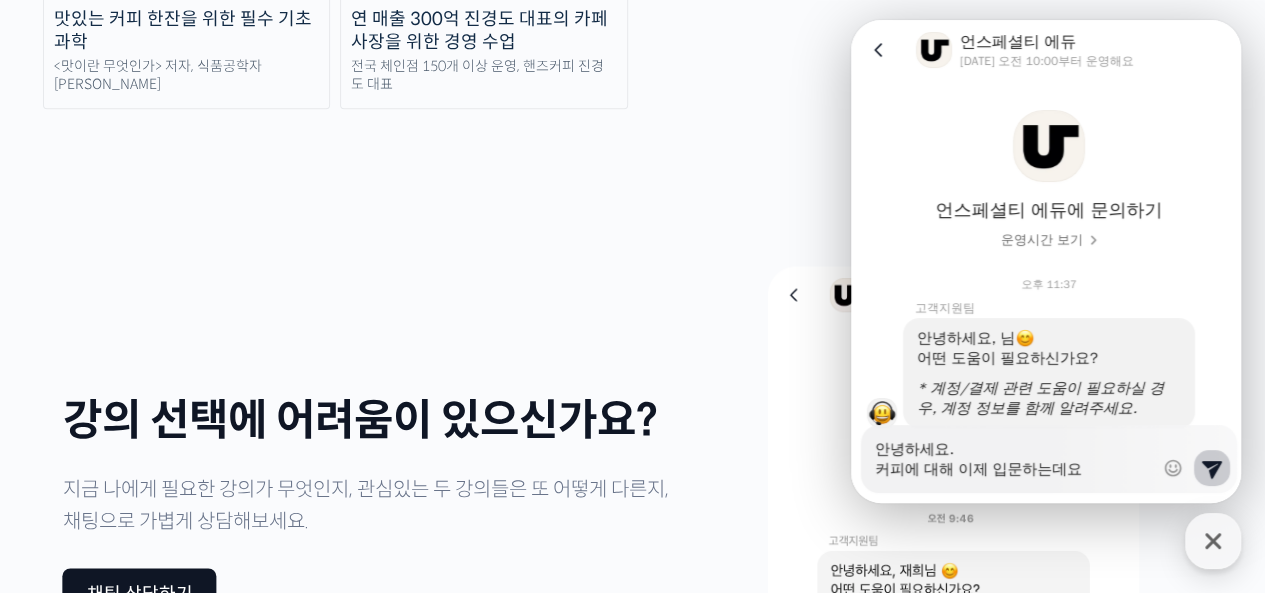 type on "x" 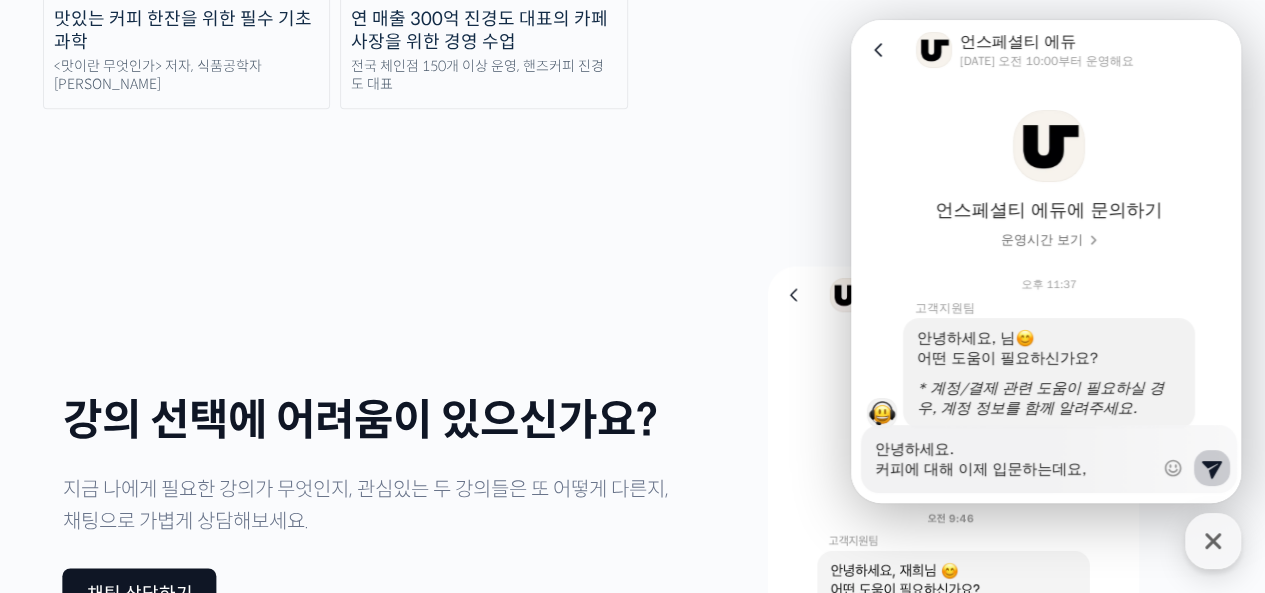 type on "x" 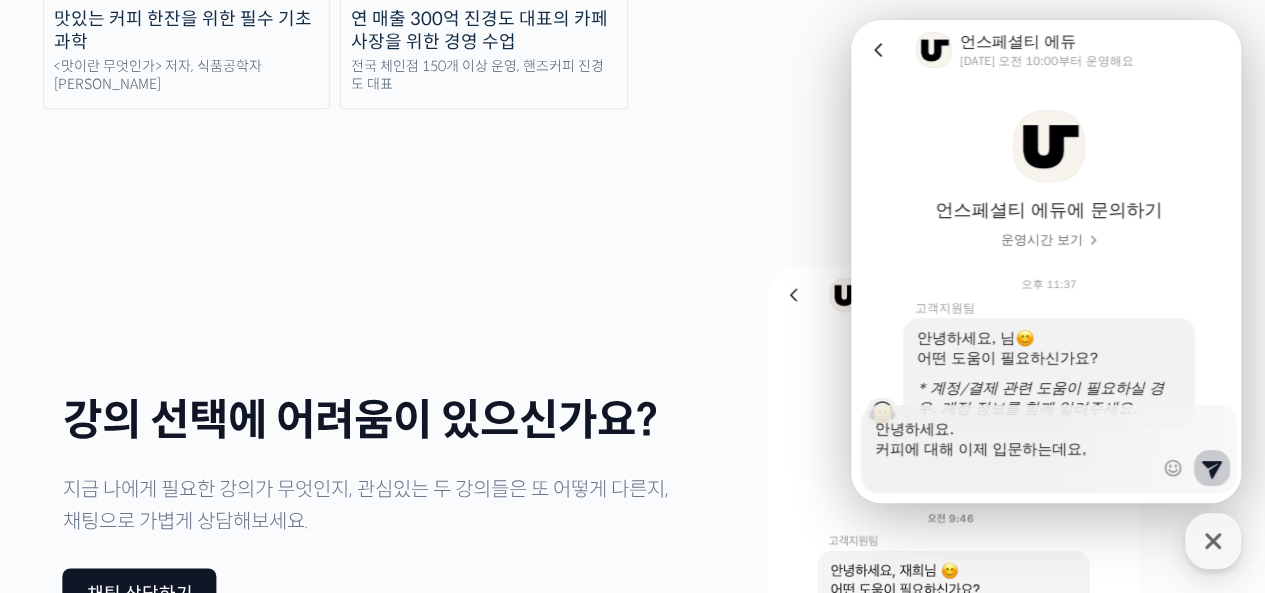 type on "x" 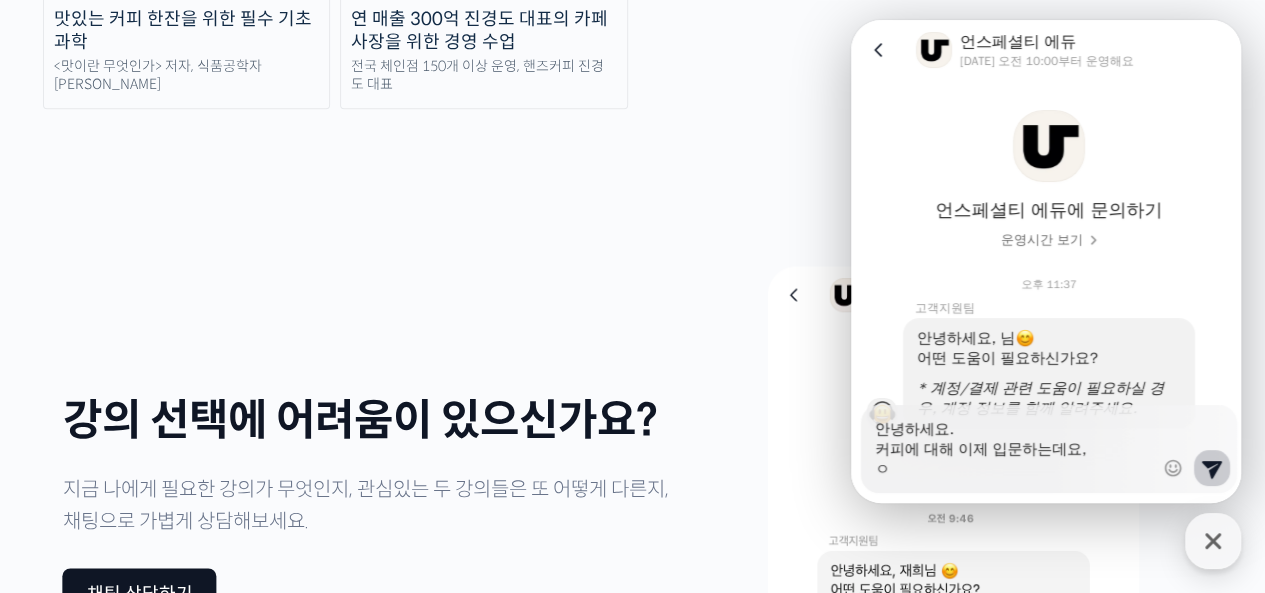 type on "x" 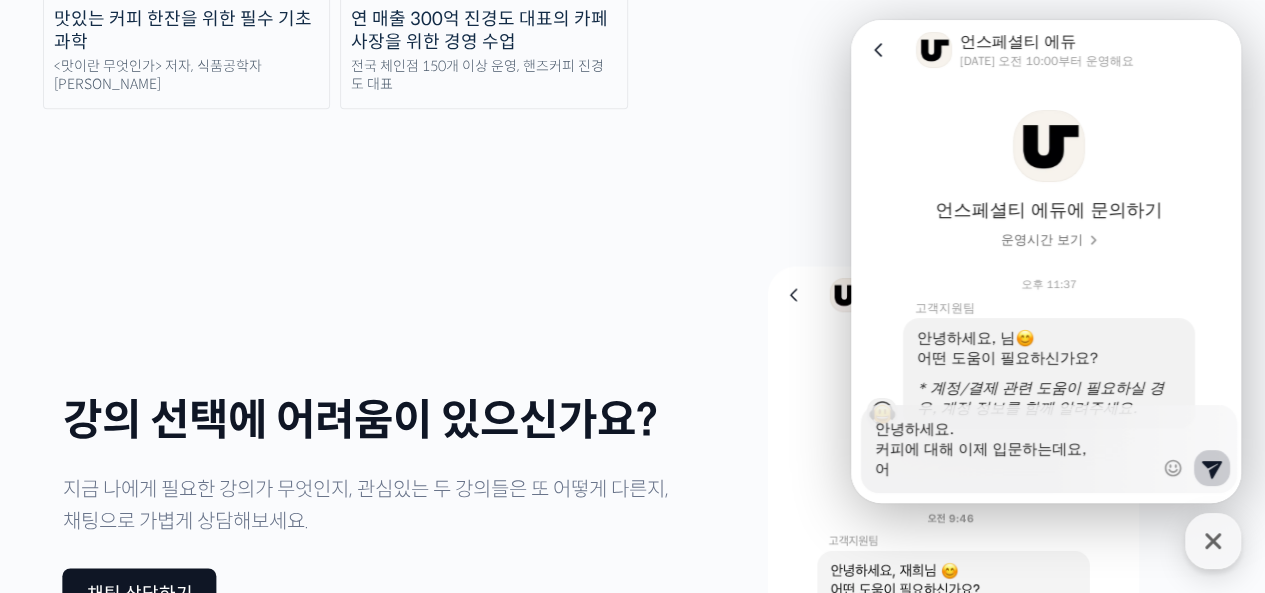 type on "x" 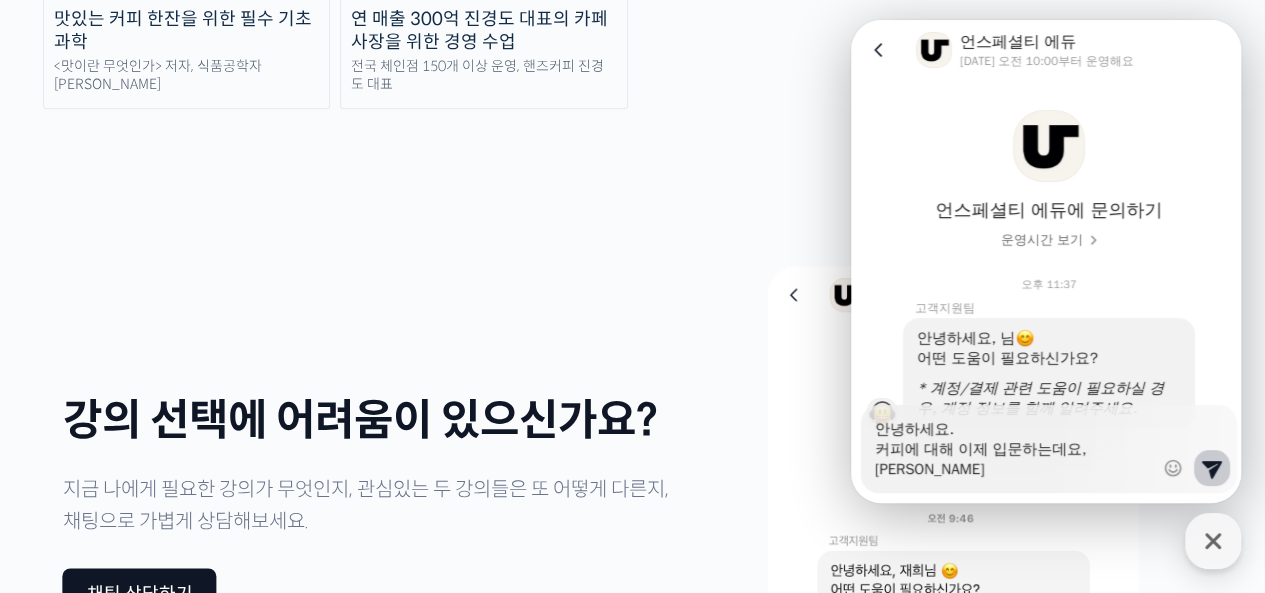 type on "x" 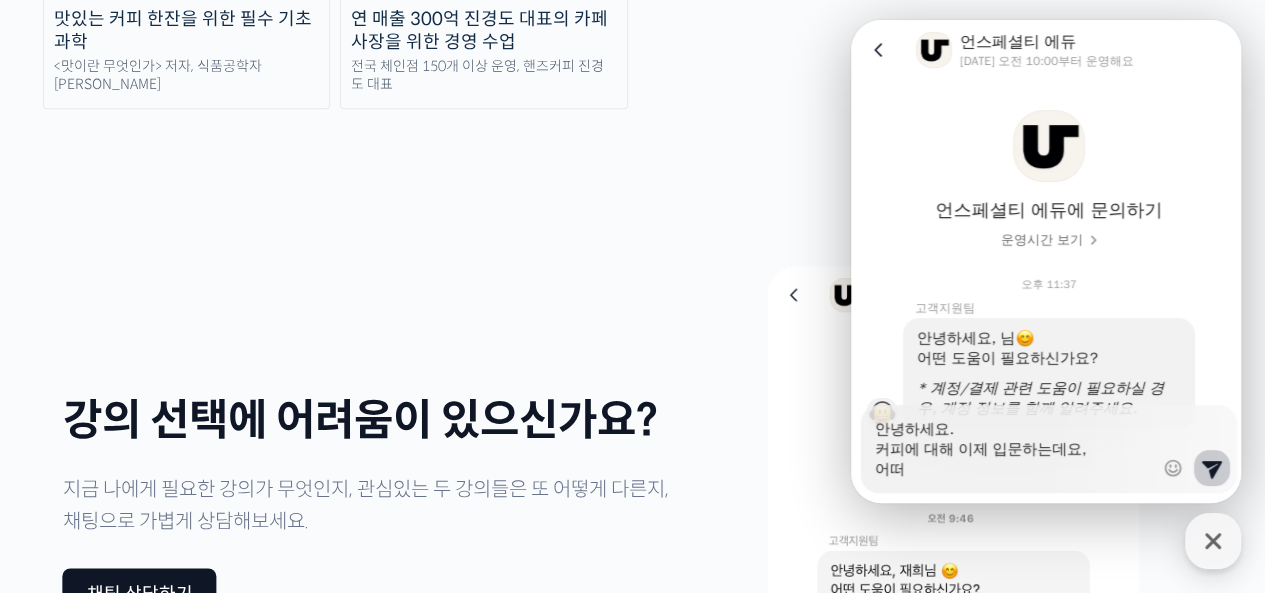 type on "x" 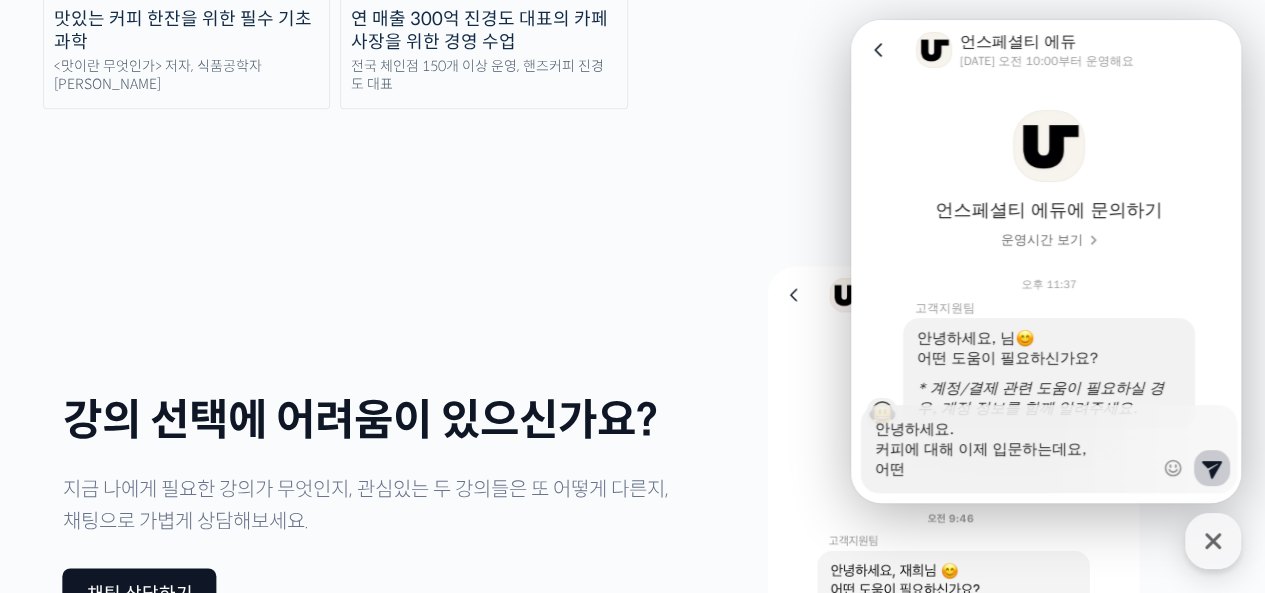type on "x" 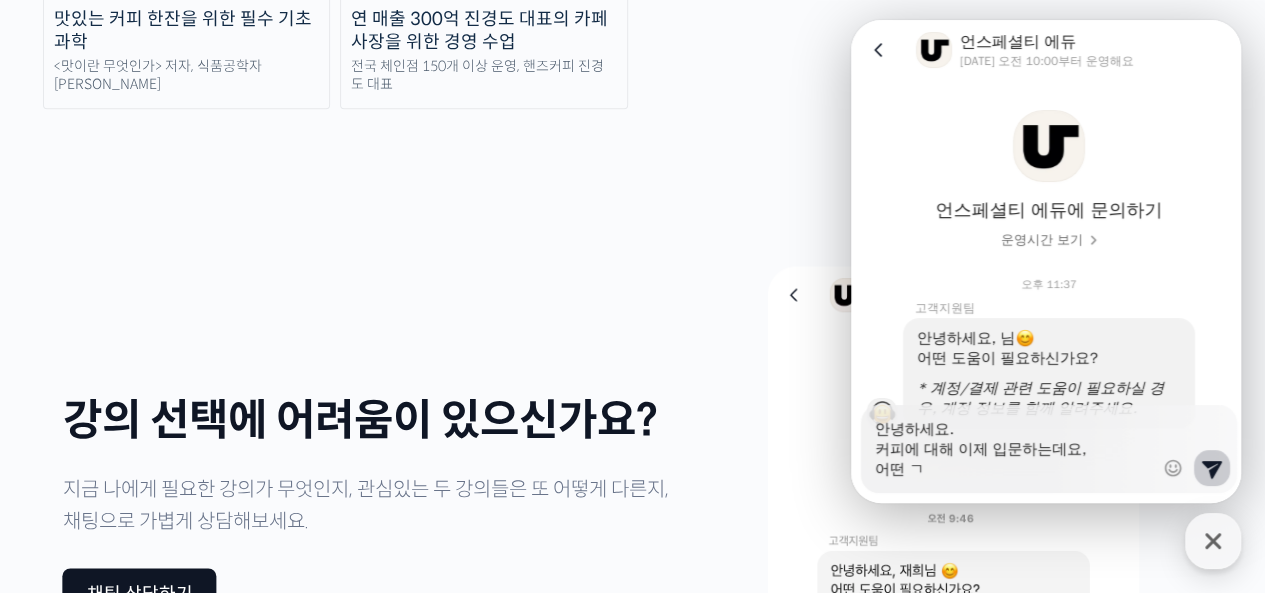 type on "x" 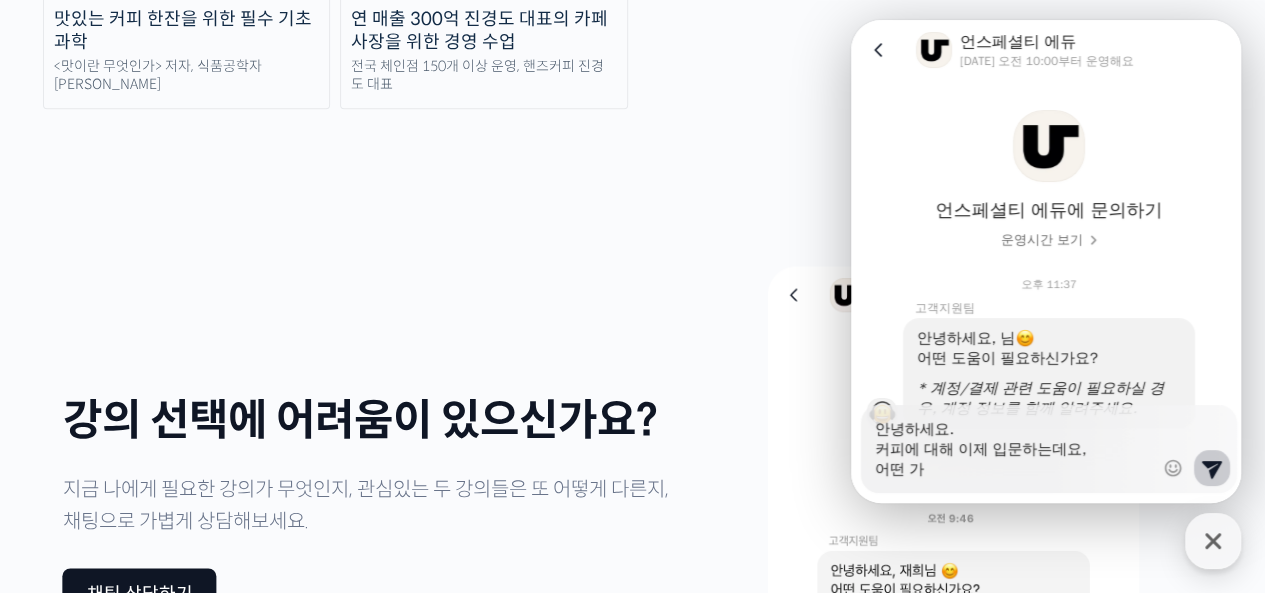 type on "x" 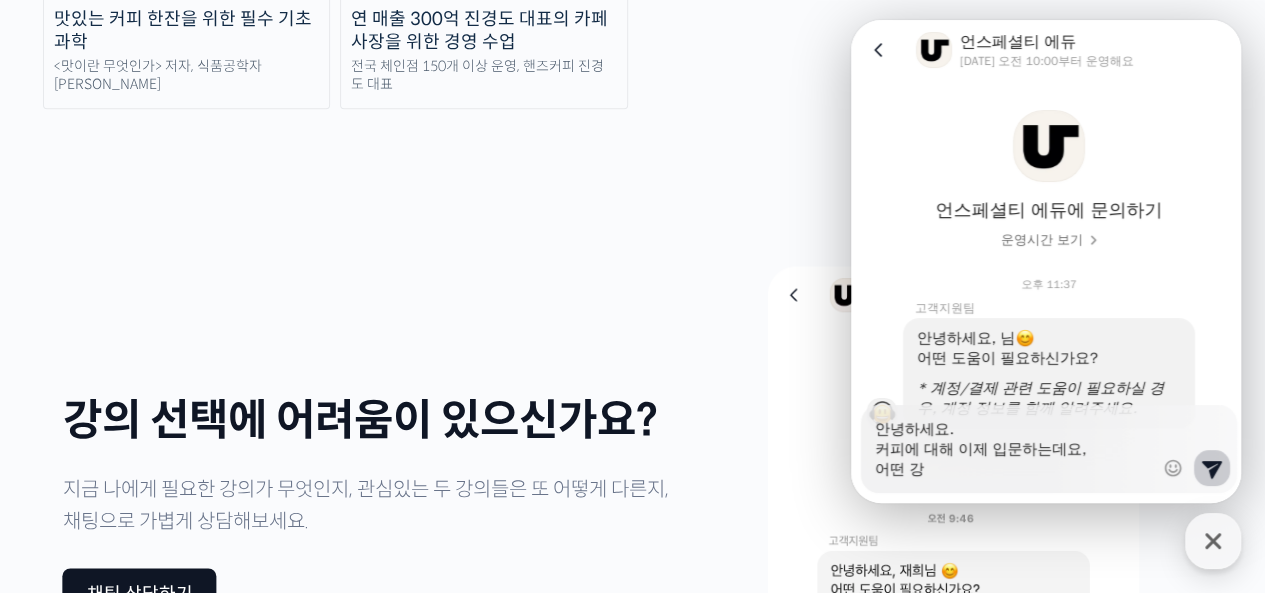 type on "x" 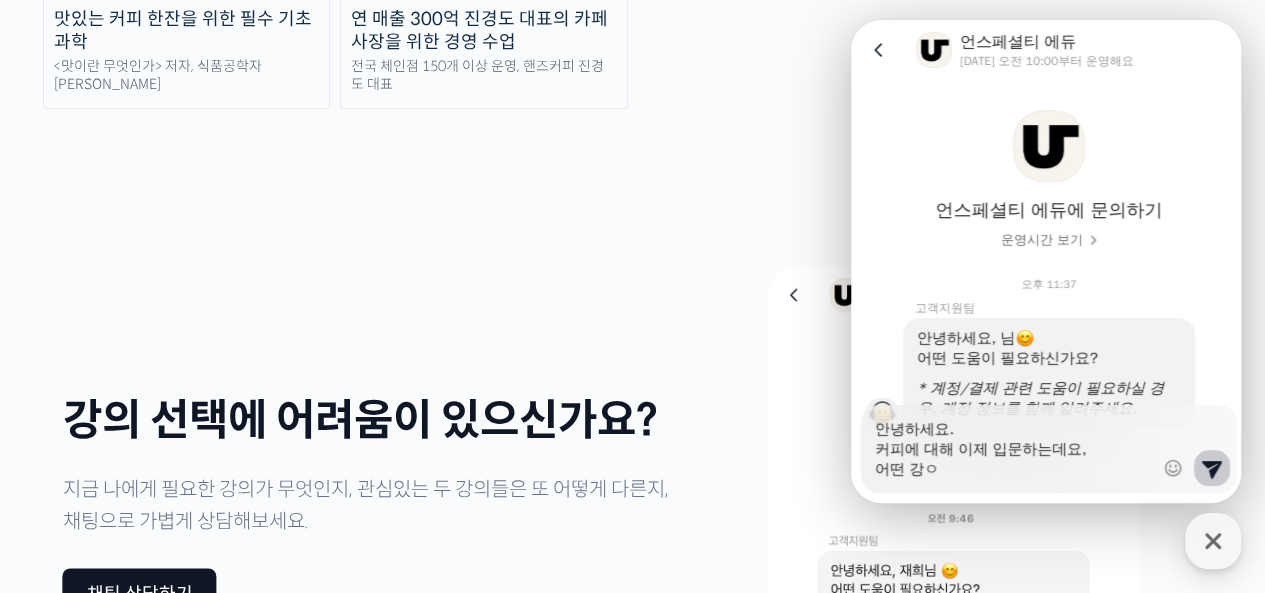 type on "x" 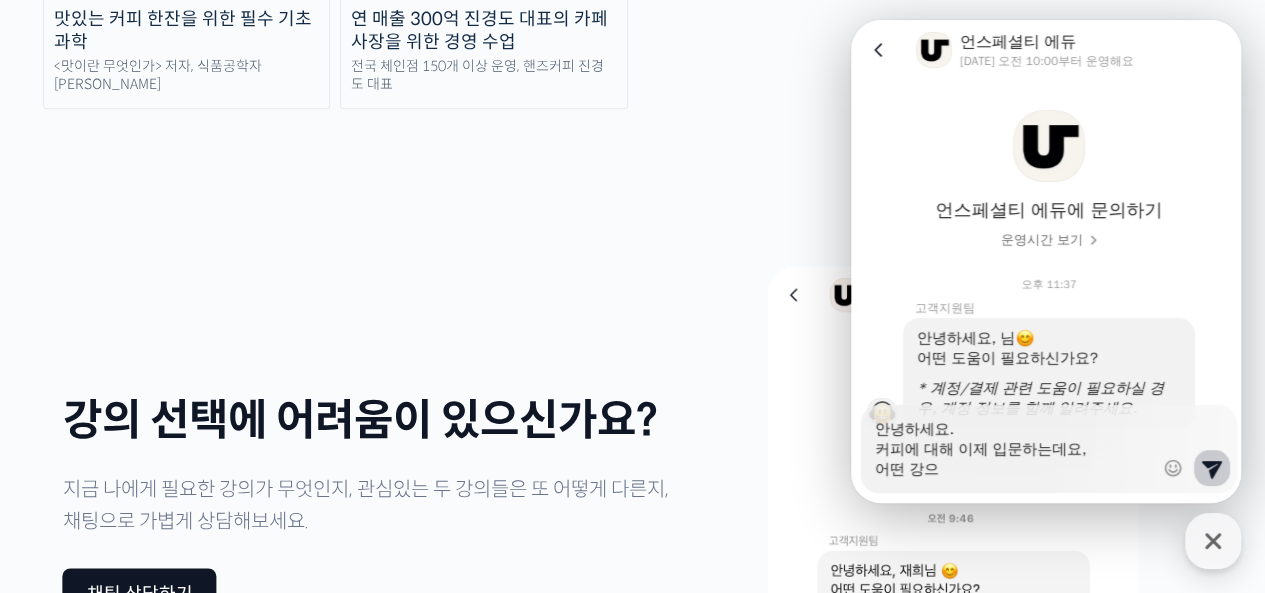 type on "x" 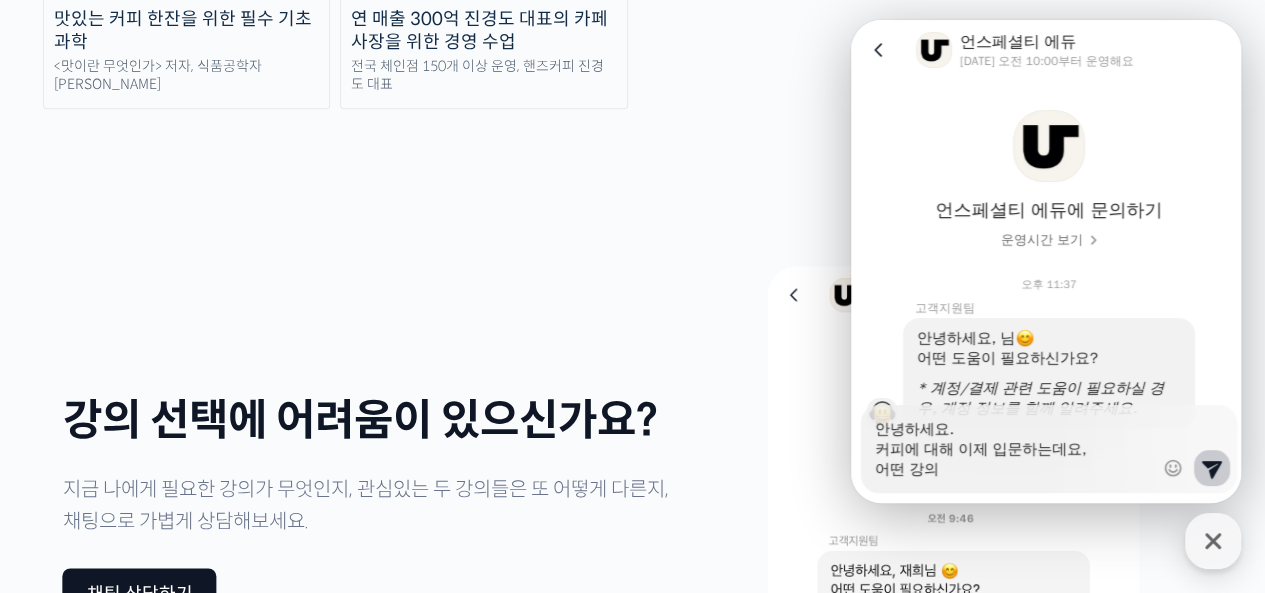 type on "x" 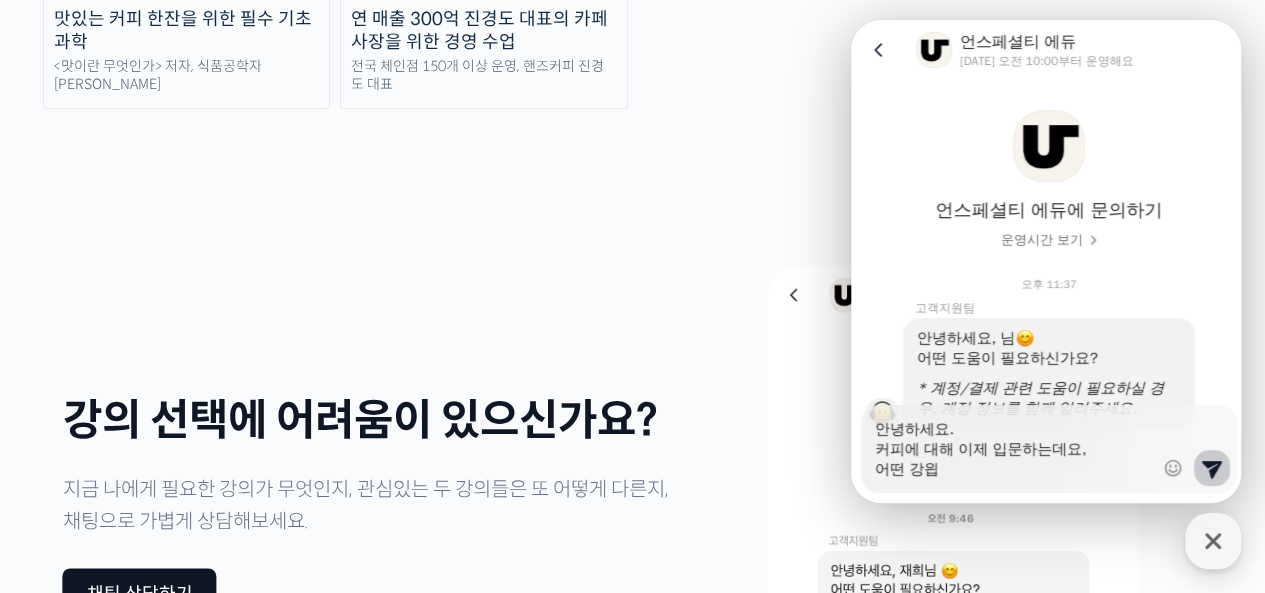 type on "x" 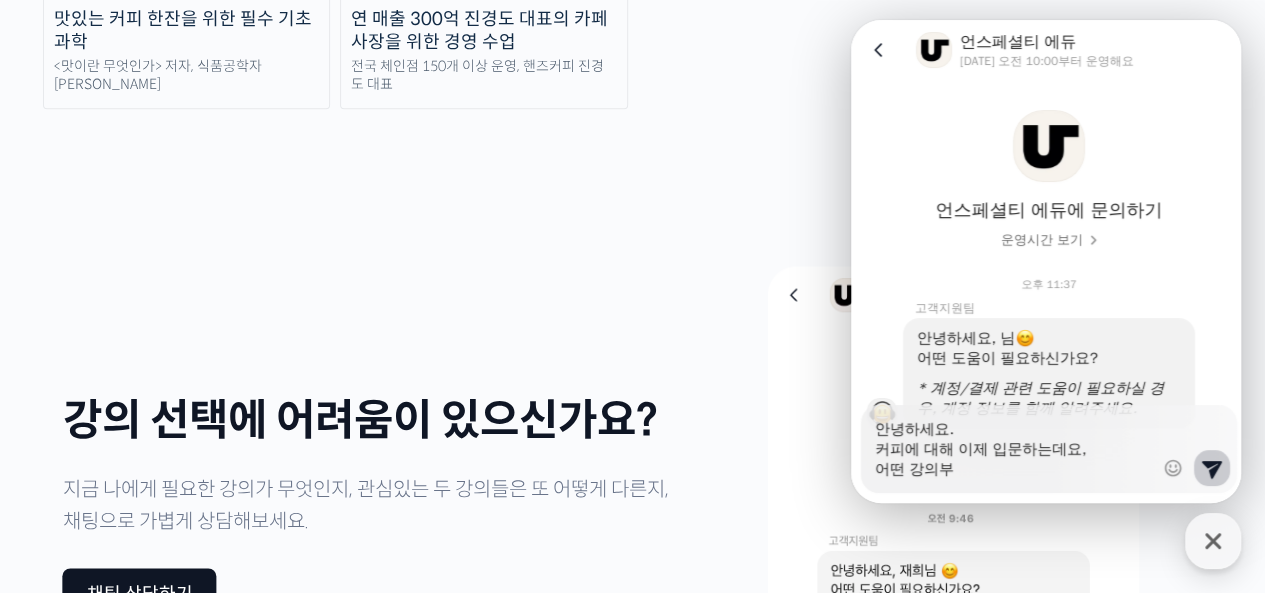 type on "x" 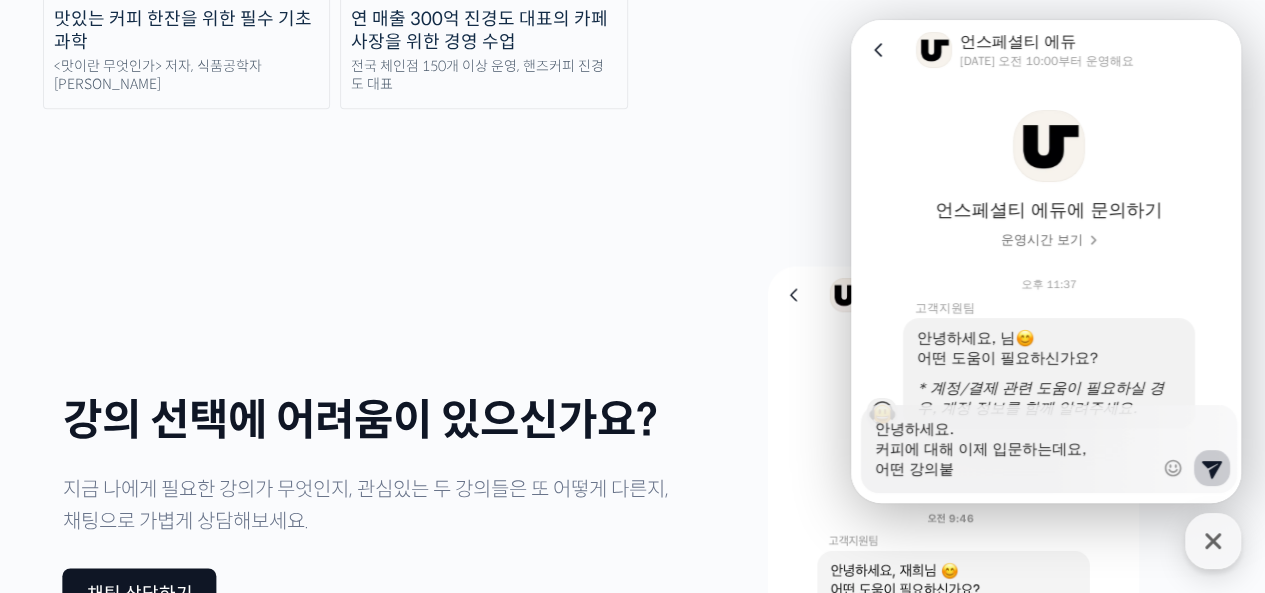 type on "x" 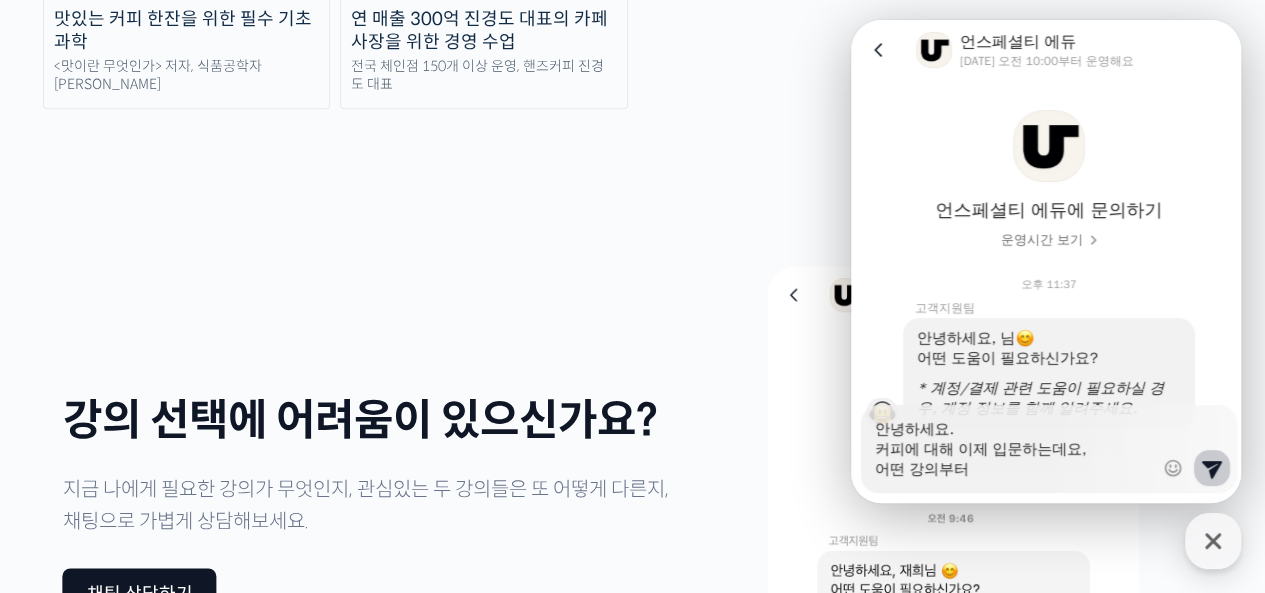 type on "x" 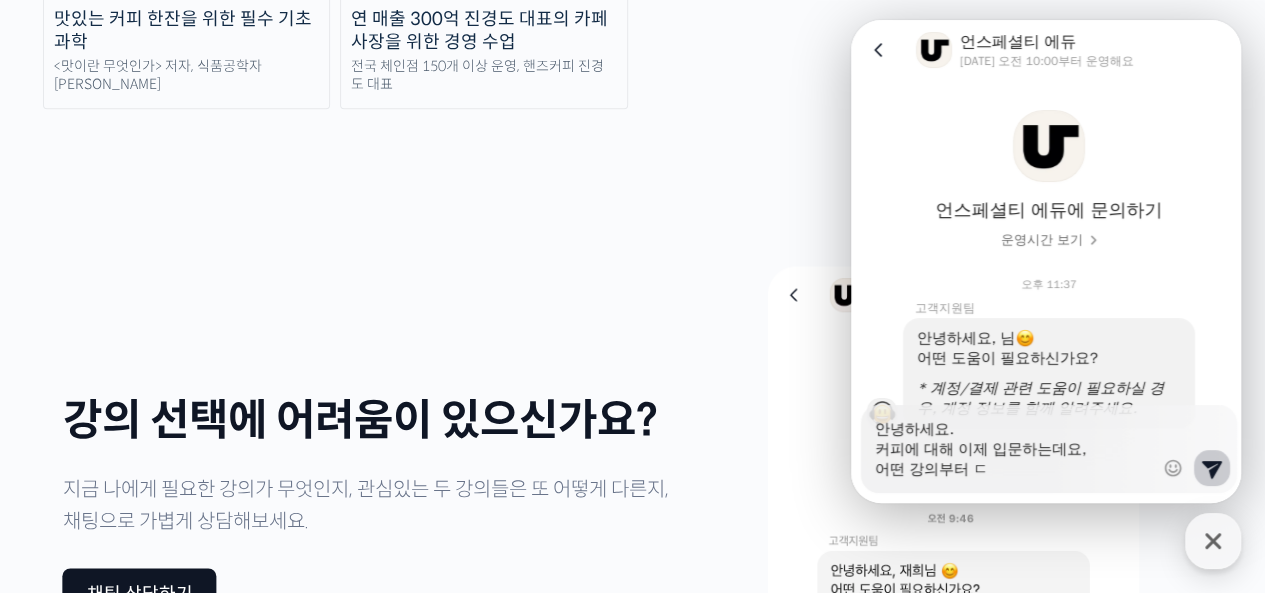 type on "x" 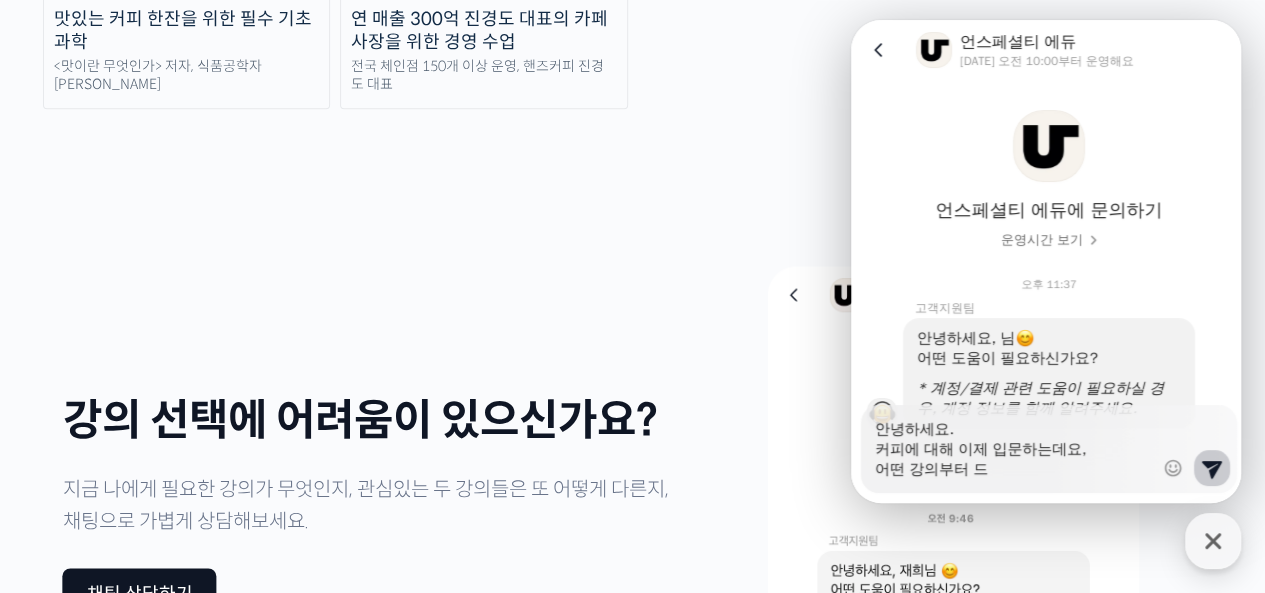 type on "안녕하세요.
커피에 대해 이제 입문하는데요,
어떤 강의부터 들" 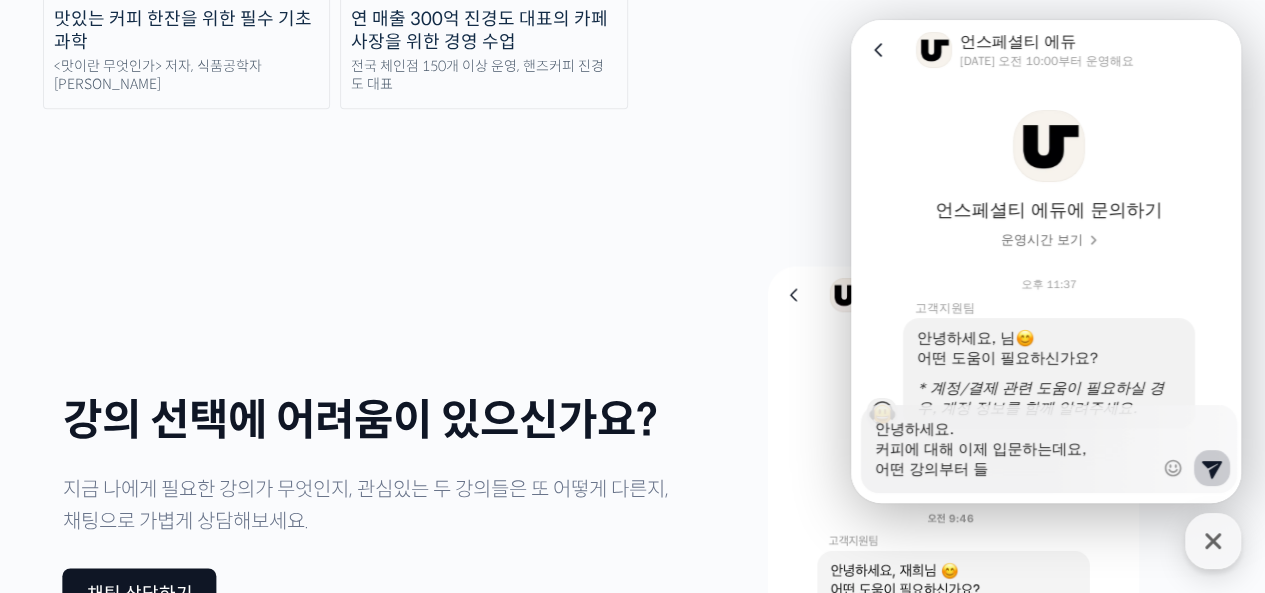 type on "x" 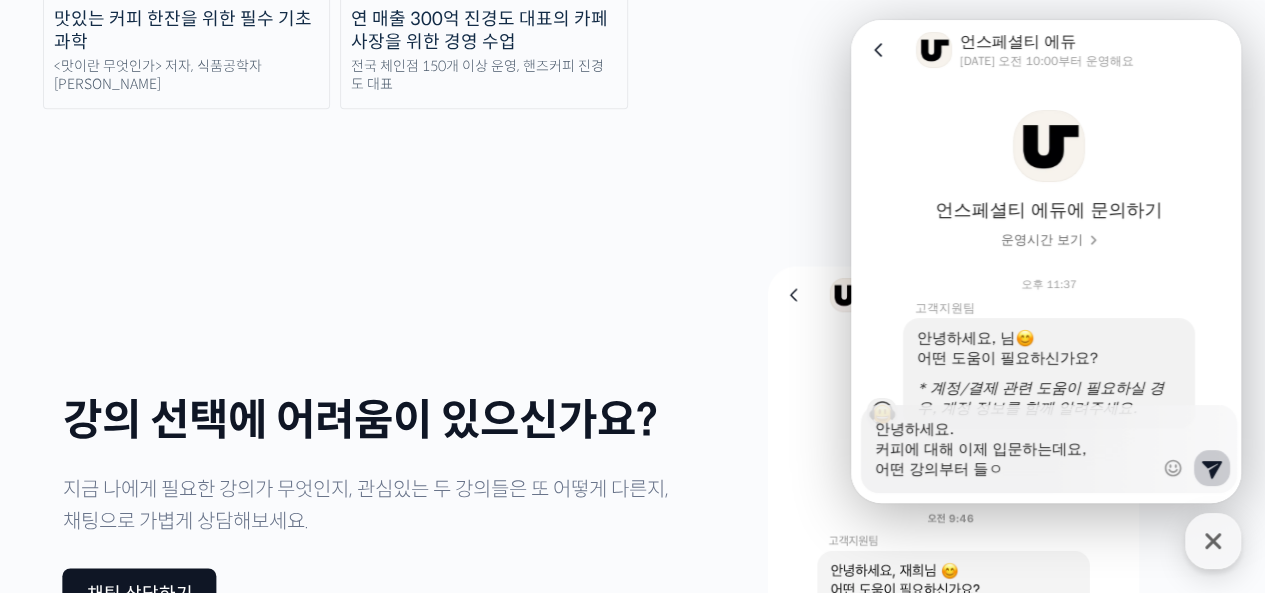 type on "안녕하세요.
커피에 대해 이제 입문하는데요,
어떤 강의부터 들어" 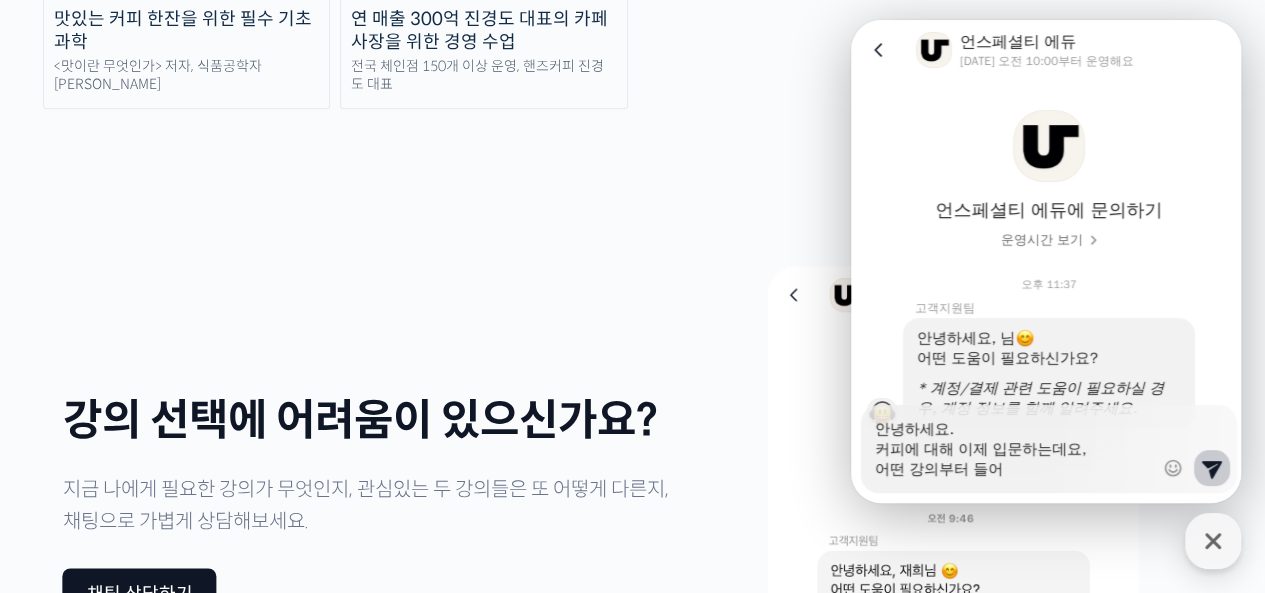 type on "x" 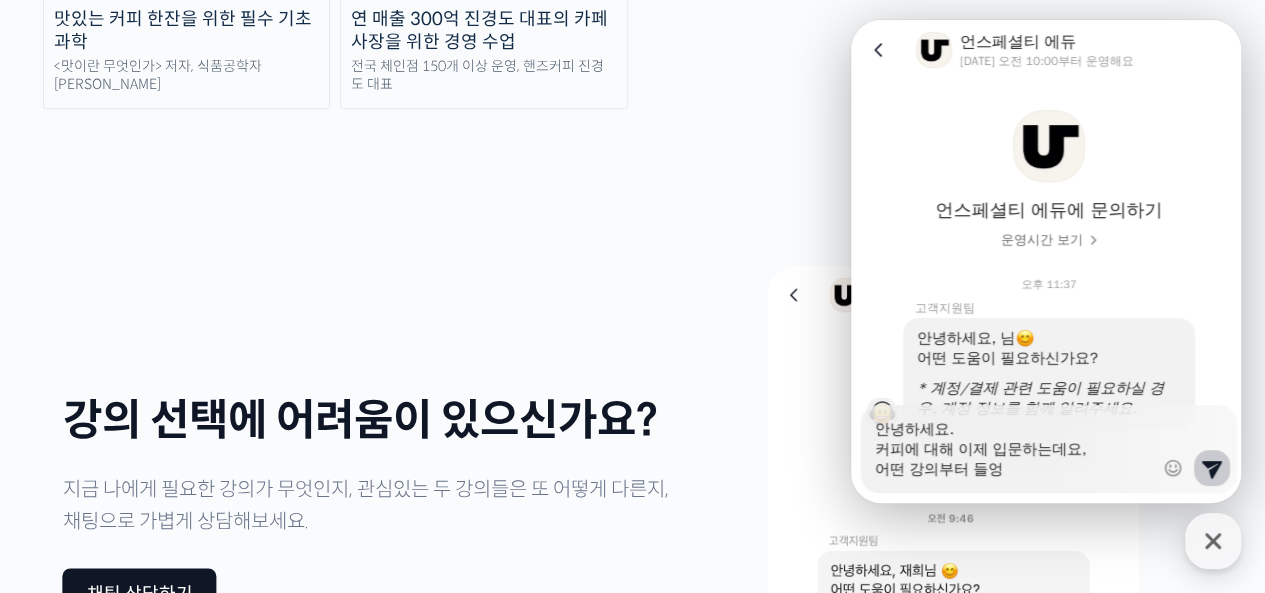 type on "x" 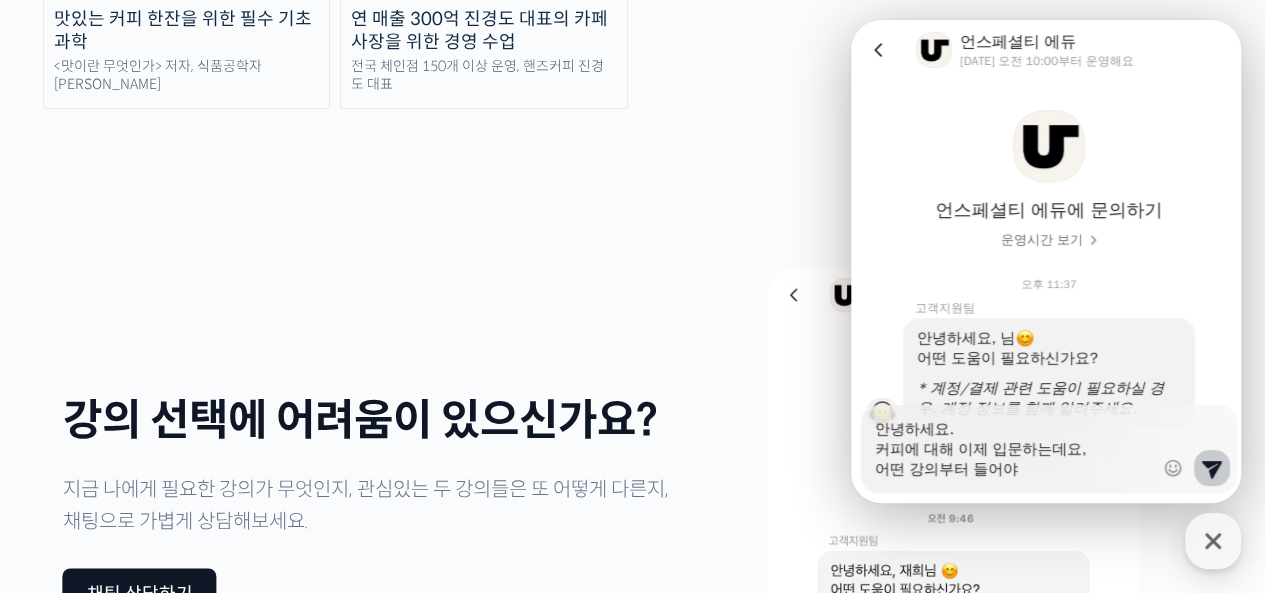 type on "x" 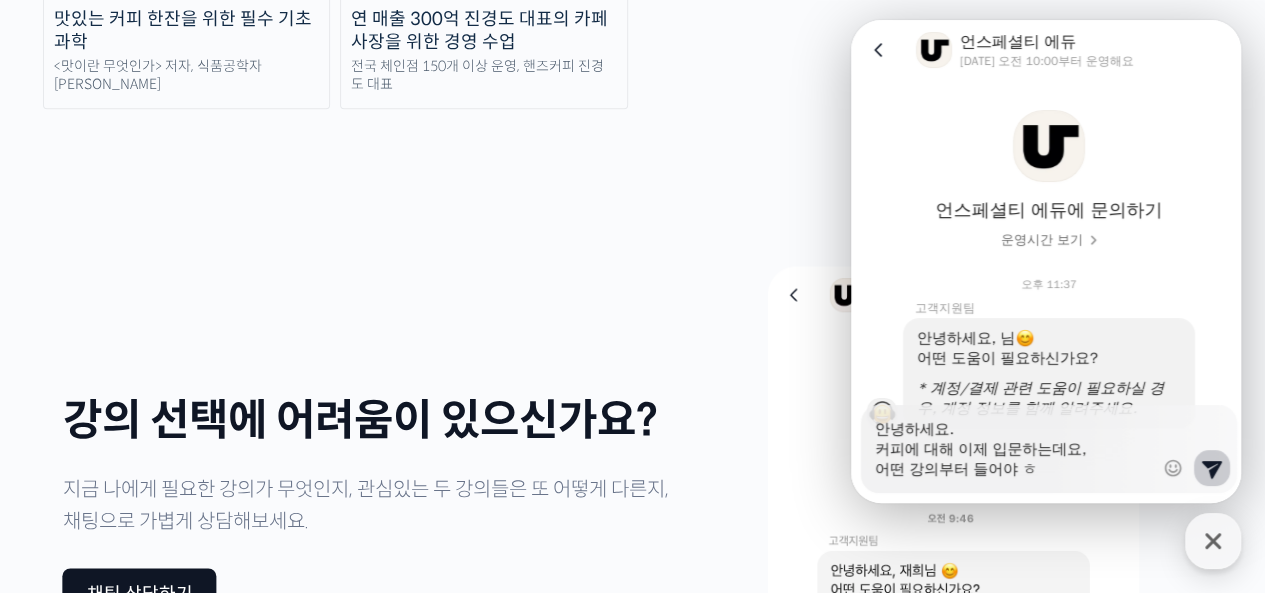 type on "안녕하세요.
커피에 대해 이제 입문하는데요,
어떤 강의부터 들어야 하" 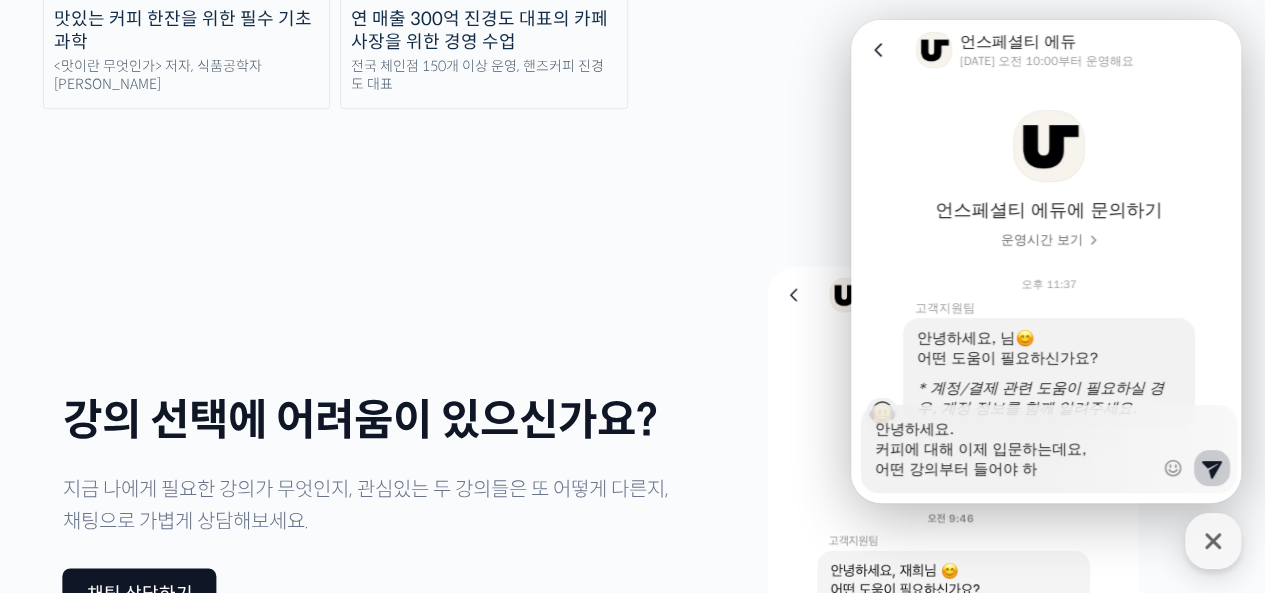 type on "x" 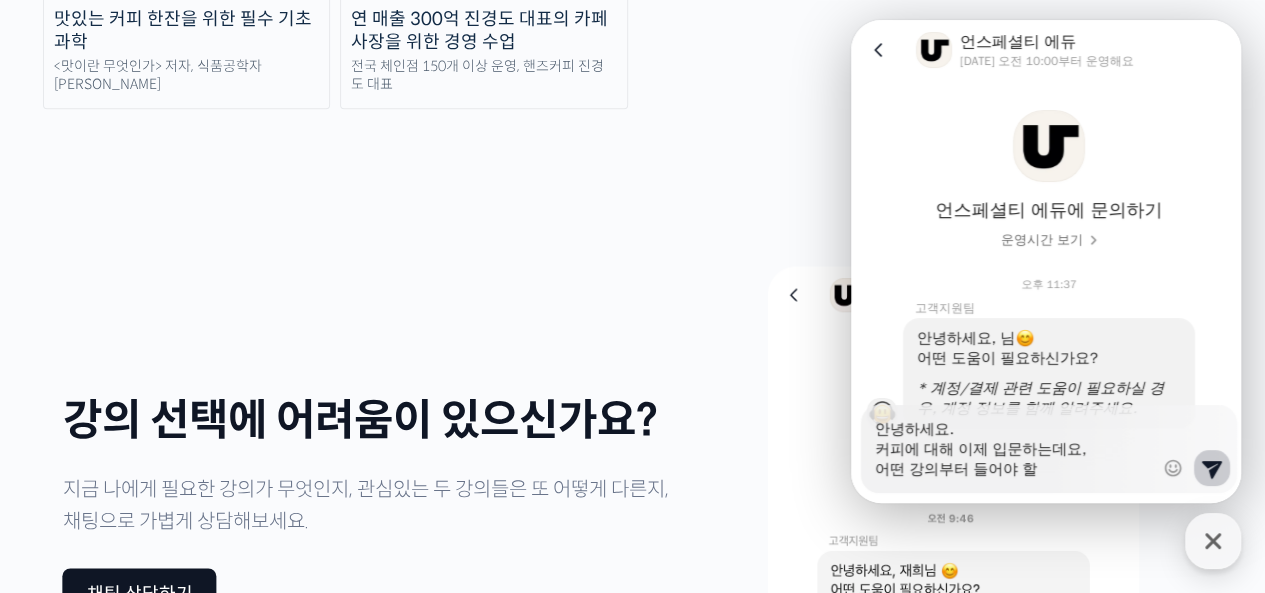 type on "x" 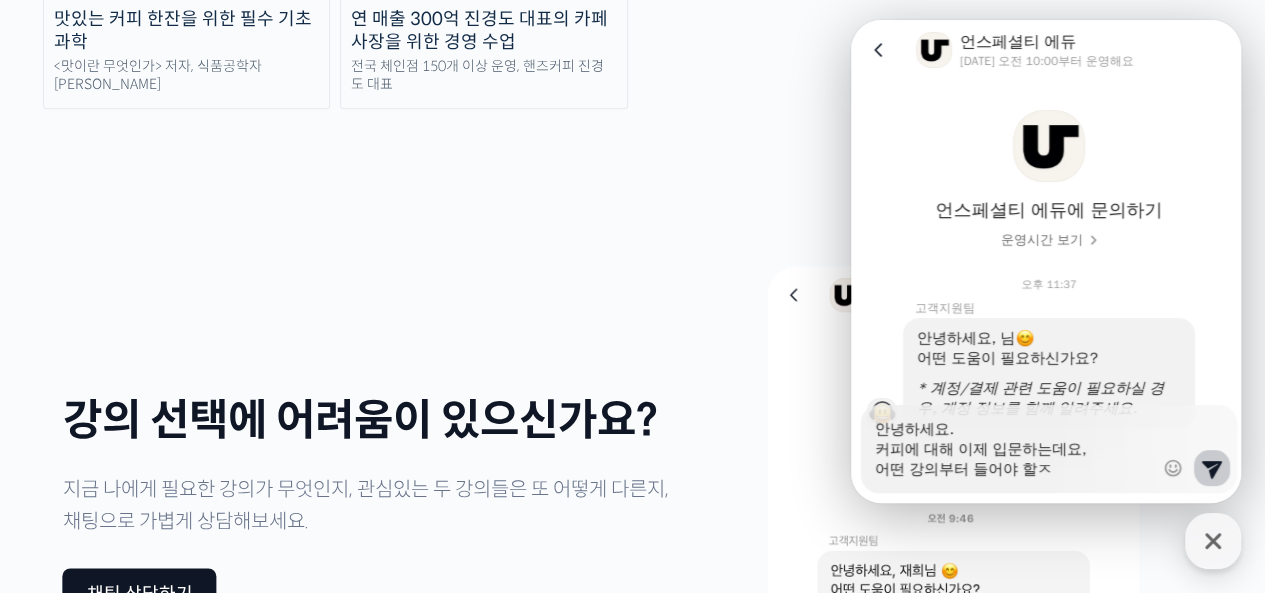 type on "x" 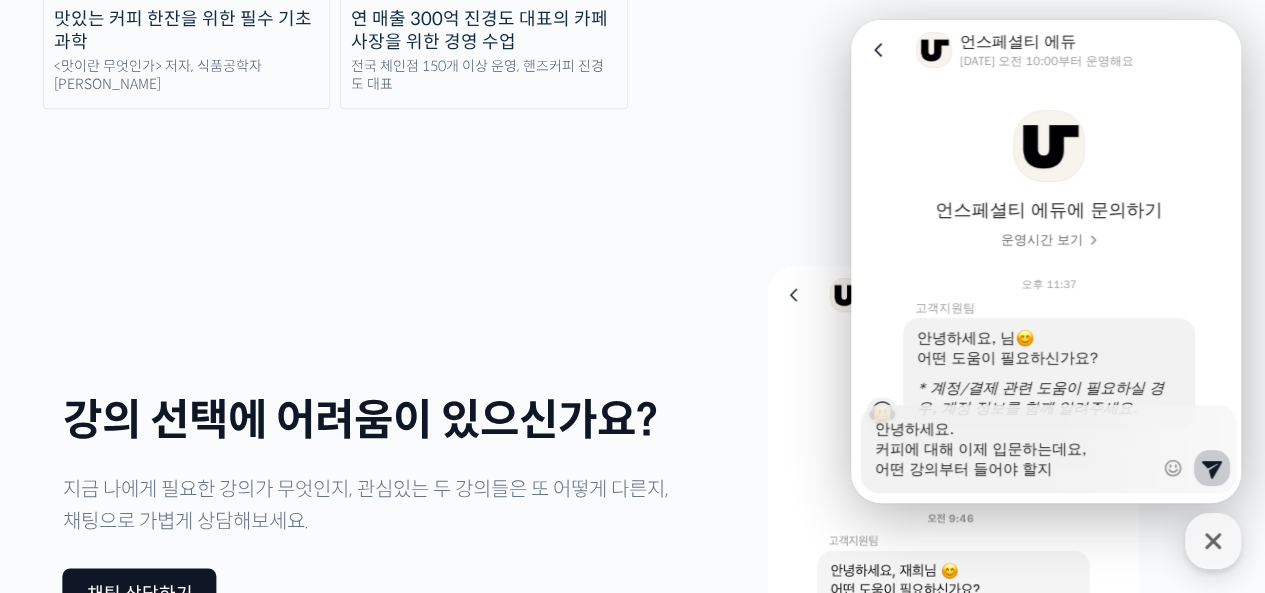 type on "x" 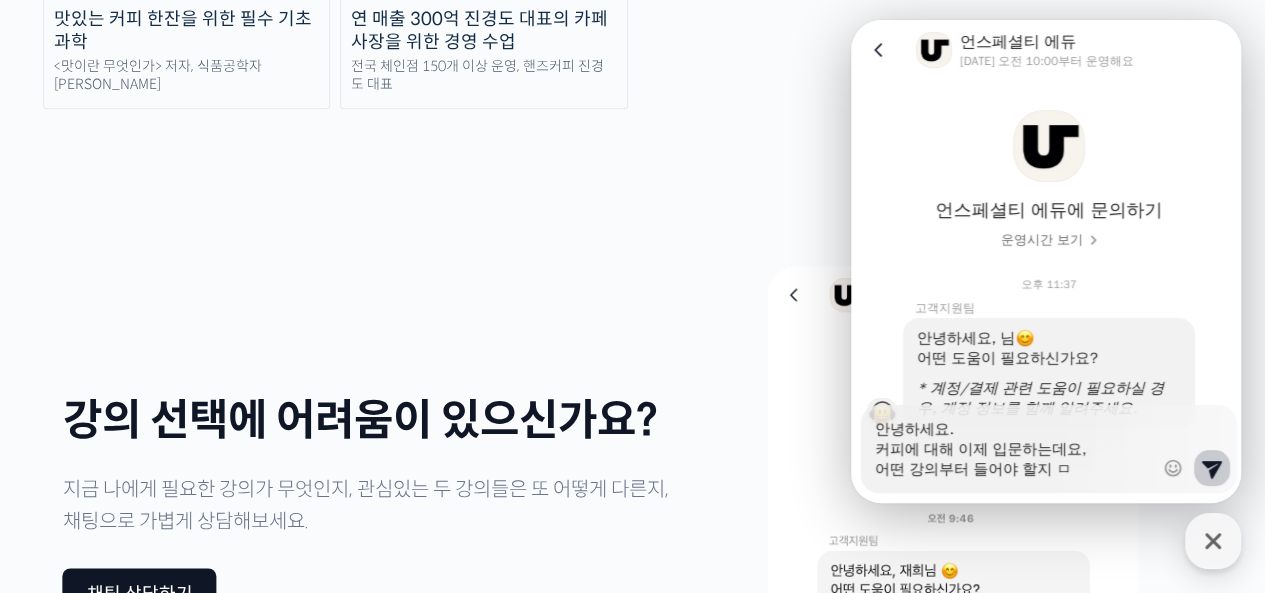 type on "안녕하세요.
커피에 대해 이제 입문하는데요,
어떤 강의부터 들어야 할지 모" 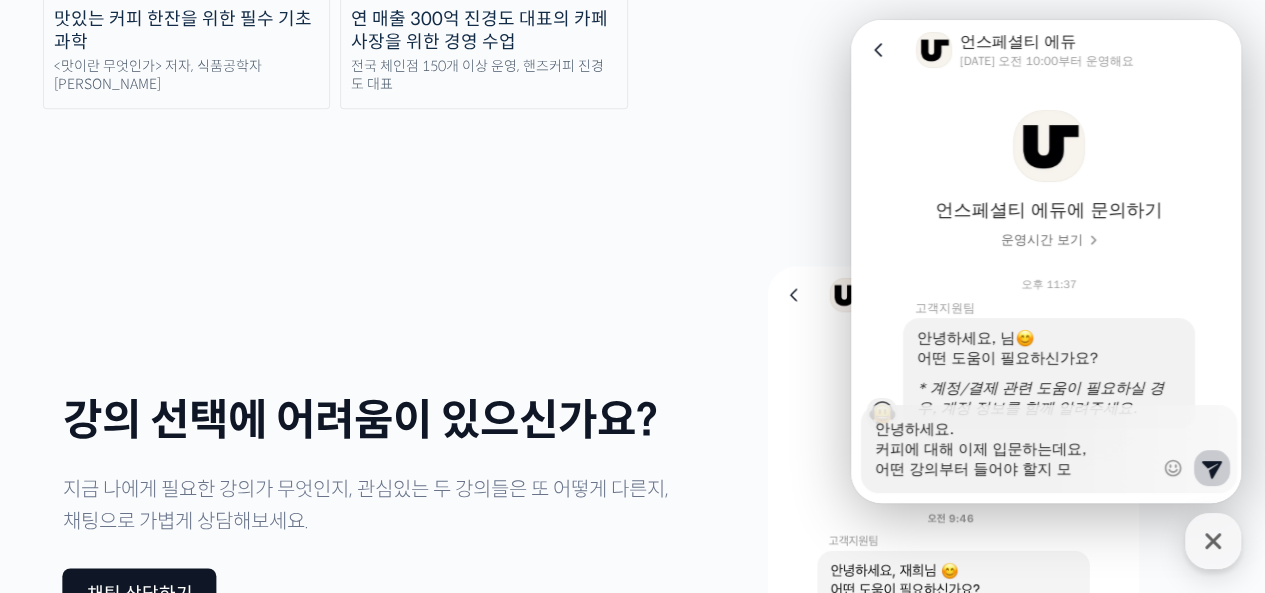 type on "x" 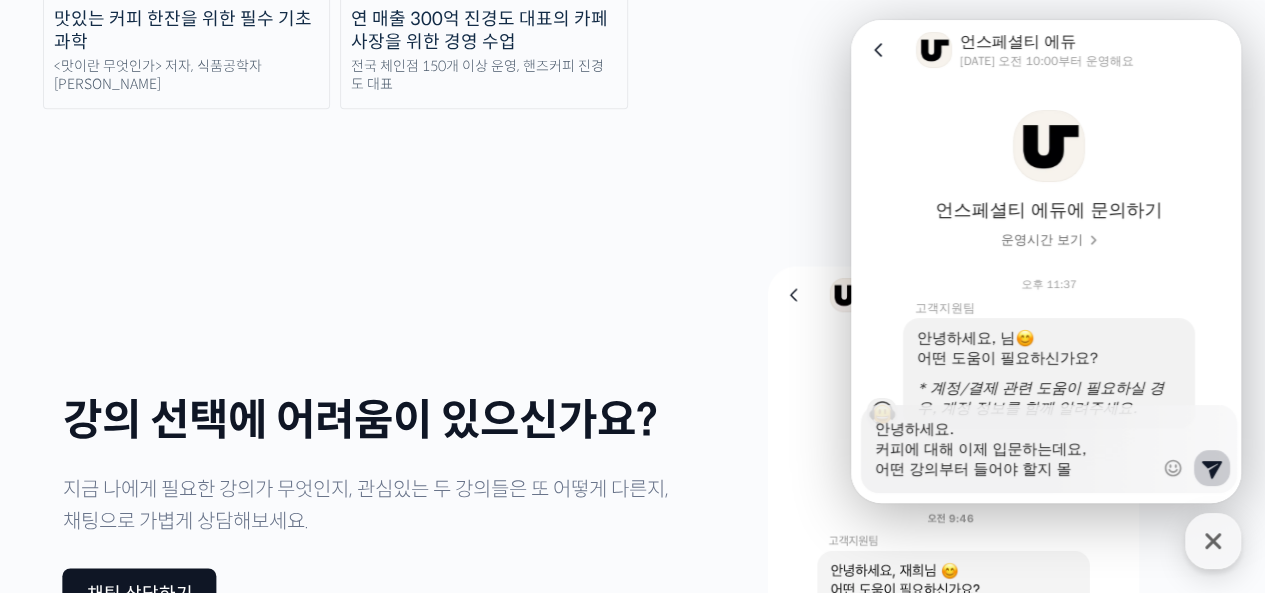 type on "x" 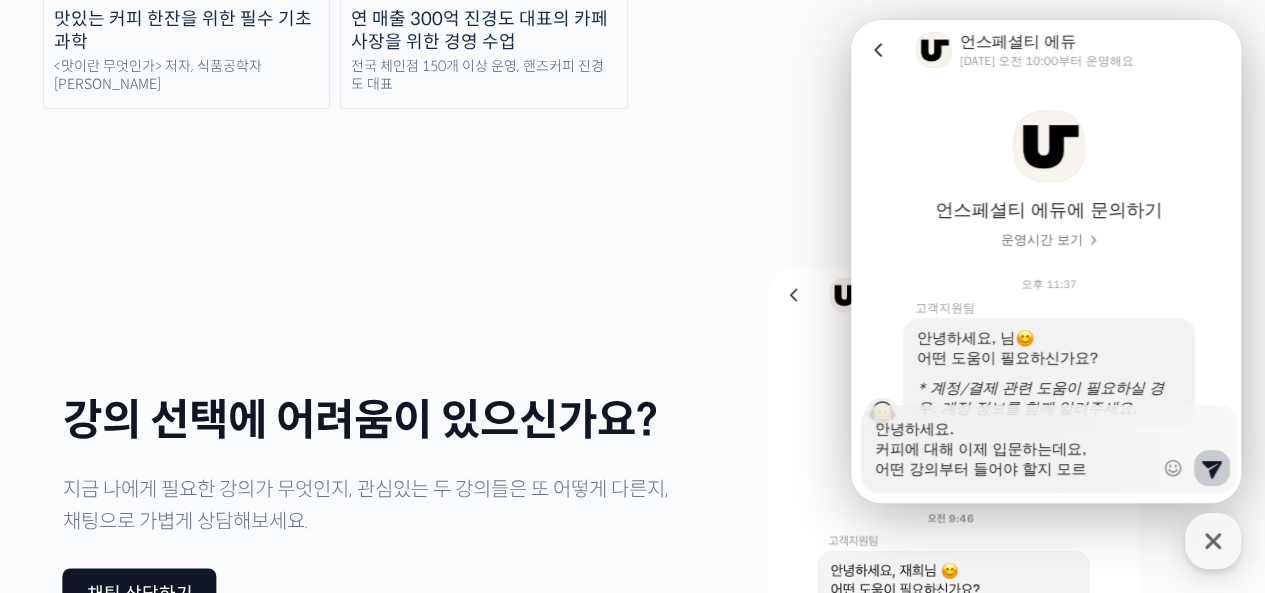 type on "x" 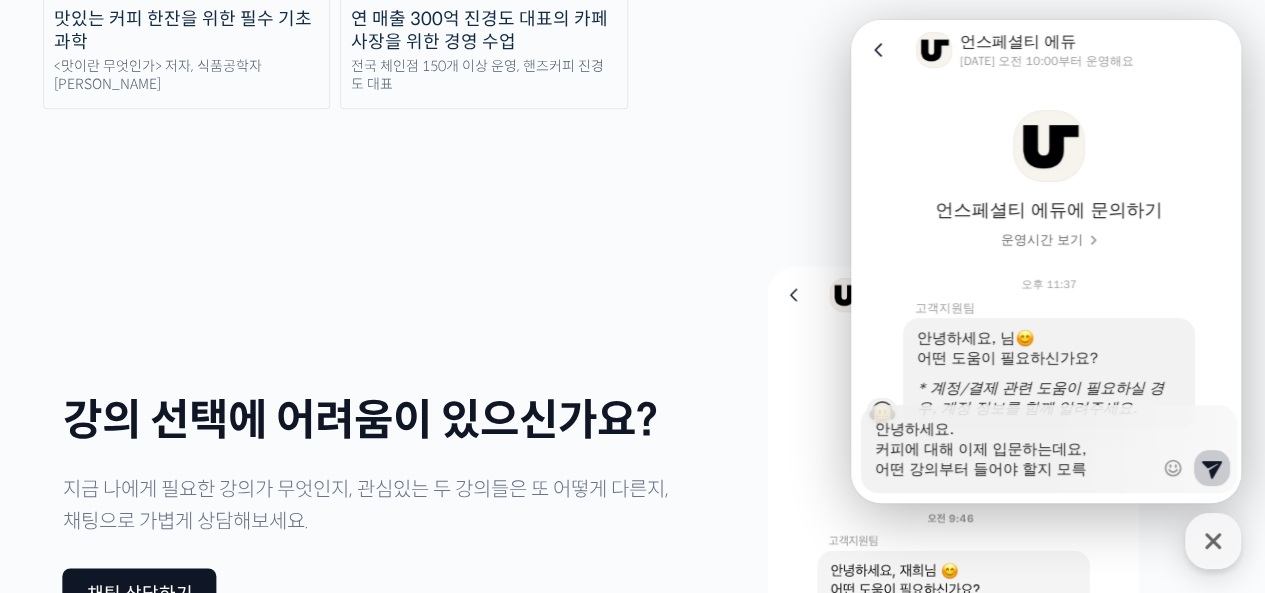 type on "안녕하세요.
커피에 대해 이제 입문하는데요,
어떤 강의부터 들어야 할지 모르게" 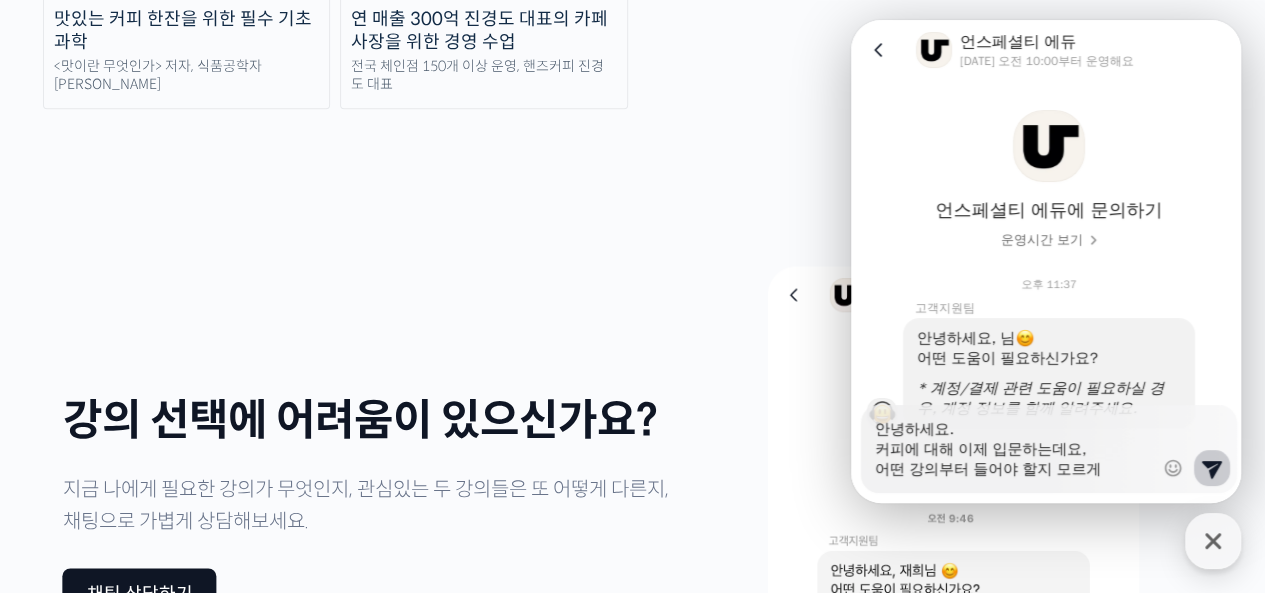 type on "x" 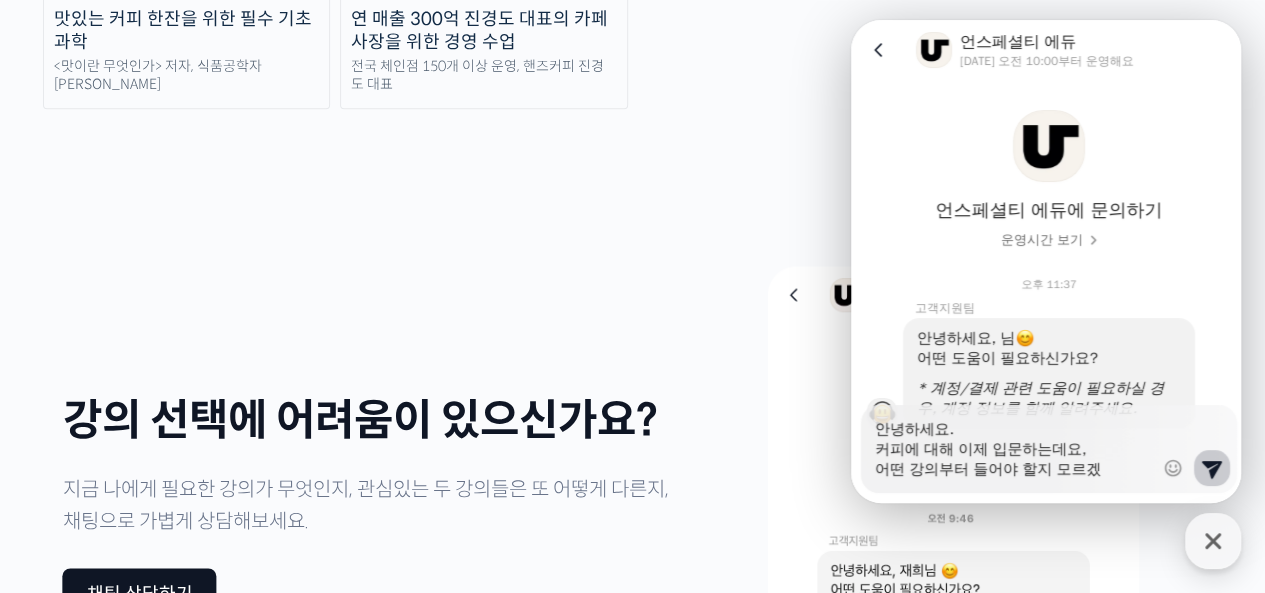 type on "x" 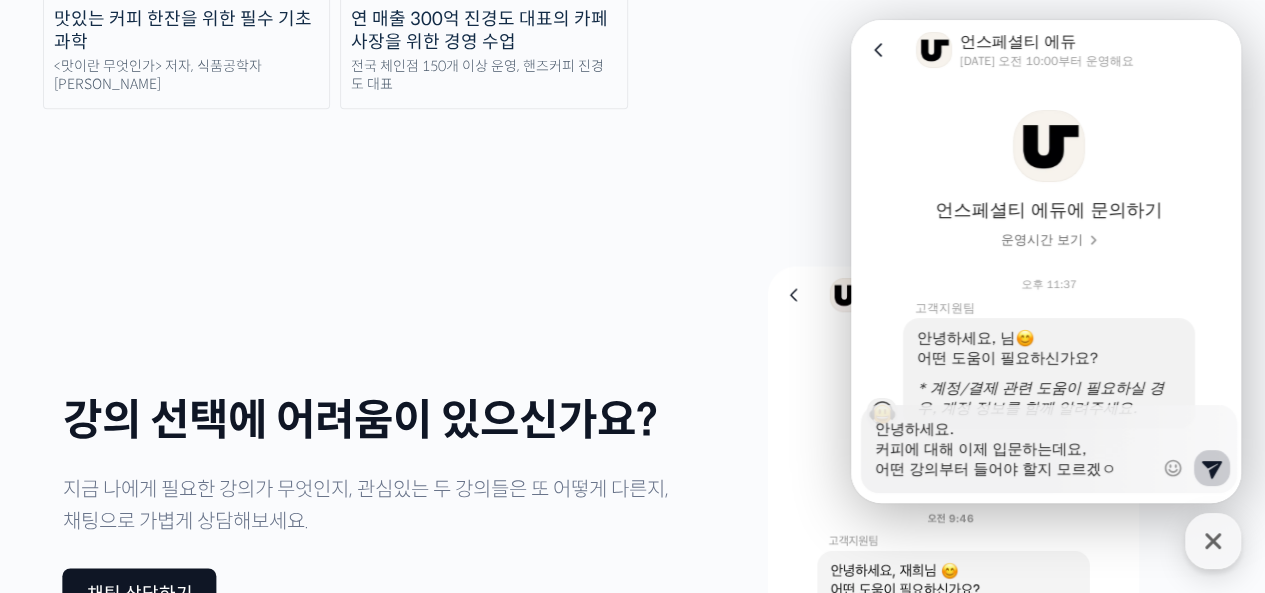 type on "x" 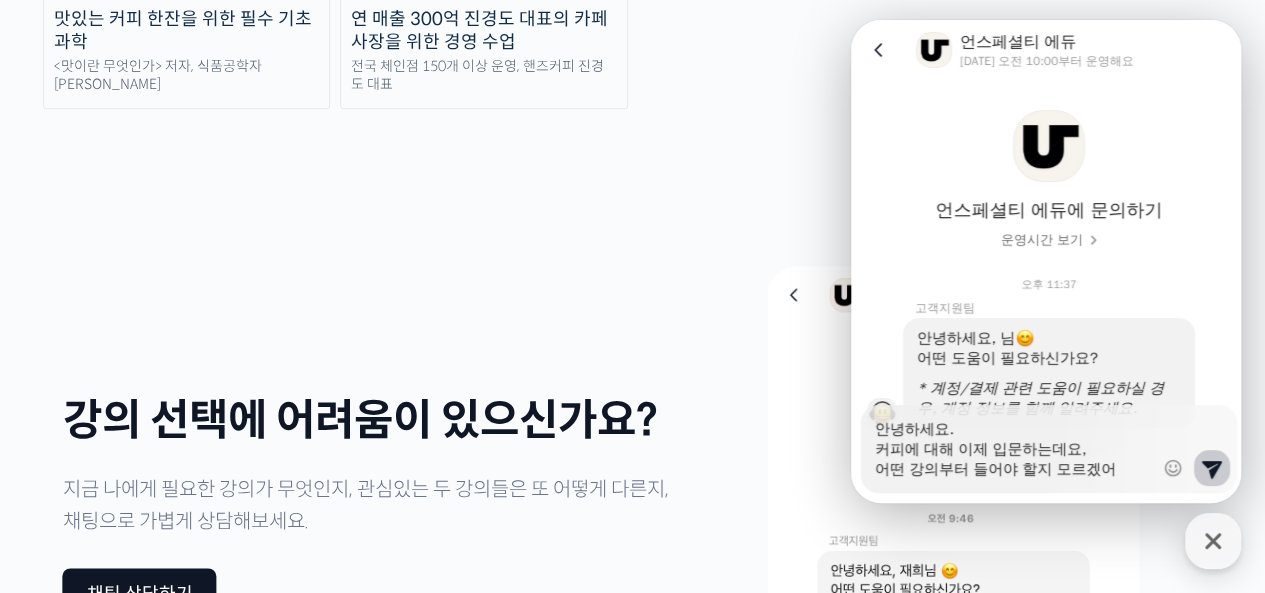 type on "x" 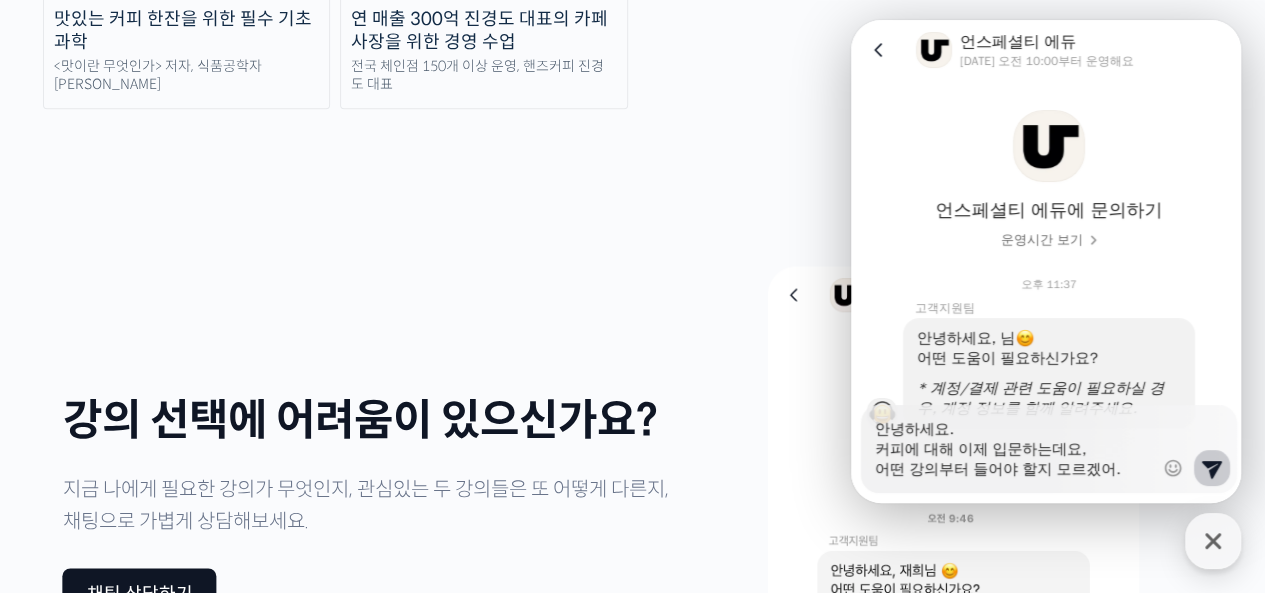 type on "안녕하세요.
커피에 대해 이제 입문하는데요,
어떤 강의부터 들어야 할지 모르겠어." 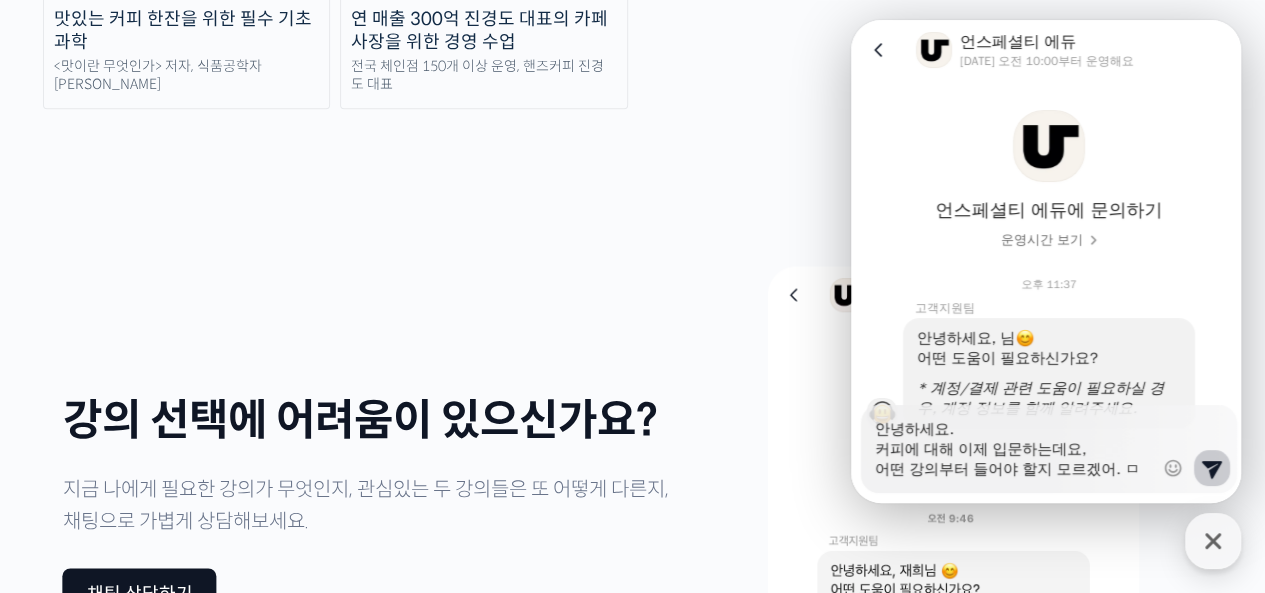 type on "x" 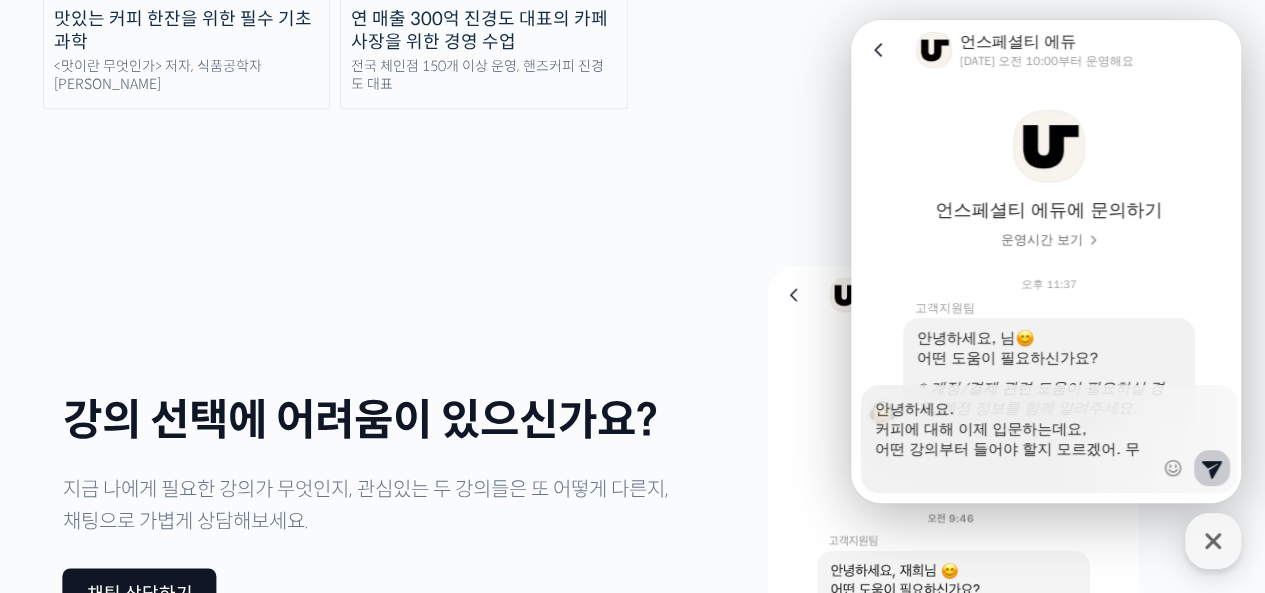 type on "x" 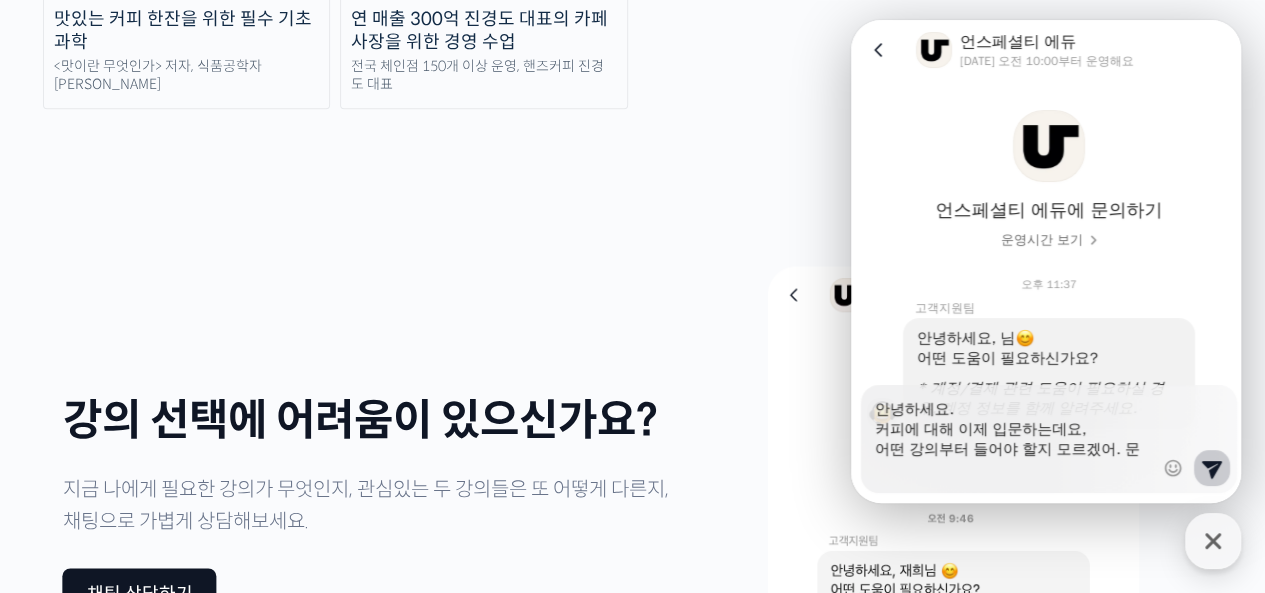 type on "x" 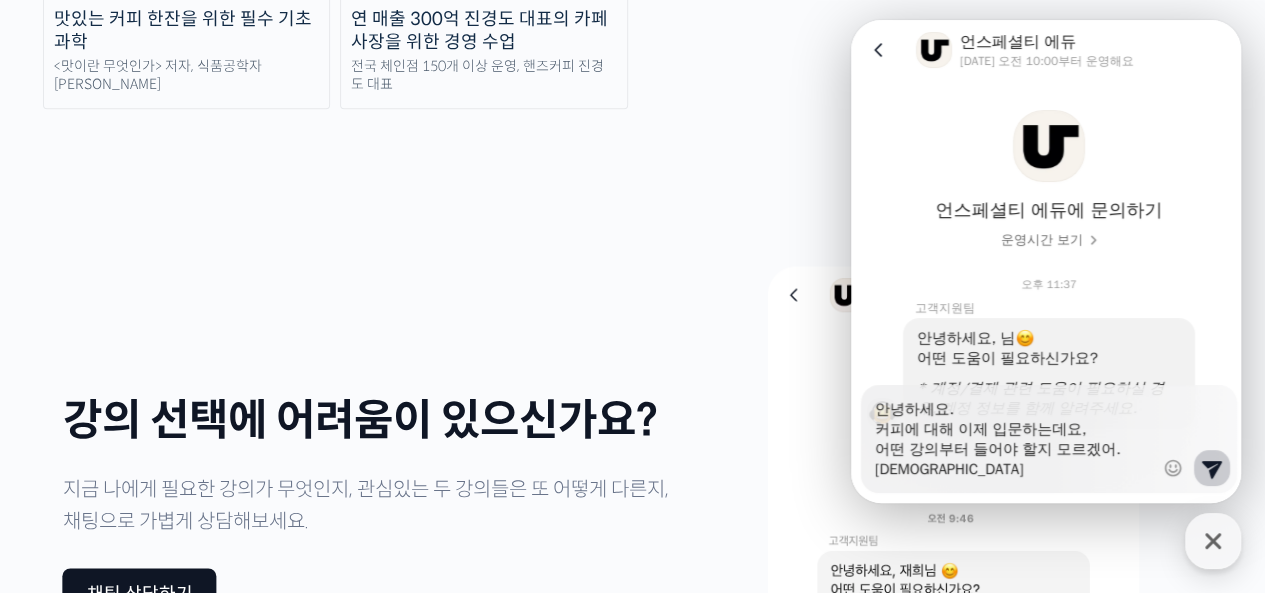 type on "x" 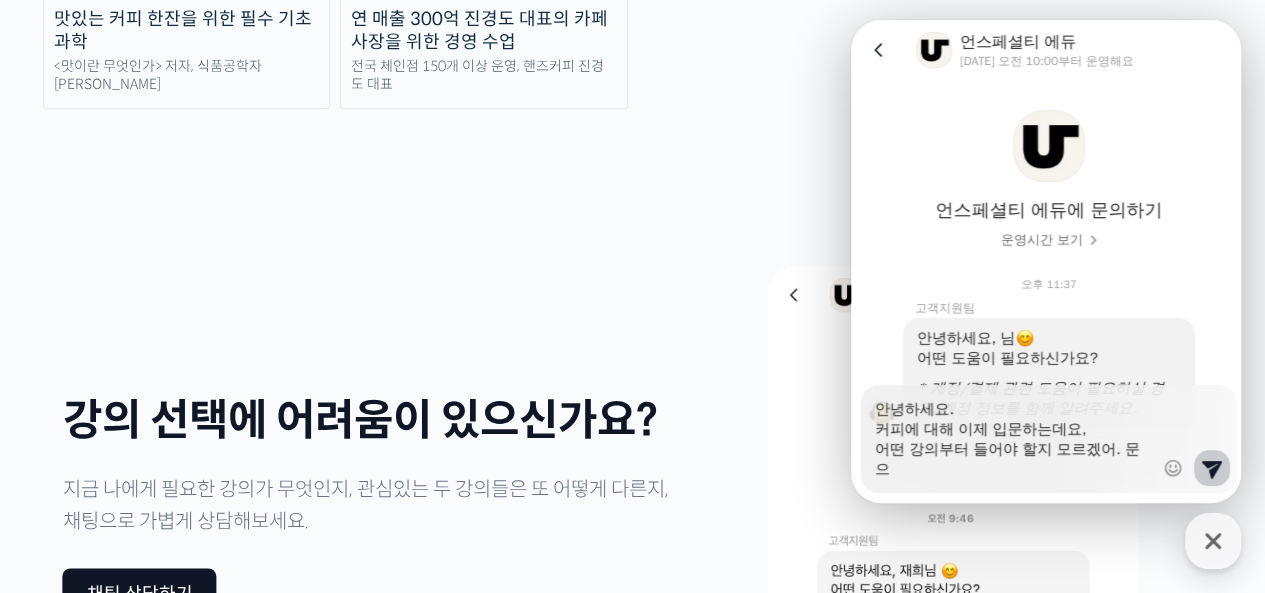 type on "안녕하세요.
커피에 대해 이제 입문하는데요,
어떤 강의부터 들어야 할지 모르겠어. 문의" 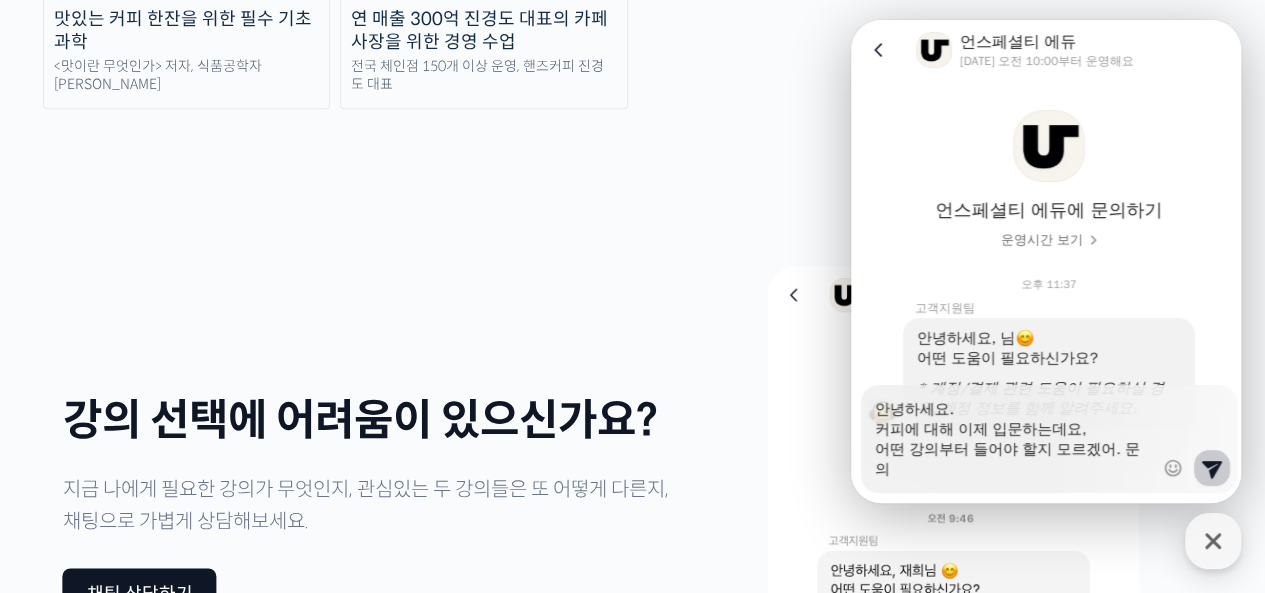 type on "x" 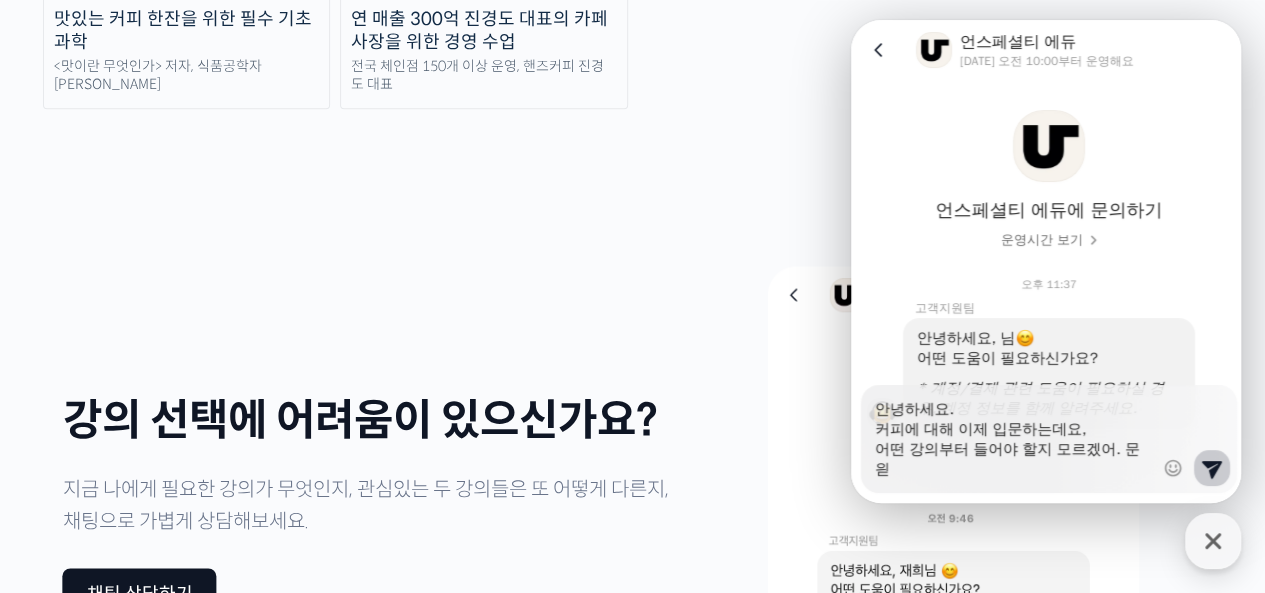 type on "x" 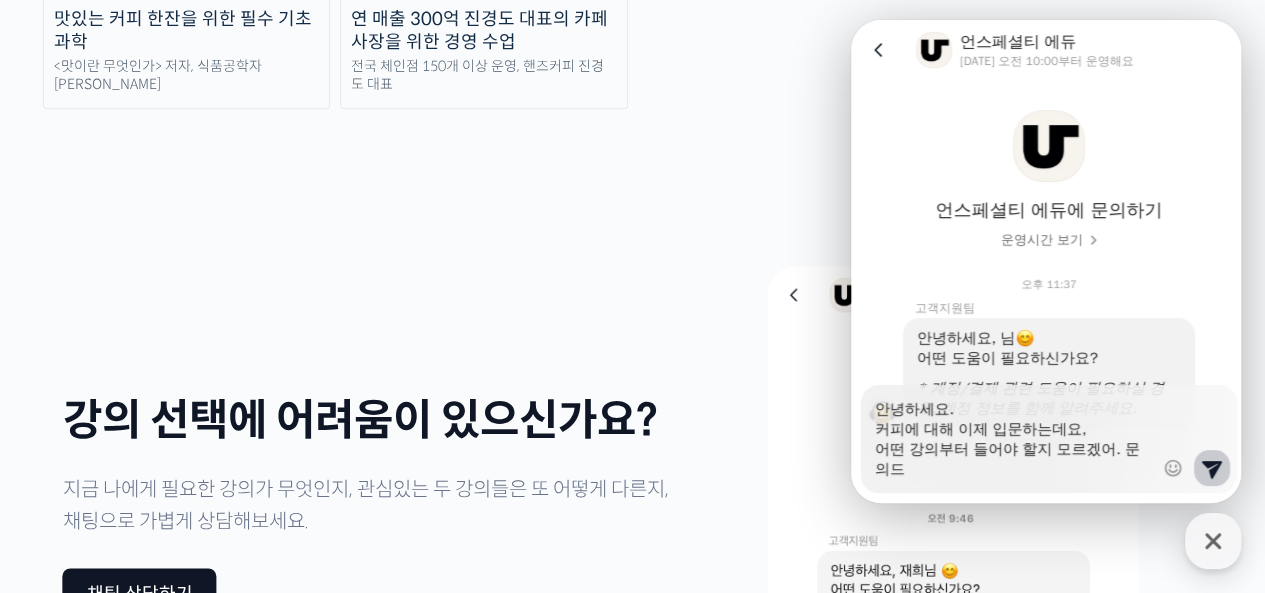 type on "x" 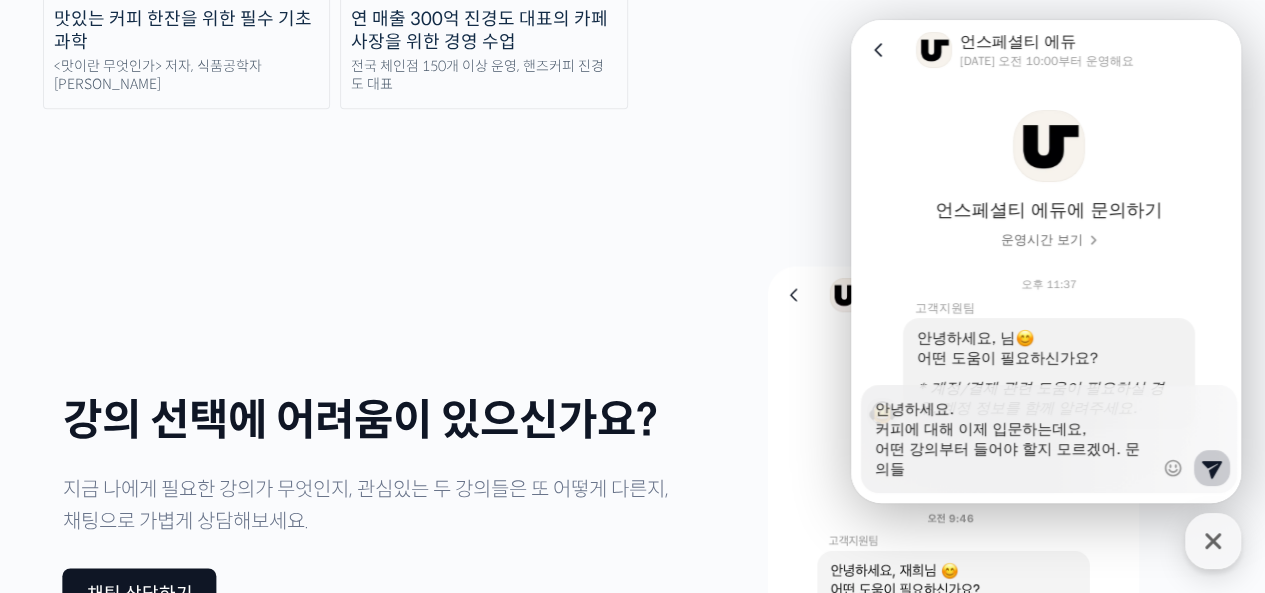 type on "안녕하세요.
커피에 대해 이제 입문하는데요,
어떤 강의부터 들어야 할지 모르겠어. 문의드려" 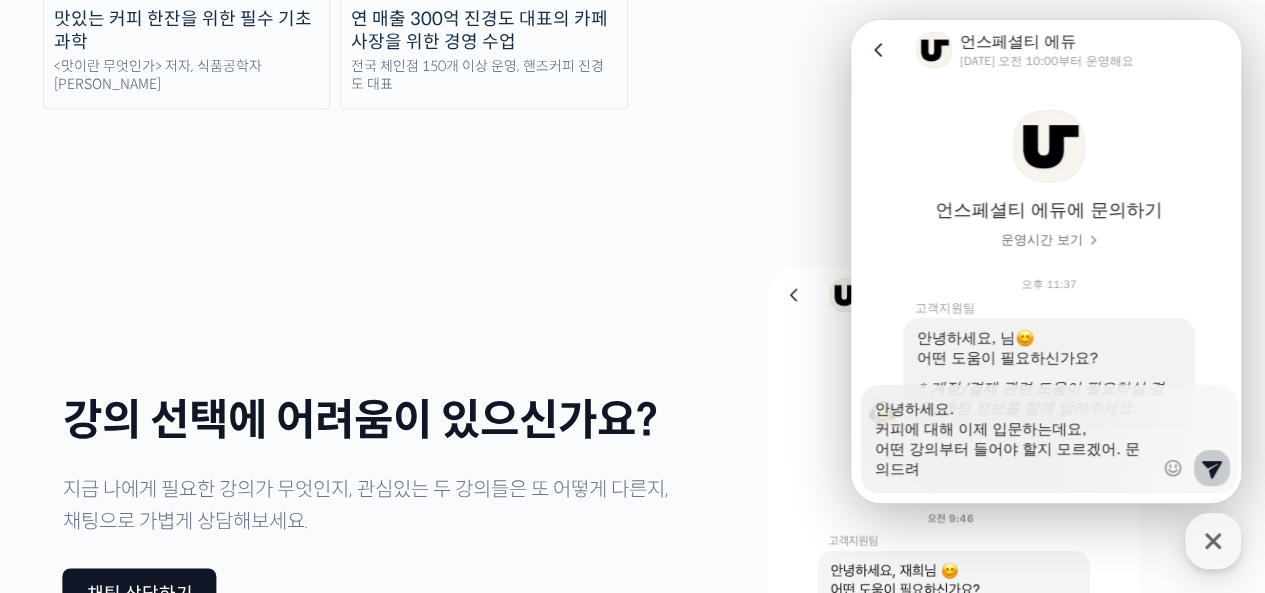 type 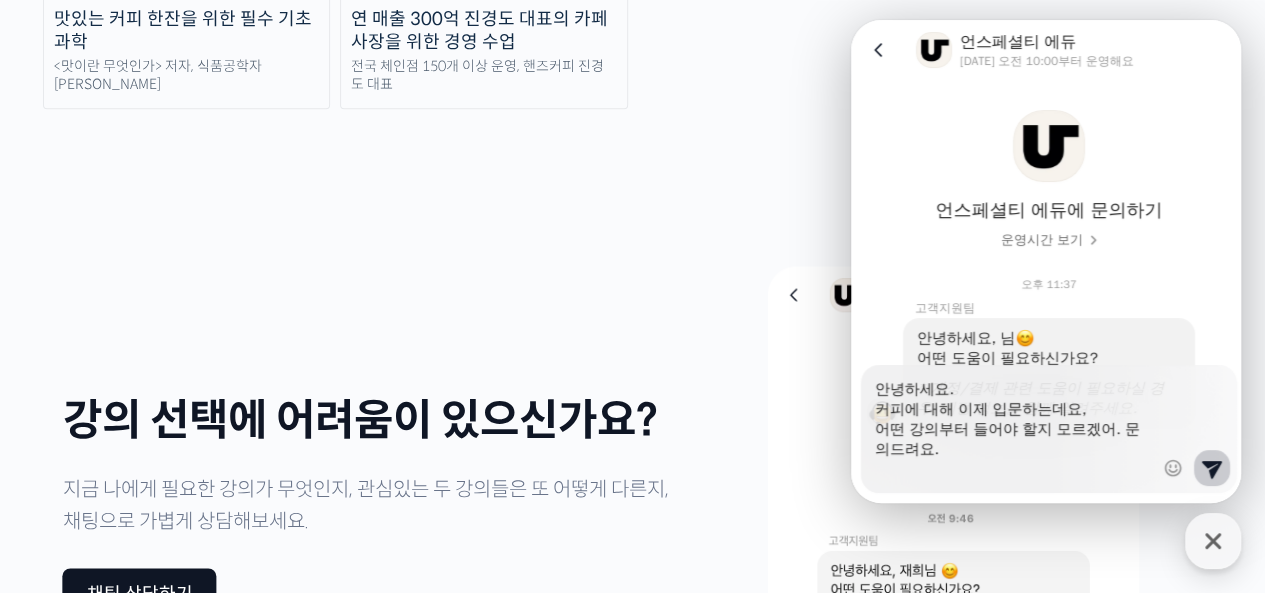 scroll, scrollTop: 124, scrollLeft: 0, axis: vertical 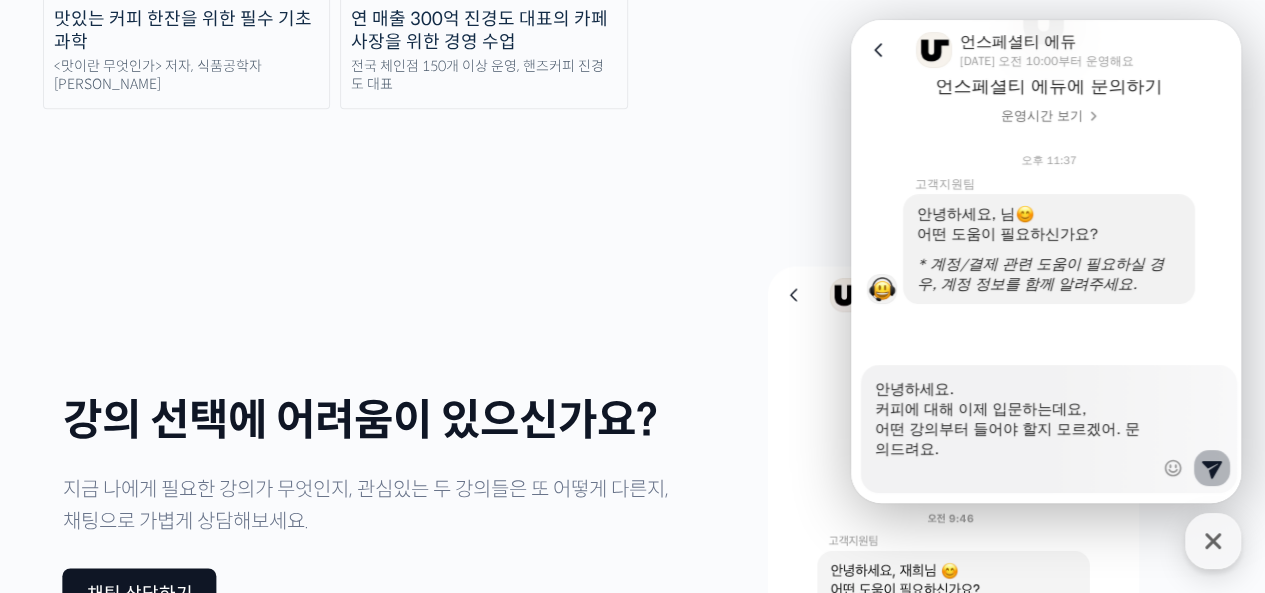 click 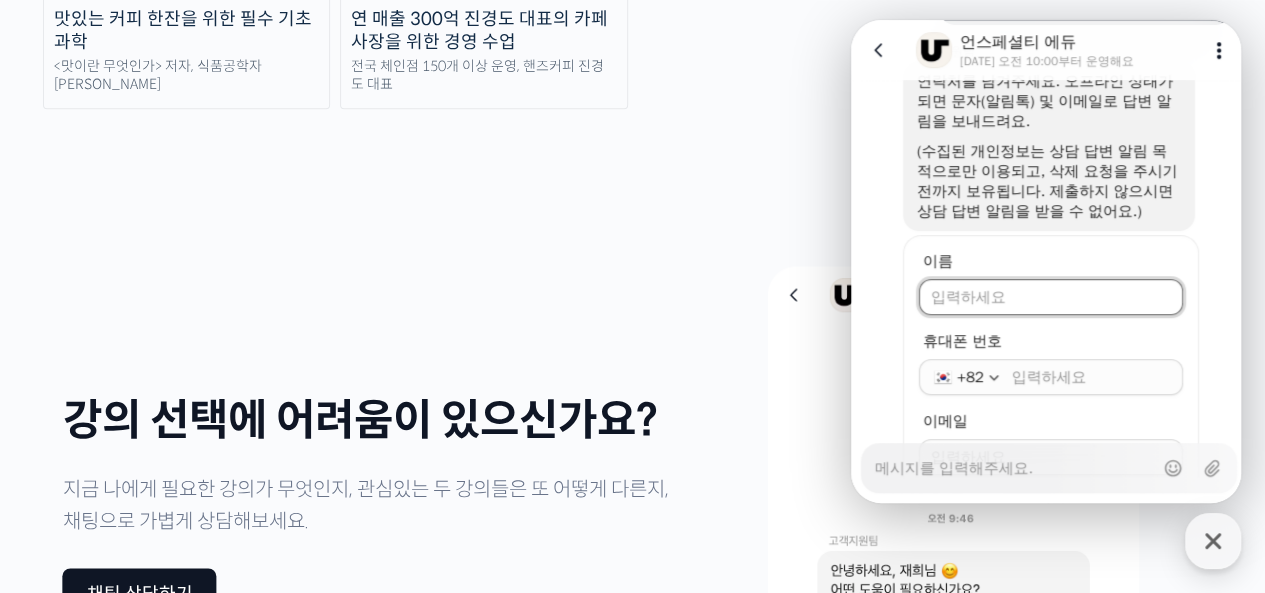 scroll, scrollTop: 530, scrollLeft: 0, axis: vertical 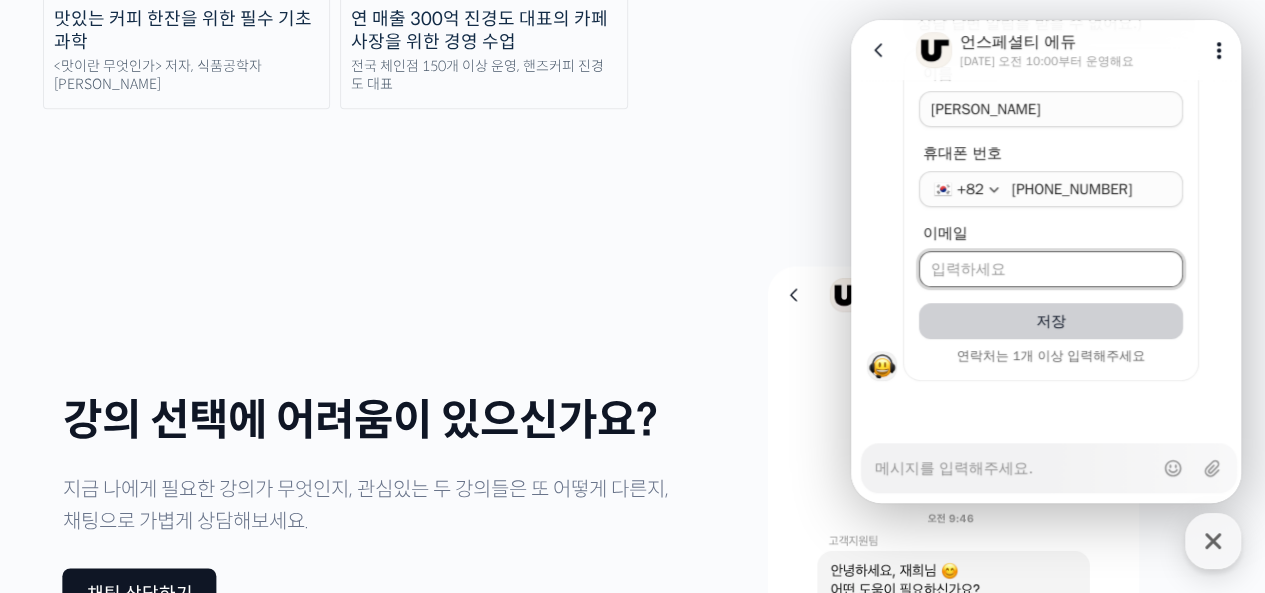 click on "이메일" at bounding box center (1051, 269) 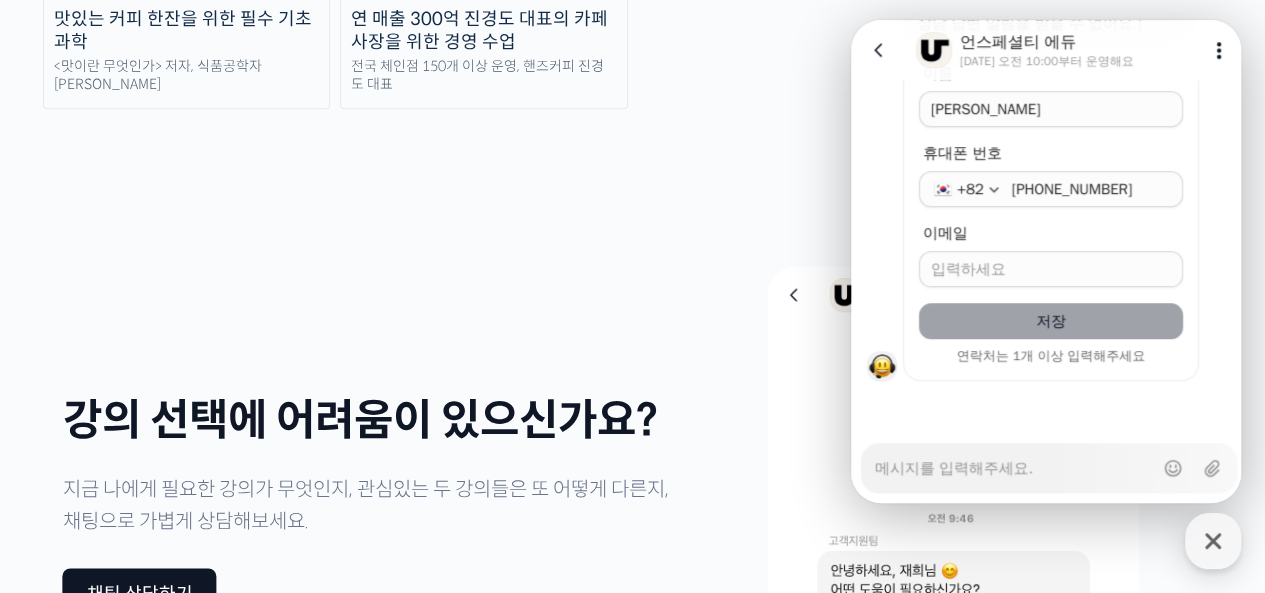 click on "저장" at bounding box center (1051, 321) 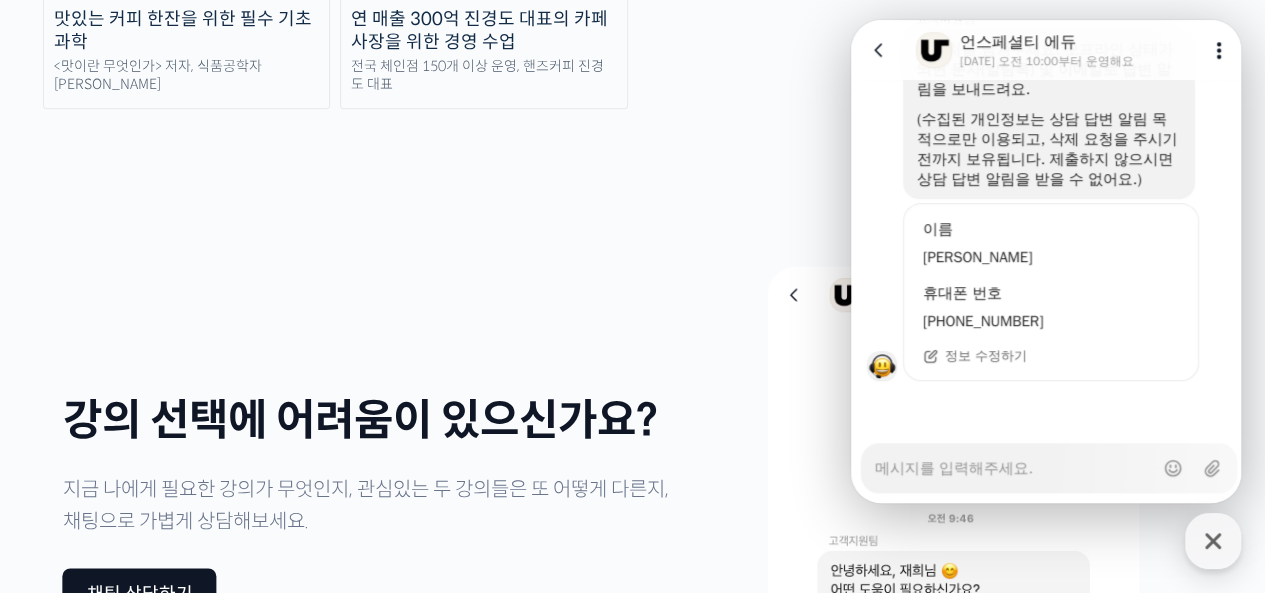scroll, scrollTop: 574, scrollLeft: 0, axis: vertical 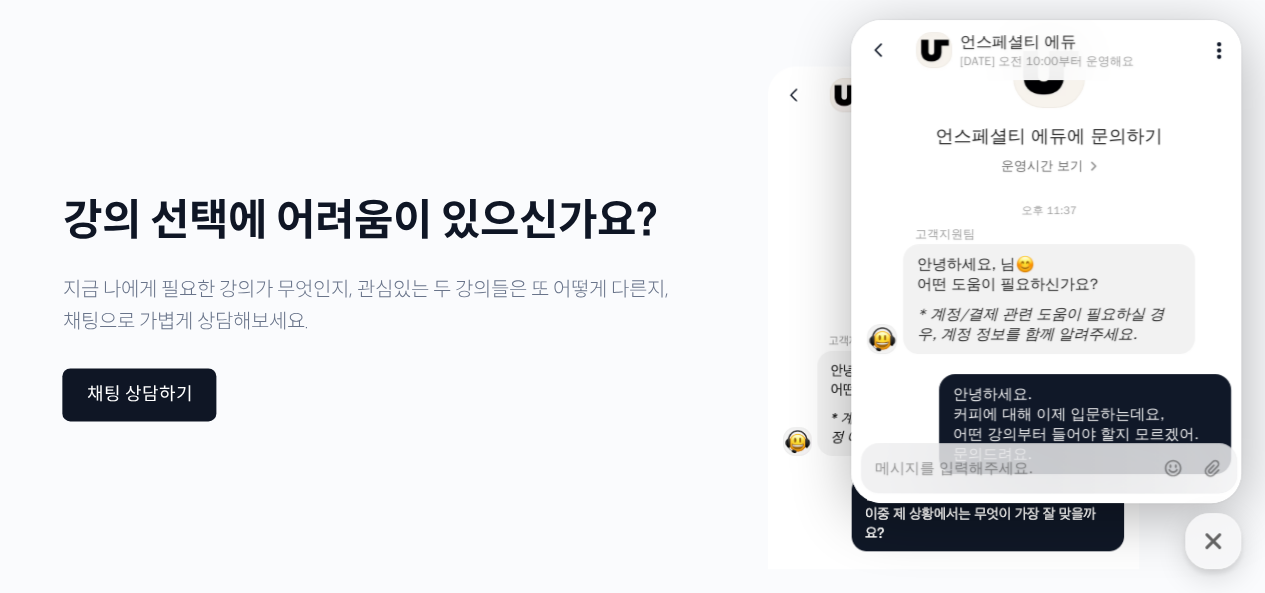 click on "강의 선택에 어려움이 있으신가요? 지금 나에게 필요한 강의가 무엇인지, 관심있는 두 강의들은 또 어떻게 다른지, 채팅으로 가볍게 상담해보세요.
채팅 상담하기" at bounding box center (633, 308) 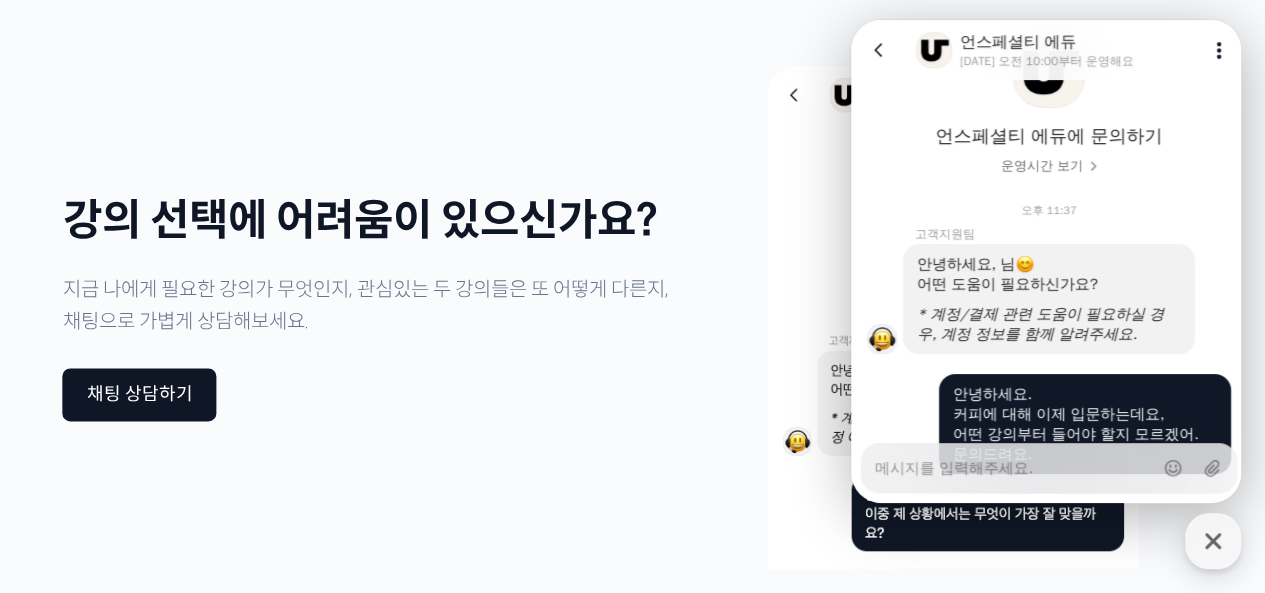 click on "Go to previous page  Chat Room 언스페셜티 에듀 내일 오전 10:00부터 운영해요  Show userchat action dialog   Message List  언스페셜티 에듀에 문의하기 운영시간 보기 오후 11:37  A message sent by an agent  고객지원팀 안녕하세요, 님  어떤 도움이 필요하신가요? * 계정/결제 관련 도움이 필요하실 경우, 계정 정보를 함께 알려주세요.  A message sent by me   Show context menu  안녕하세요. 커피에 대해 이제 입문하는데요, 어떤 강의부터 들어야 할지 모르겠어. 문의드려요.  A message sent by an agent  고객지원팀 연락처를 남겨주세요. 오프라인 상태가 되면 문자(알림톡) 및 이메일로 답변 알림을 보내드려요. (수집된 개인정보는 상담 답변 알림 목적으로만 이용되고, 삭제 요청을 주시기 전까지 보유됩니다. 제출하지 않으시면 상담 답변 알림을 받을 수 없어요.) 이름 황규범 휴대폰 번호 010-2486-9376  Upload file" at bounding box center (1046, 20) 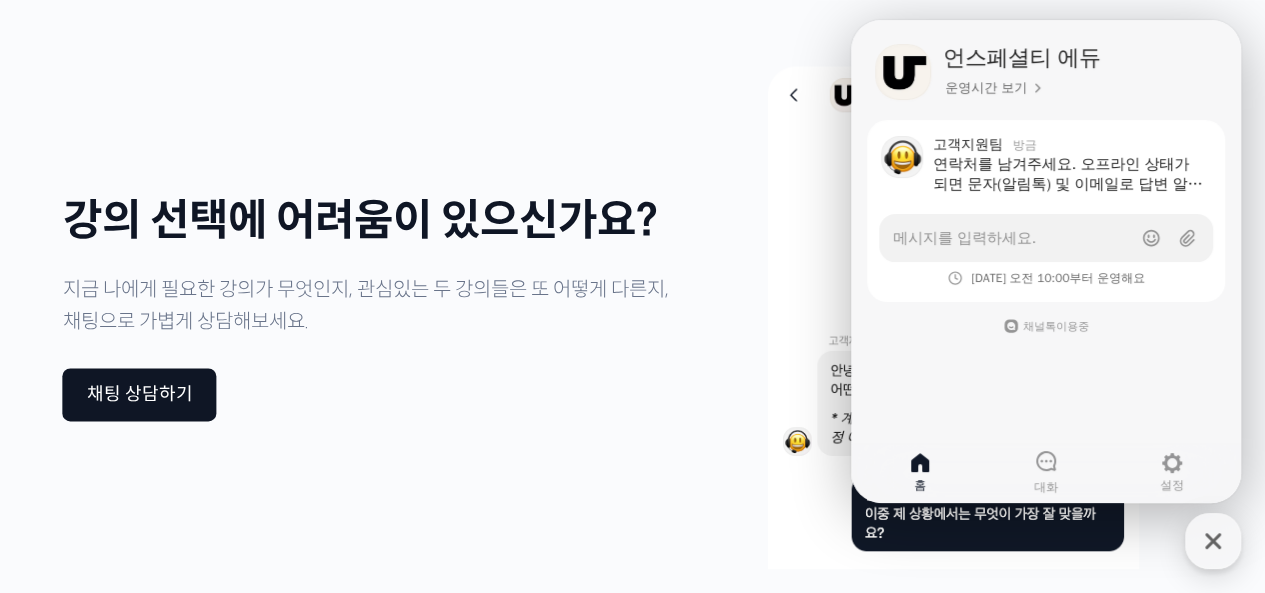 click at bounding box center [952, 308] 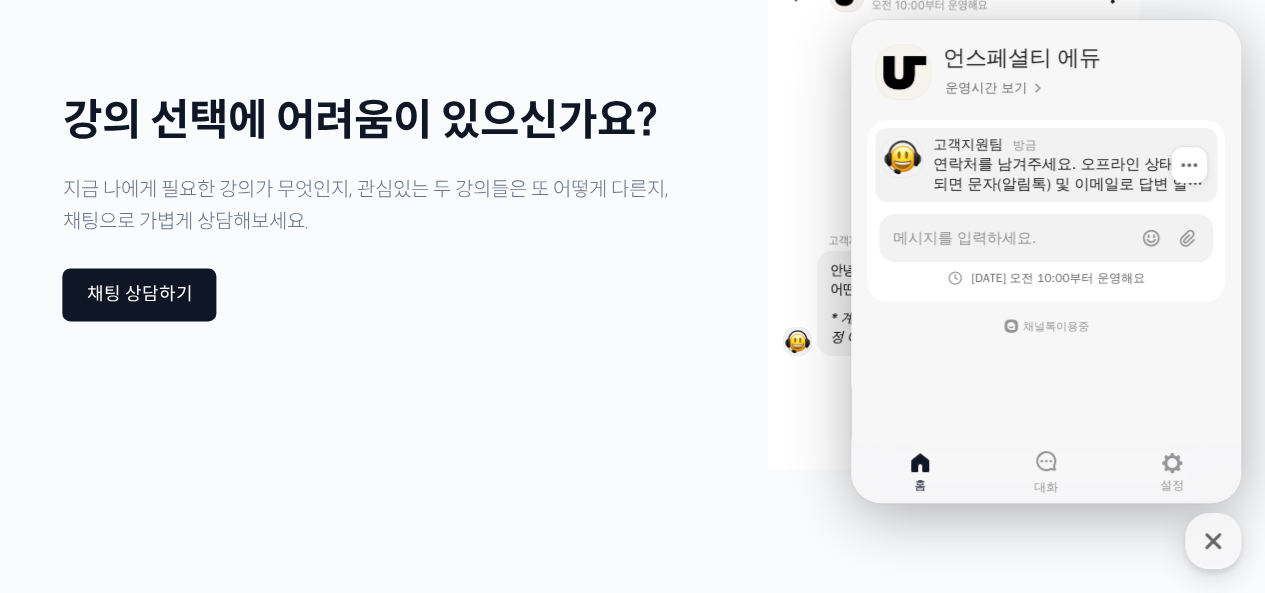 click on "연락처를 남겨주세요. 오프라인 상태가 되면 문자(알림톡) 및 이메일로 답변 알림을 보내드려요.
(수집된 개인정보는 상담 답변 알림 목적으로만 이용되고, 삭제 요청을 주시기 전까지 보유됩니다. 제출하지 않으시면 상담 답변 알림을 받을 수 없어요.)" at bounding box center (1068, 174) 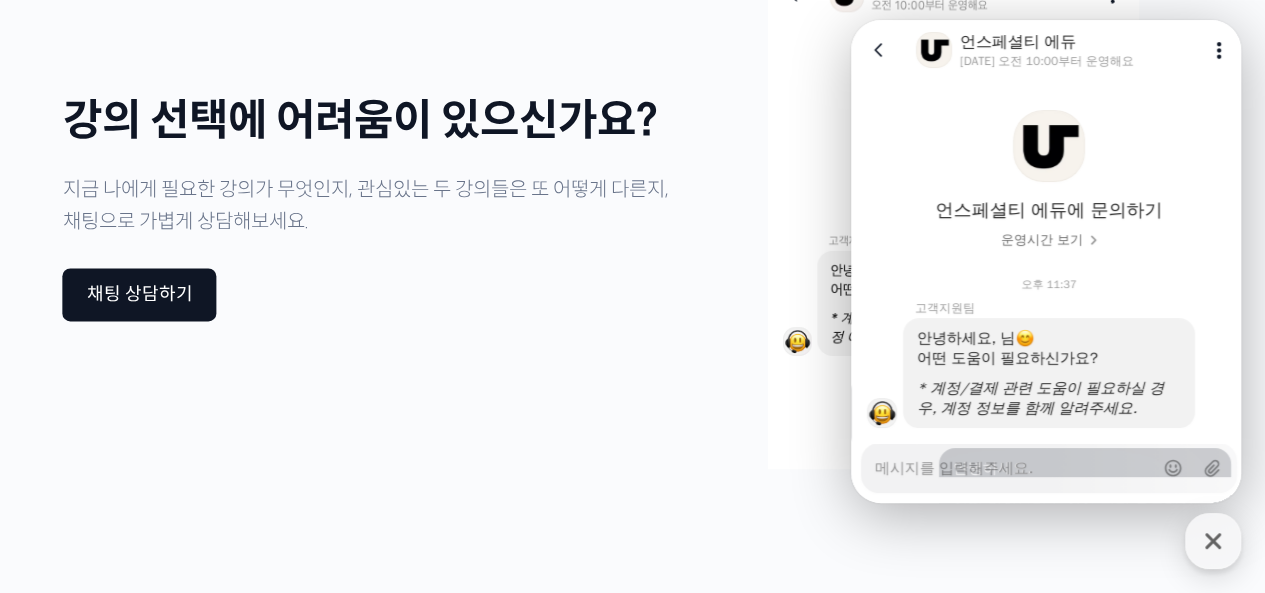 scroll, scrollTop: 574, scrollLeft: 0, axis: vertical 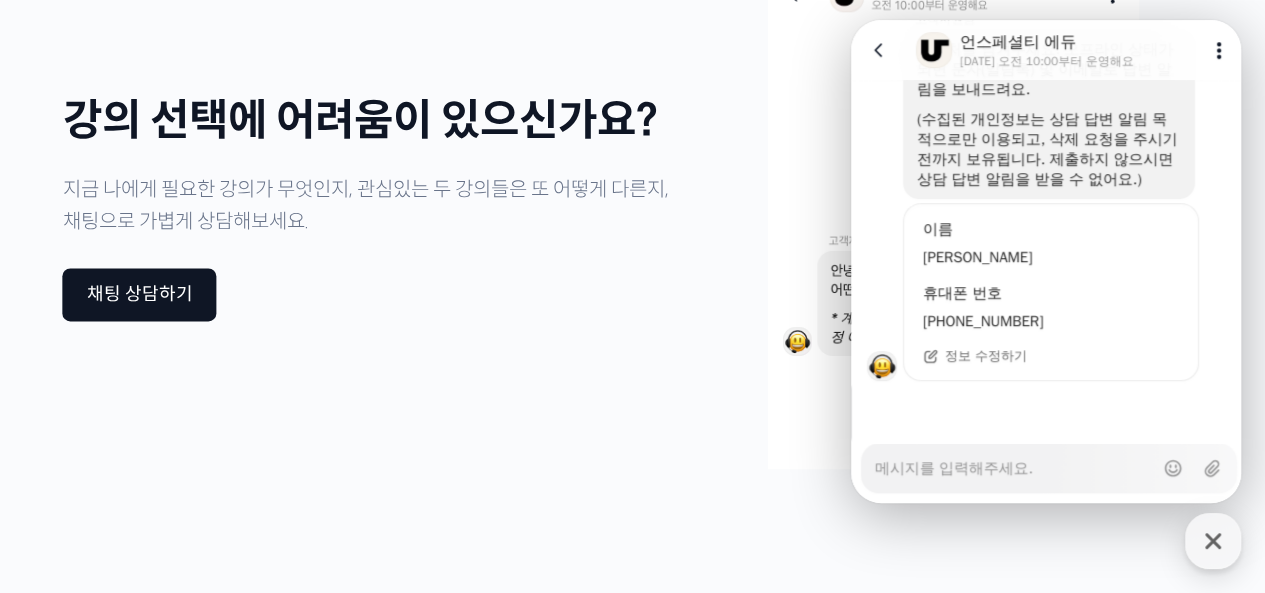 click 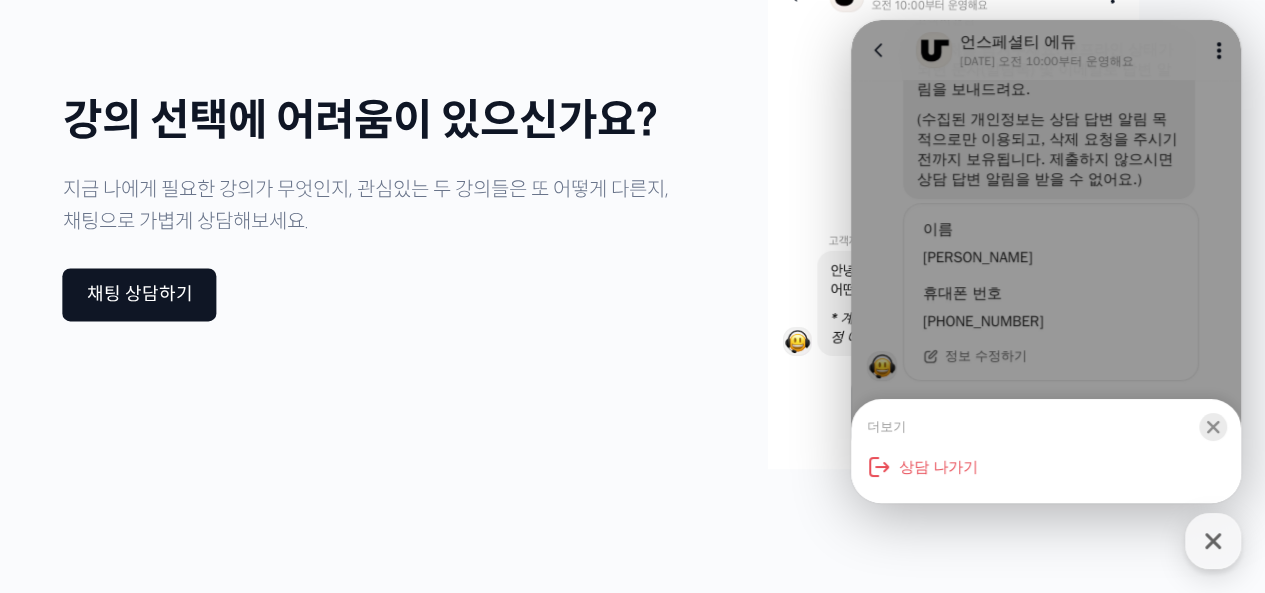 click 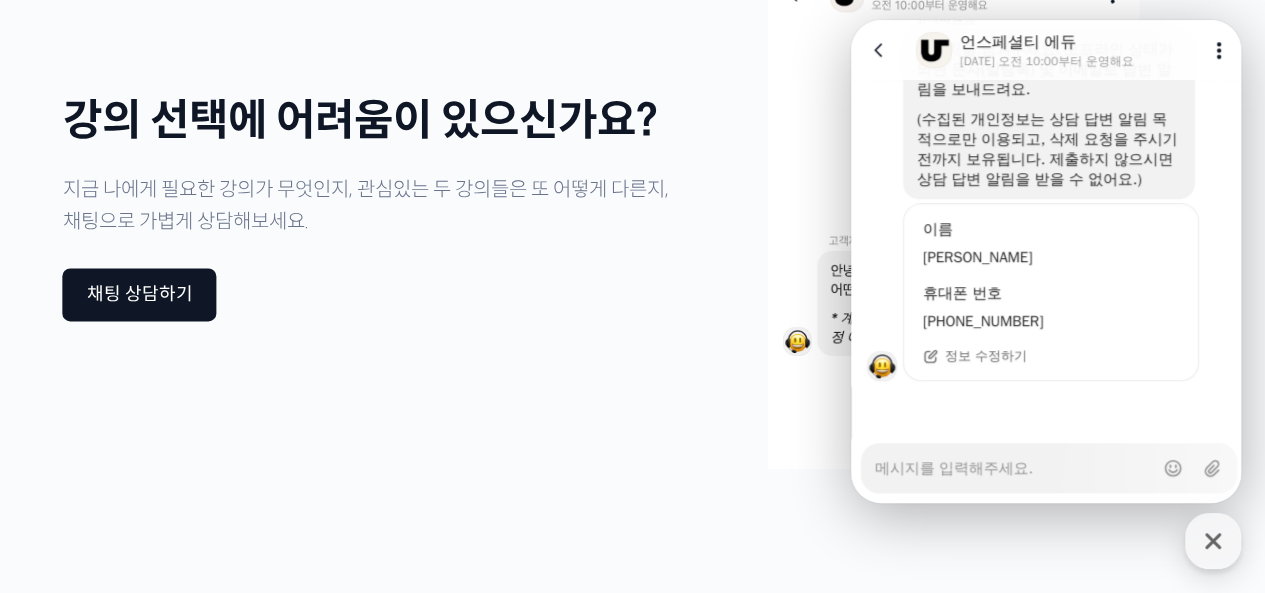 click on "강의가 오픈되면 알려드려요 <언스페셜티> 카카오톡 채널을 추가하시면, 신규 강의가 오픈됐을 때 알림을 받아보실 수 있습니다. 이외에도 다양한 정보와 혜택을 카카오톡 메시지로 받아보실 수 있습니다. 알림은 언제든 해지하실 수 있습니다.
카카오 채널 추가하기" at bounding box center (633, 959) 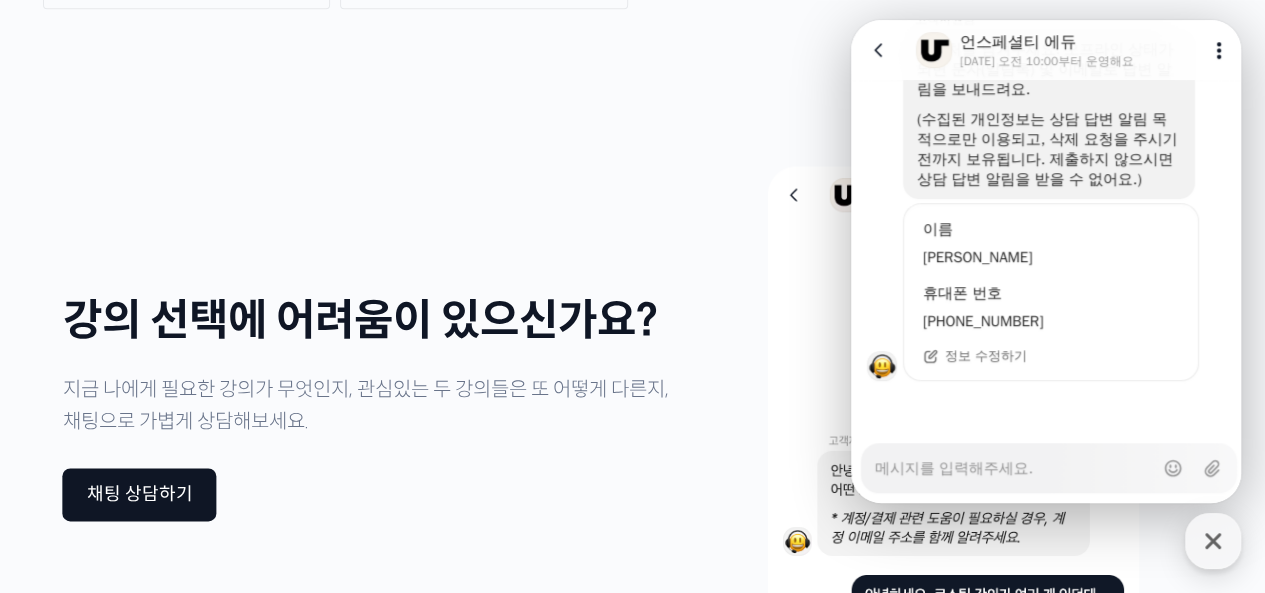 scroll, scrollTop: 4800, scrollLeft: 0, axis: vertical 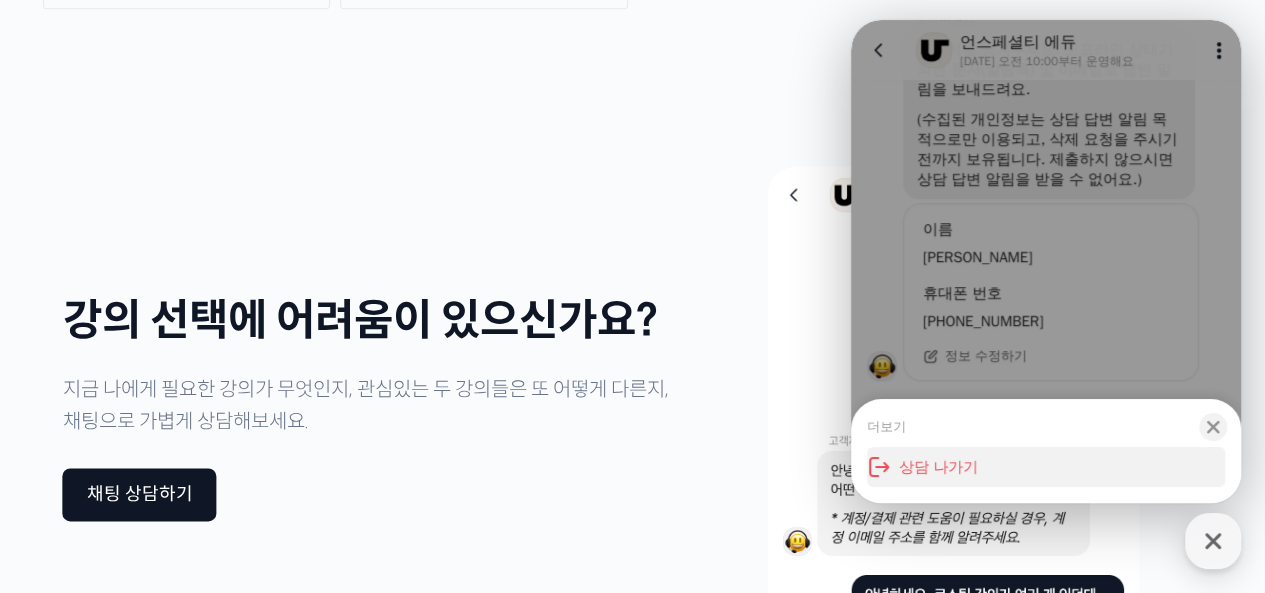 click on "상담 나가기" at bounding box center [1046, 467] 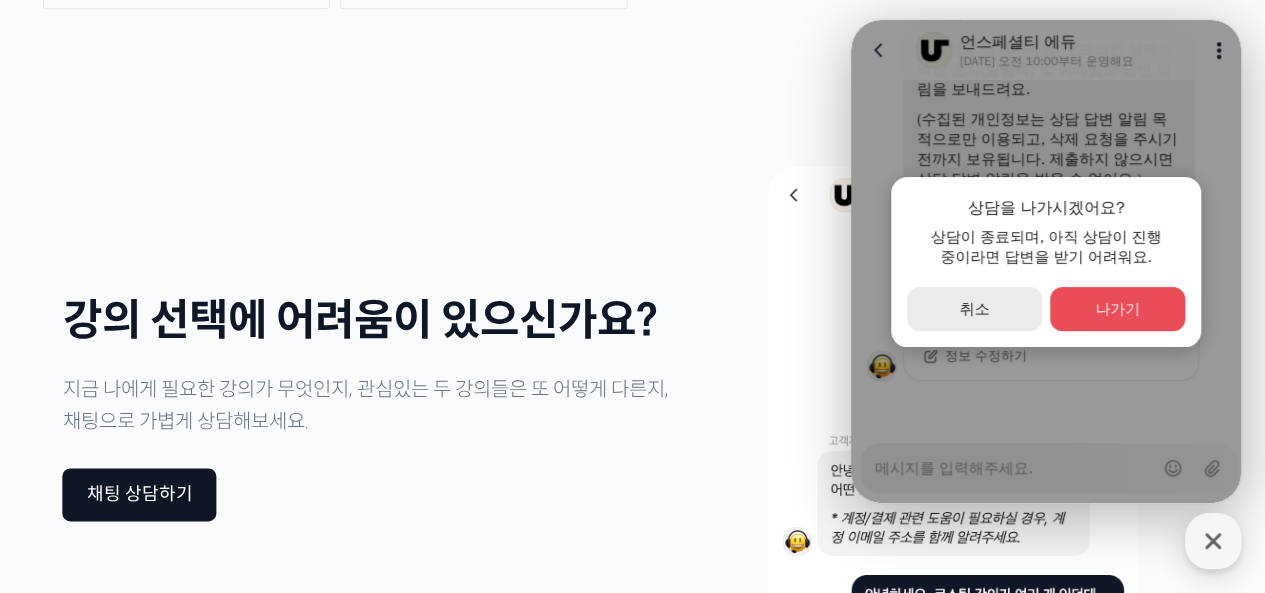 click on "secondary  Button  취소" at bounding box center (974, 309) 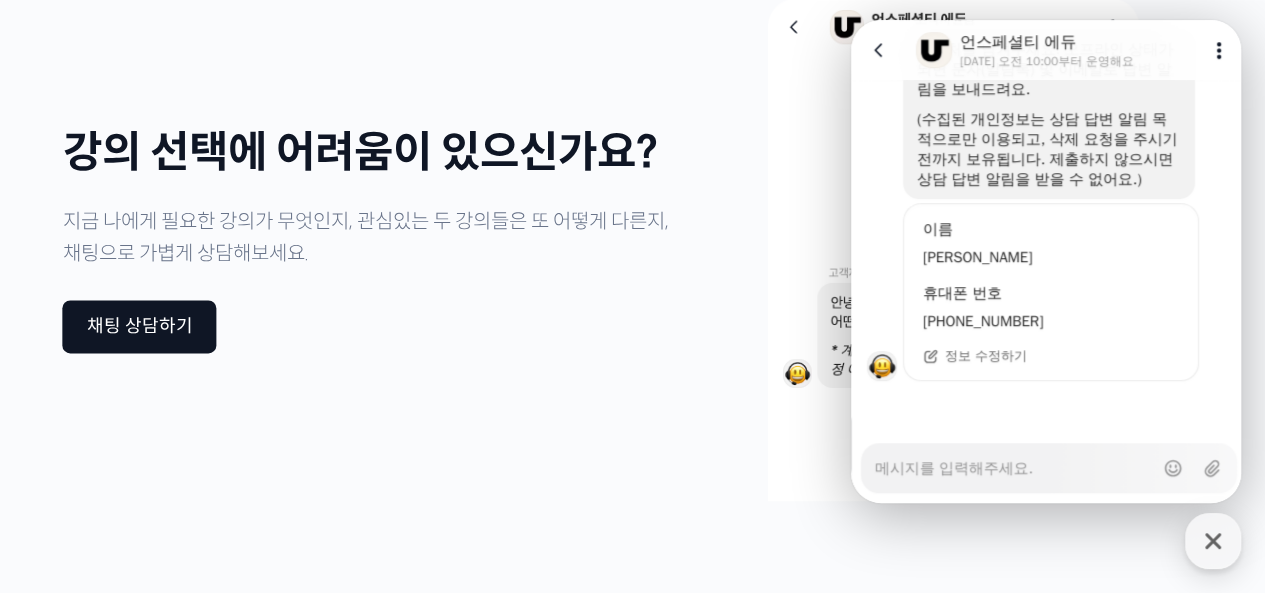 scroll, scrollTop: 5300, scrollLeft: 0, axis: vertical 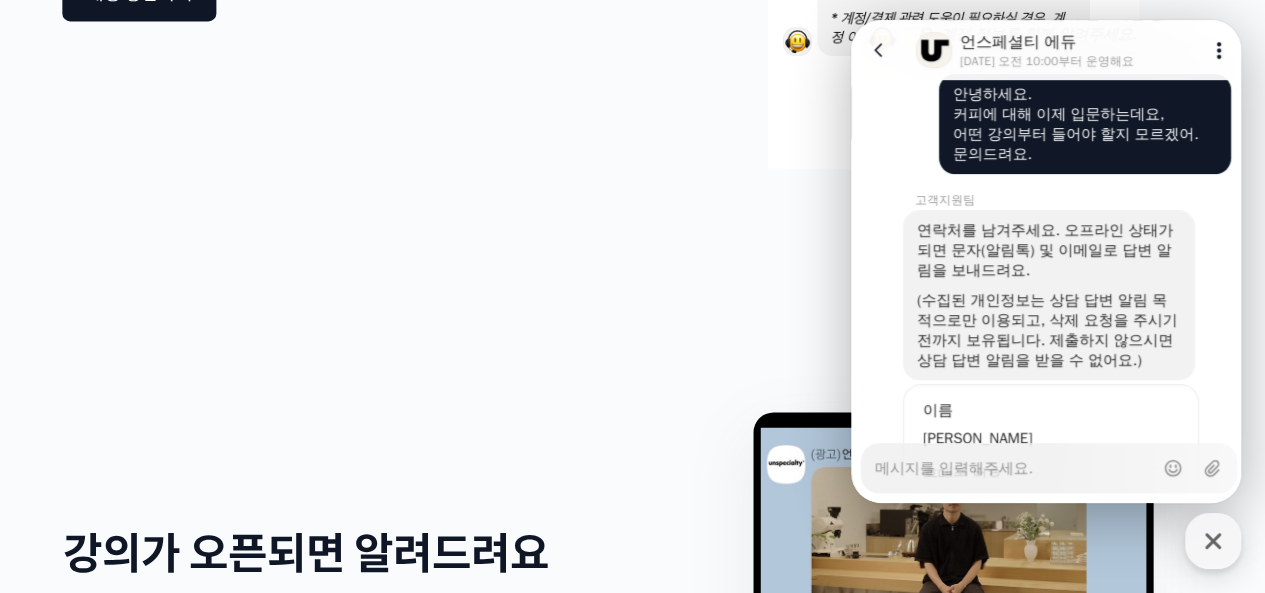drag, startPoint x: 730, startPoint y: 180, endPoint x: 720, endPoint y: 179, distance: 10.049875 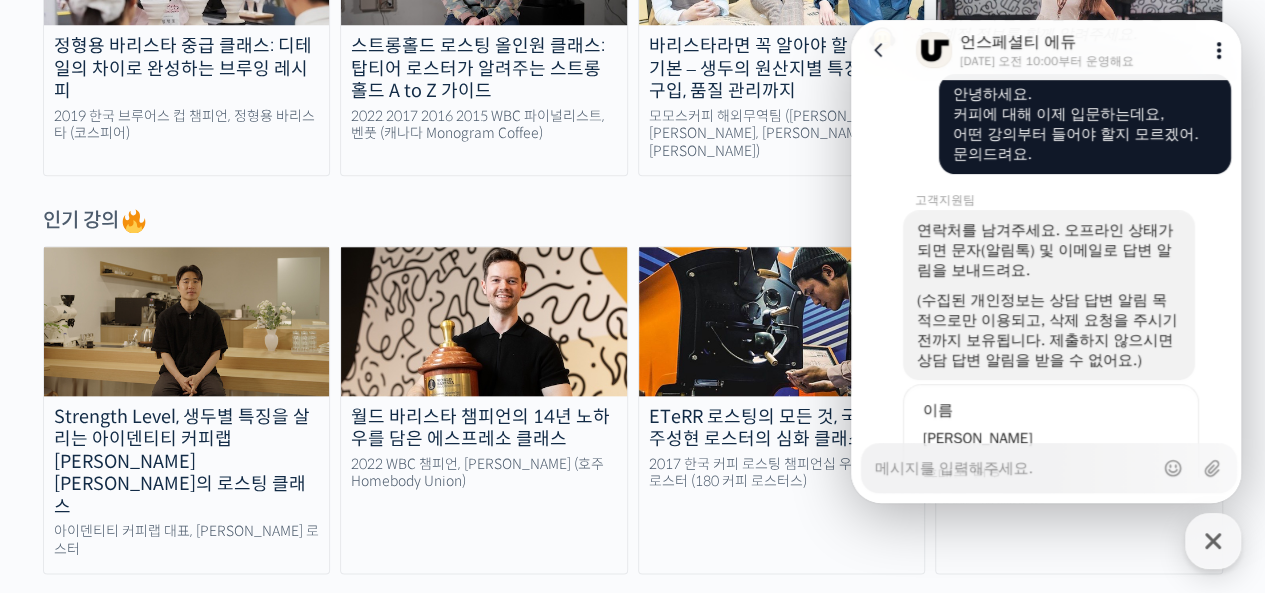 scroll, scrollTop: 900, scrollLeft: 0, axis: vertical 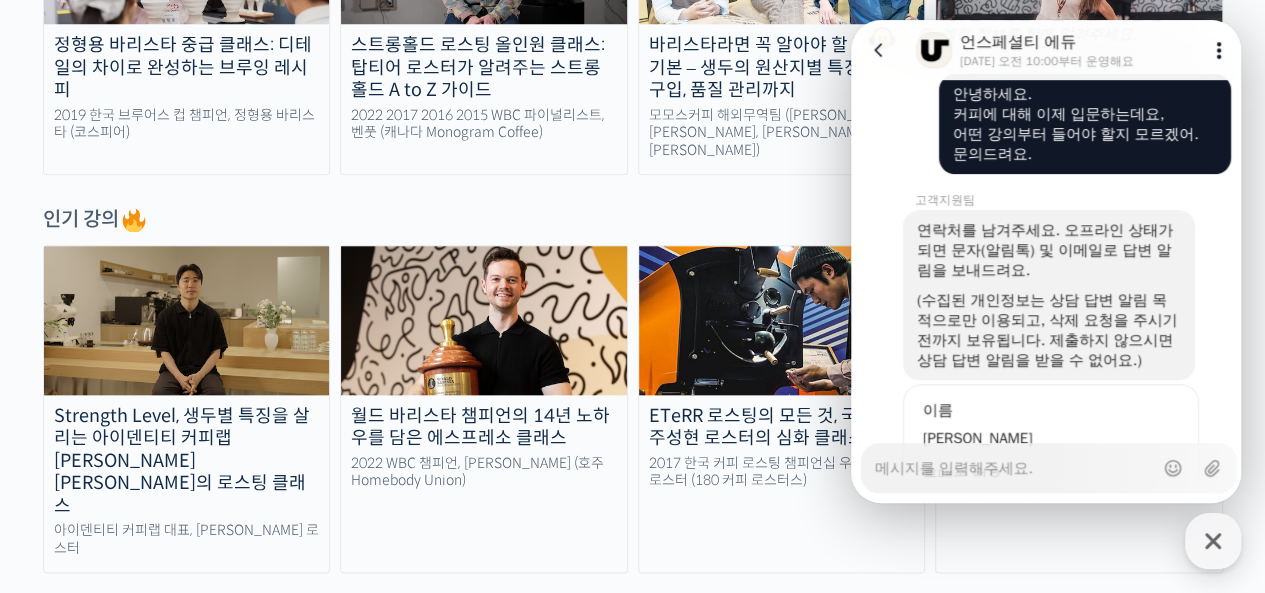 click on "월드 바리스타 챔피언의 14년 노하우를 담은 에스프레소 클래스" at bounding box center (484, 427) 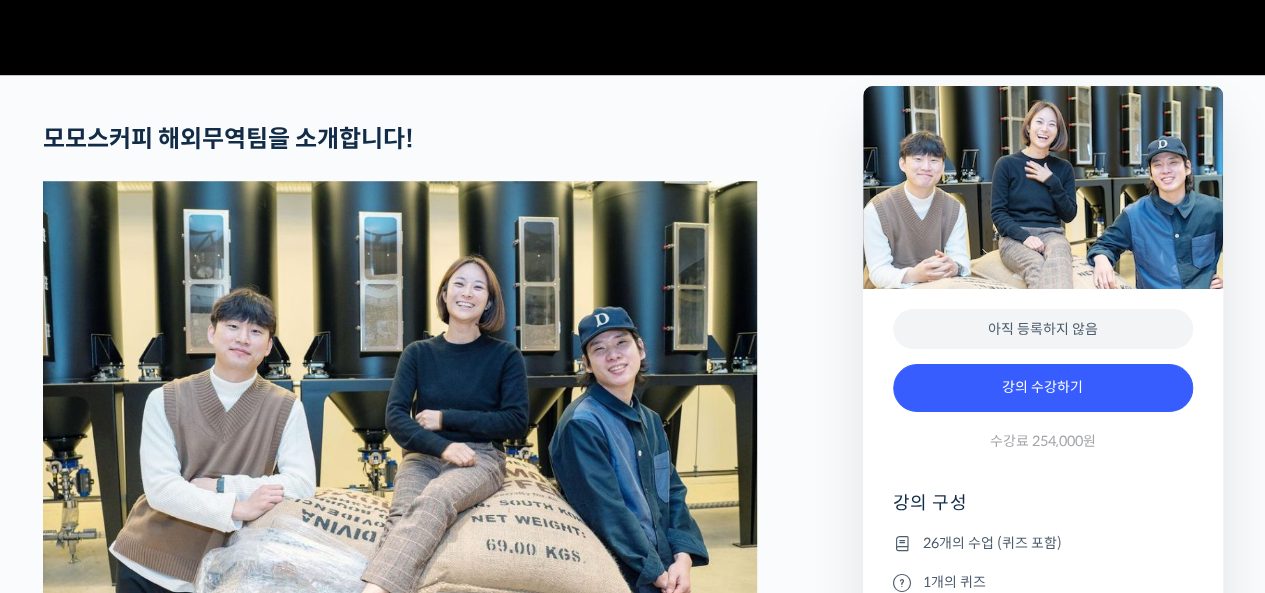 scroll, scrollTop: 900, scrollLeft: 0, axis: vertical 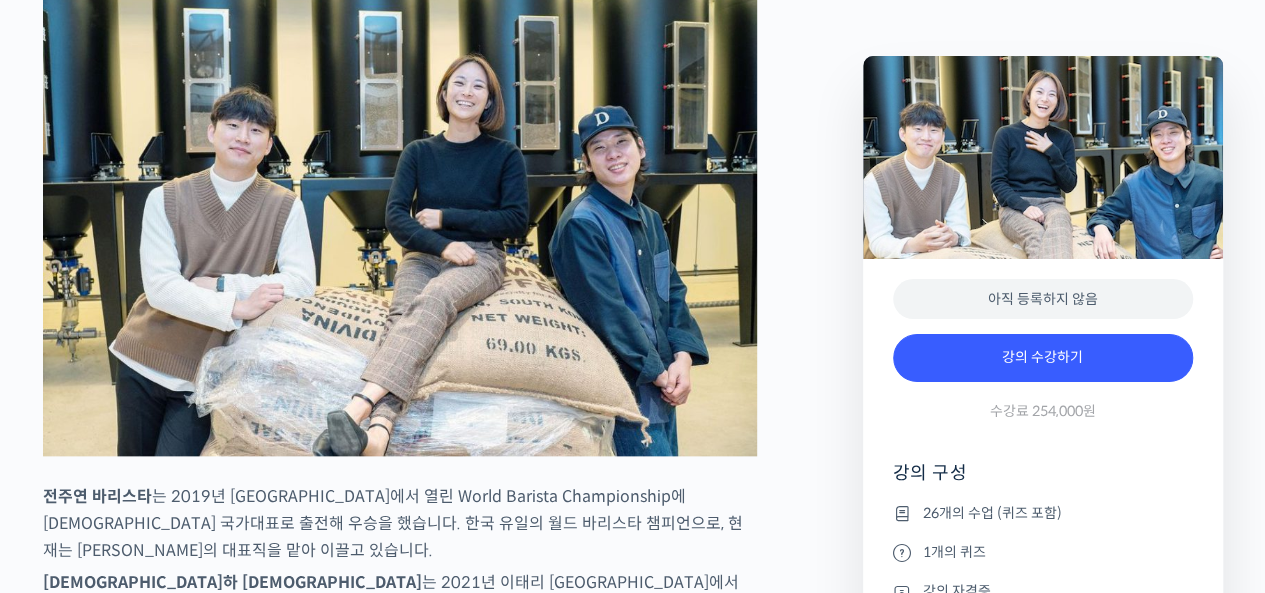 click on "모모스커피 해외무역팀을 소개합니다!
전주연 바리스타 는 2019년 미국 보스턴에서 열린 World Barista Championship에 한국 국가대표로 출전해 우승을 했습니다. 한국 유일의 월드 바리스타 챔피언으로, 현재는 모모스커피의 대표직을 맡아 이끌고 있습니다.
추경하 바리스타 는 2021년 이태리 밀라노에서 열린 World Cup Tasters Championship에 호주 국가대표로 출전해 우승을 했습니다. 월드 챔피언이 된 후 모모스커피에 합류했고, 현재는 모모스커피 이름으로 나가는 모든 커피들의 품질 관리를 총괄하고 있습니다.
김한중 바리스타 는 2019년 모모스커피에 합류해 모모스커피의 성장을 함께 했습니다. 현재는 해외무역팀에 속해 모모스커피의 수출입 업무 전반을 관리하고 있습니다.
생두 클래스, 왜 모모스커피 일까요?" at bounding box center (443, 5674) 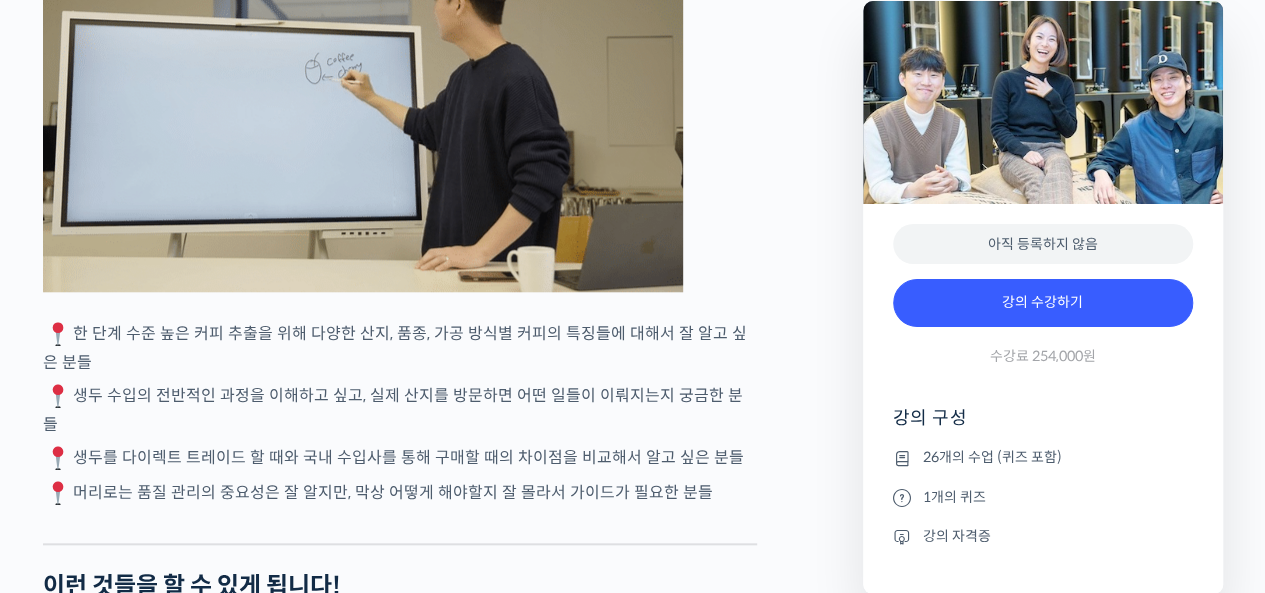 scroll, scrollTop: 4600, scrollLeft: 0, axis: vertical 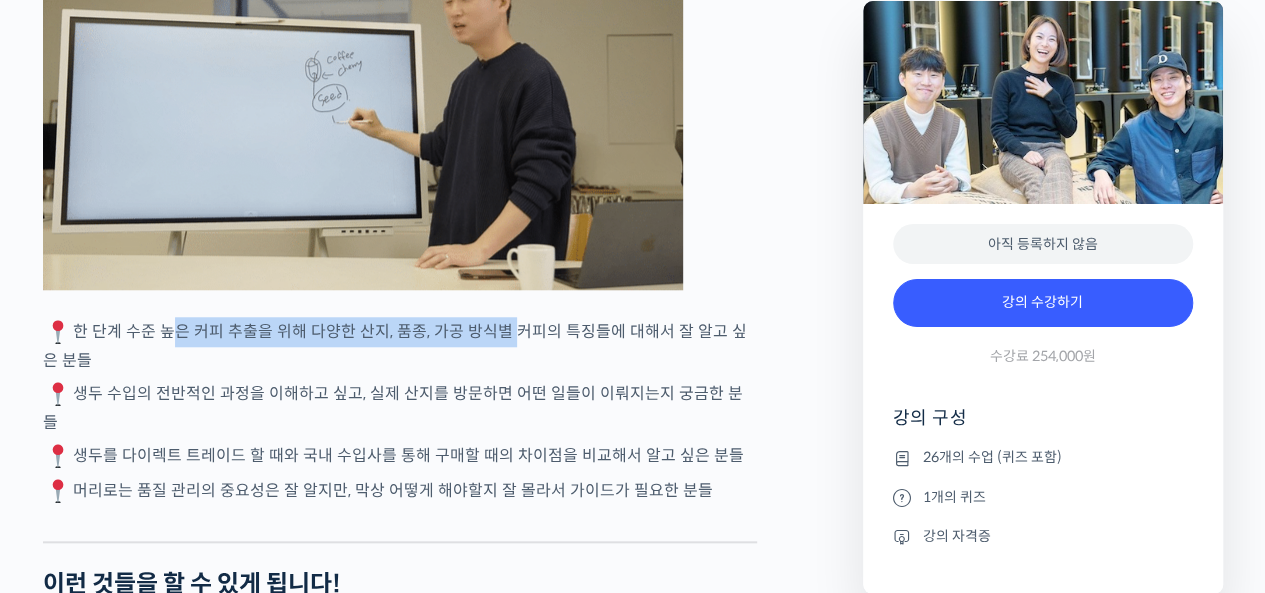 drag, startPoint x: 162, startPoint y: 379, endPoint x: 501, endPoint y: 375, distance: 339.0236 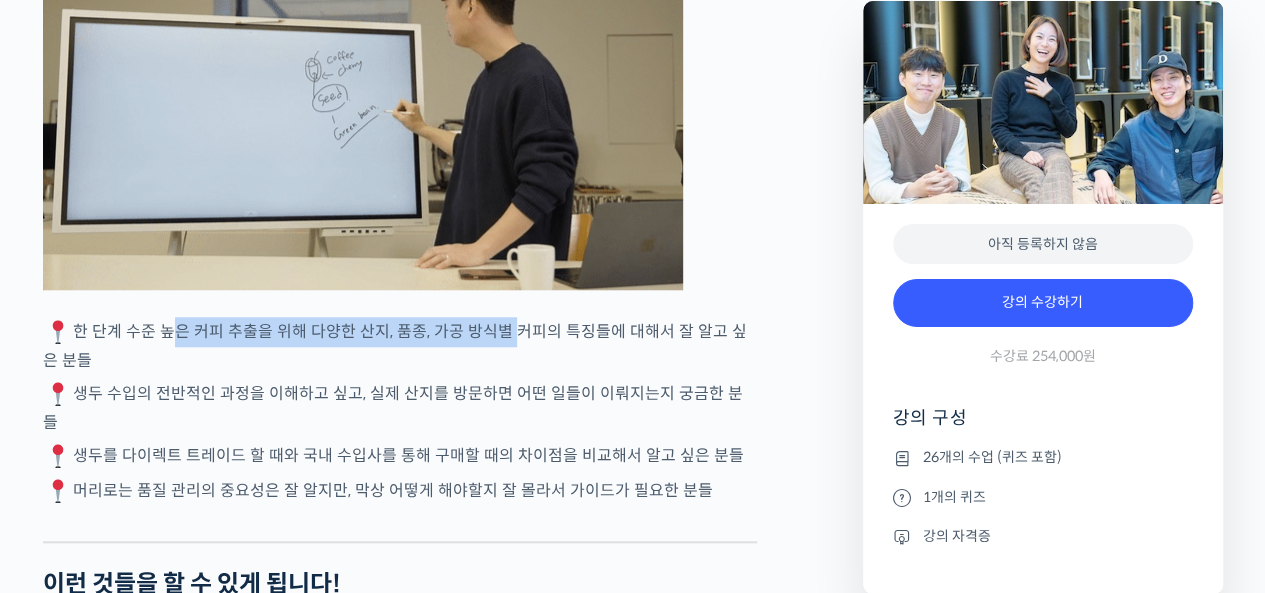 click on "한 단계 수준 높은 커피 추출을 위해 다양한 산지, 품종, 가공 방식별 커피의 특징들에 대해서 잘 알고 싶은 분들" at bounding box center (400, 345) 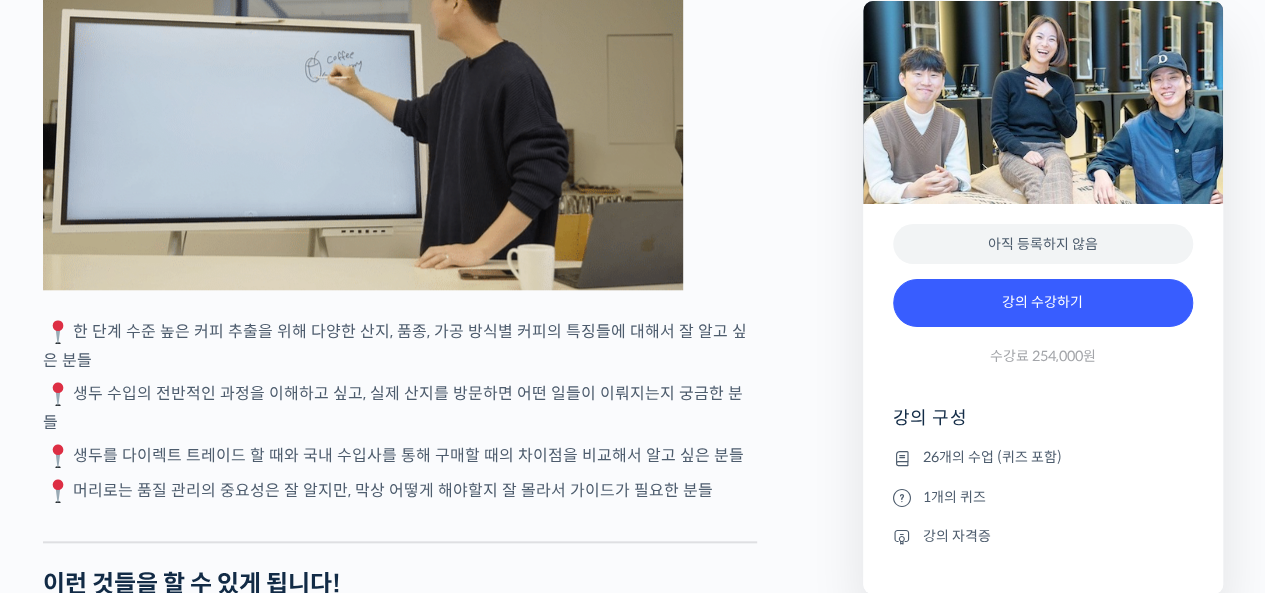 click on "한 단계 수준 높은 커피 추출을 위해 다양한 산지, 품종, 가공 방식별 커피의 특징들에 대해서 잘 알고 싶은 분들" at bounding box center (400, 345) 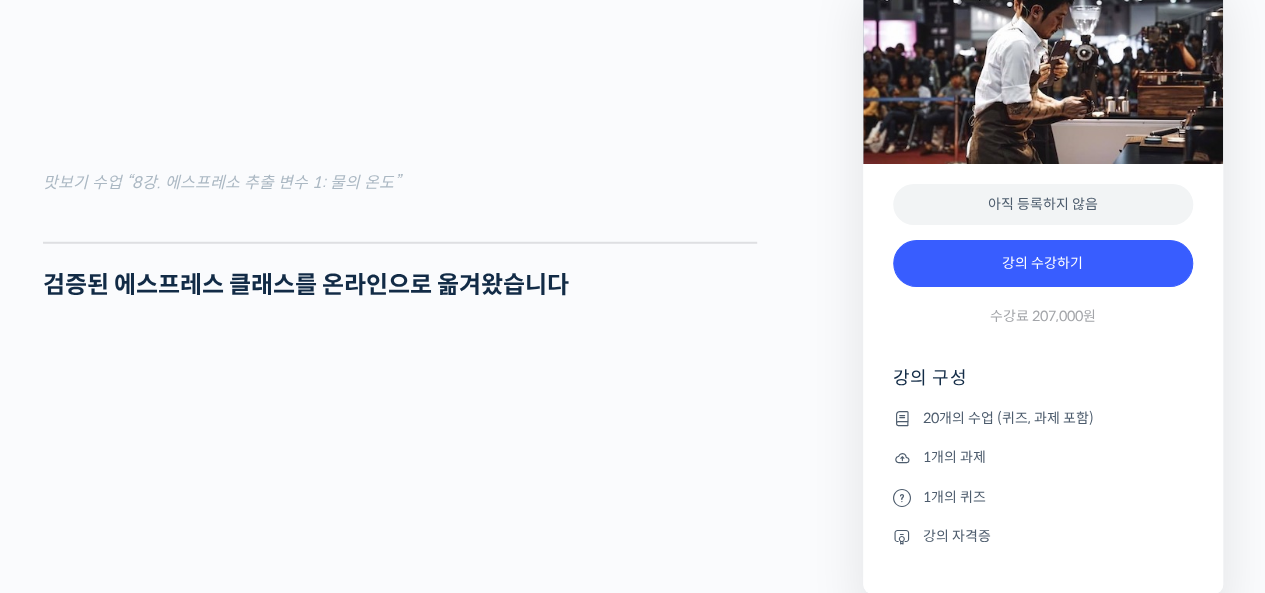 scroll, scrollTop: 2800, scrollLeft: 0, axis: vertical 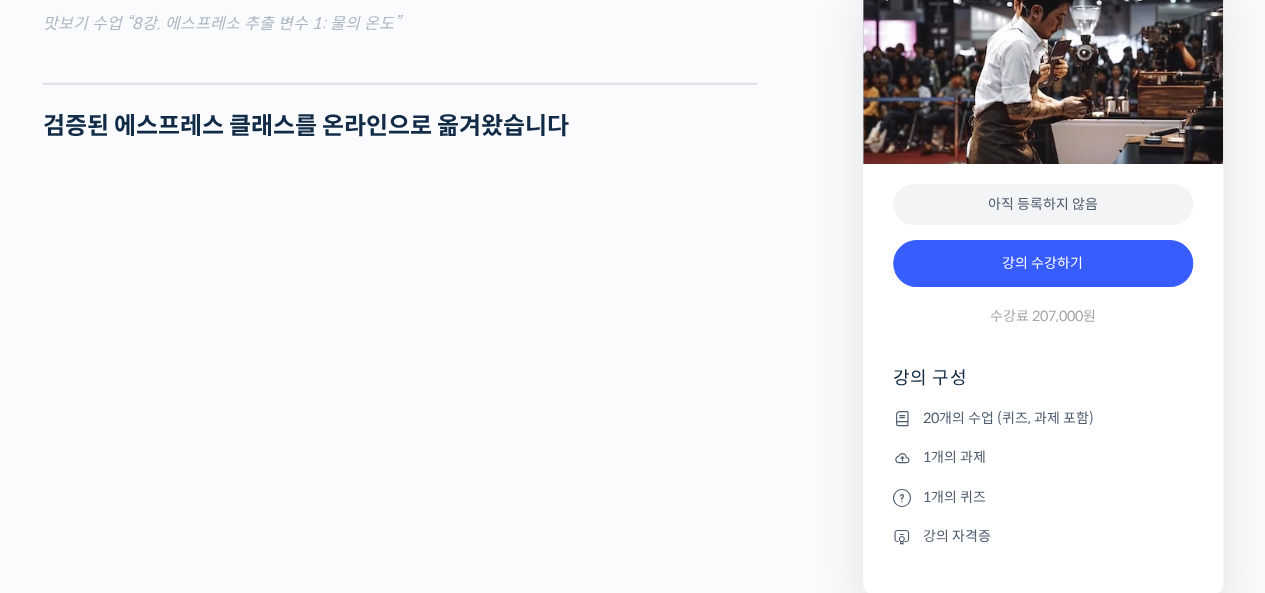 click on "신창호 바리스타를 소개합니다!
<Default Value> 대표
2025 Korea National Barista Championship(KNBC) 5위
2025 Korea Coffee In Good Spirits Championship(KCIGS) 우승
2023 Korea Brewers Cup Championship(KBrC) 6위
2023 Korea National Barista Championship(KNBC) 2위
2022 Korea National Barista Championship(KNBC) 우승
2020 Korea National Barista Championship(KNBC) 3위
2019 Korea National Barista Championship(KNBC) 4위
2017 Korea National Barista Championship(KNBC) 6위
2015 Korea Siphonist Championship(KSC) 우승
2013 Korea Coffee In Good Spirits Championship(KCIGS) 우승
전문가의 노하우로 에스프레소를 한단계 업그레이드 해보세요
YouTube “안스타” 채널 출연 영상
맛보기 수업을 확인해보세요
맛보기 수업 “8강. 에스프레소 추출 변수 1: 물의 온도”
." at bounding box center [443, 3748] 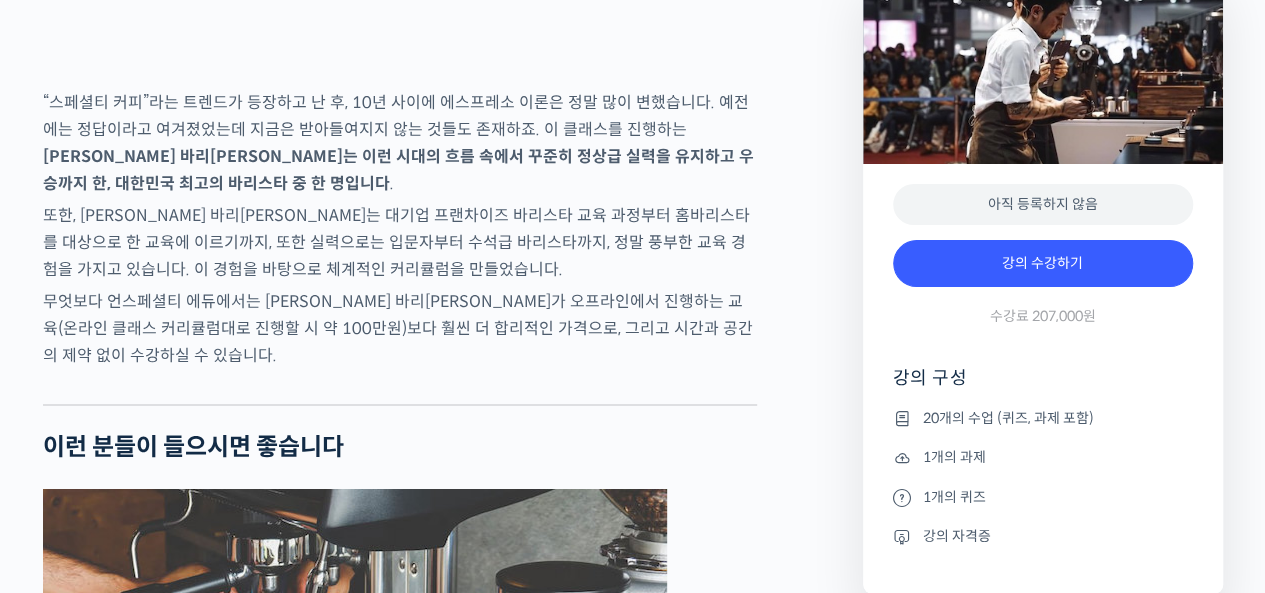 click on "신창호 바리스타를 소개합니다!
<Default Value> 대표
2025 Korea National Barista Championship(KNBC) 5위
2025 Korea Coffee In Good Spirits Championship(KCIGS) 우승
2023 Korea Brewers Cup Championship(KBrC) 6위
2023 Korea National Barista Championship(KNBC) 2위
2022 Korea National Barista Championship(KNBC) 우승
2020 Korea National Barista Championship(KNBC) 3위
2019 Korea National Barista Championship(KNBC) 4위
2017 Korea National Barista Championship(KNBC) 6위
2015 Korea Siphonist Championship(KSC) 우승
2013 Korea Coffee In Good Spirits Championship(KCIGS) 우승
전문가의 노하우로 에스프레소를 한단계 업그레이드 해보세요
YouTube “안스타” 채널 출연 영상
맛보기 수업을 확인해보세요
맛보기 수업 “8강. 에스프레소 추출 변수 1: 물의 온도”
." at bounding box center (443, 3248) 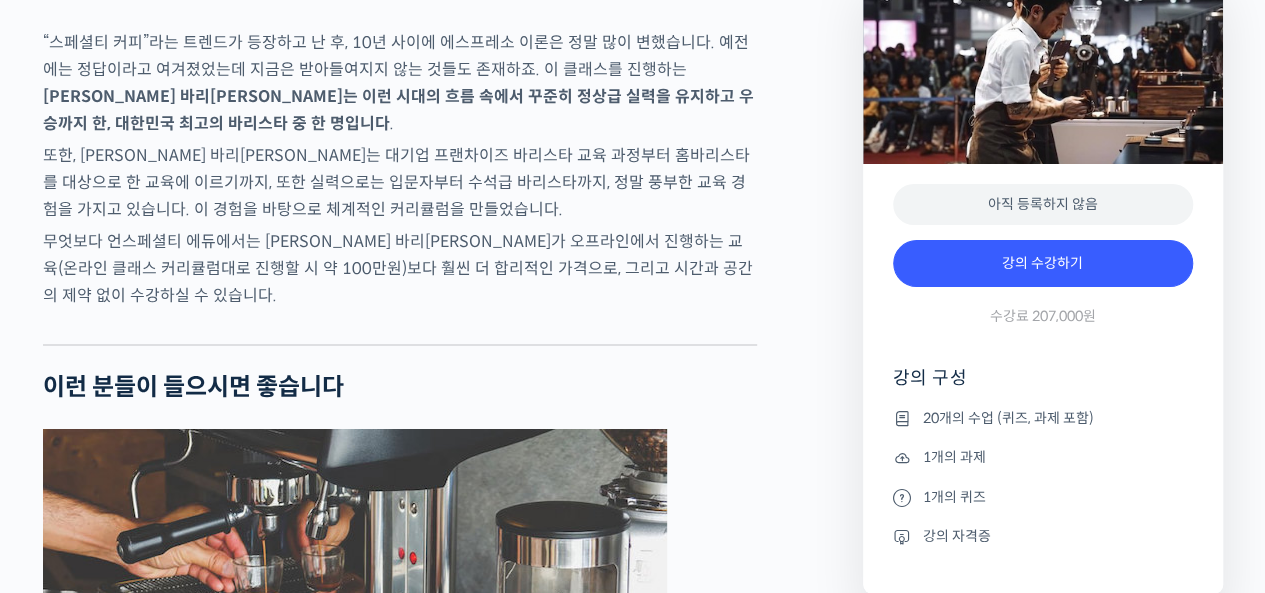 scroll, scrollTop: 3400, scrollLeft: 0, axis: vertical 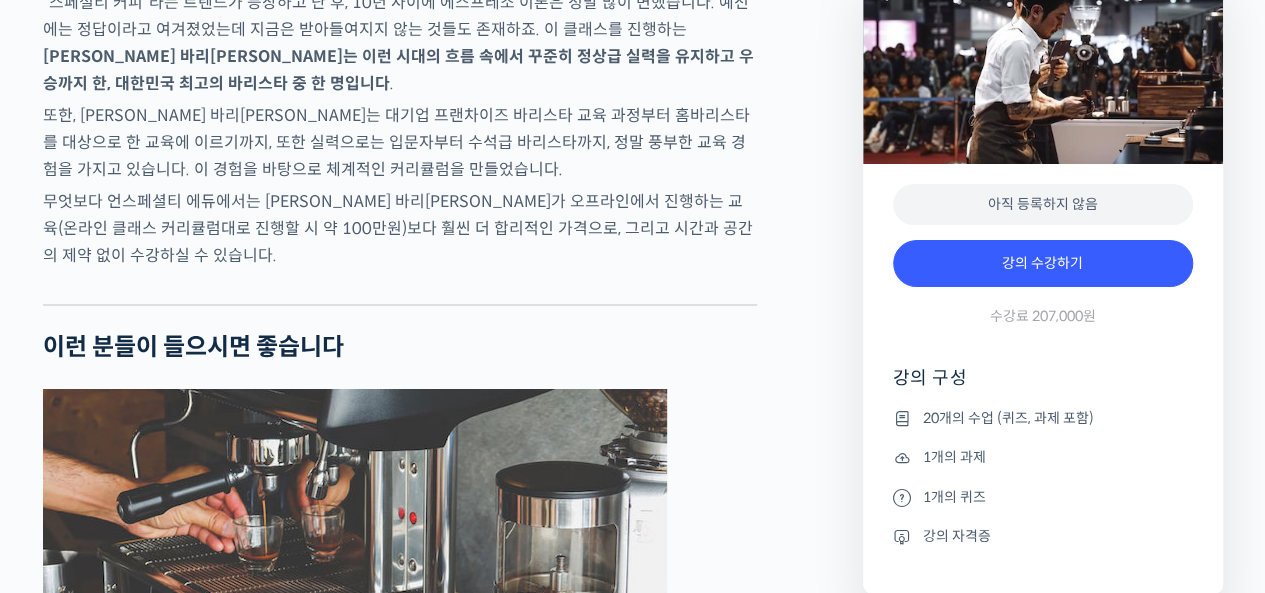 click on "신창호 바리스타를 소개합니다!
<Default Value> 대표
2025 Korea National Barista Championship(KNBC) 5위
2025 Korea Coffee In Good Spirits Championship(KCIGS) 우승
2023 Korea Brewers Cup Championship(KBrC) 6위
2023 Korea National Barista Championship(KNBC) 2위
2022 Korea National Barista Championship(KNBC) 우승
2020 Korea National Barista Championship(KNBC) 3위
2019 Korea National Barista Championship(KNBC) 4위
2017 Korea National Barista Championship(KNBC) 6위
2015 Korea Siphonist Championship(KSC) 우승
2013 Korea Coffee In Good Spirits Championship(KCIGS) 우승
전문가의 노하우로 에스프레소를 한단계 업그레이드 해보세요
YouTube “안스타” 채널 출연 영상
맛보기 수업을 확인해보세요
맛보기 수업 “8강. 에스프레소 추출 변수 1: 물의 온도”
." at bounding box center (443, 3148) 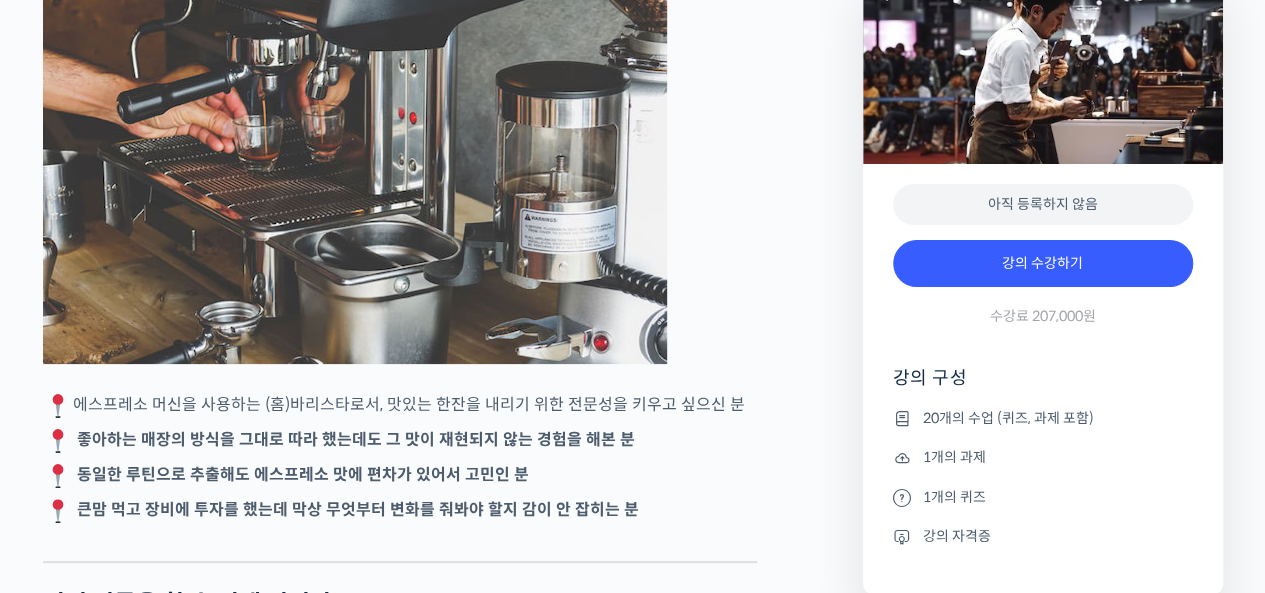 scroll, scrollTop: 3900, scrollLeft: 0, axis: vertical 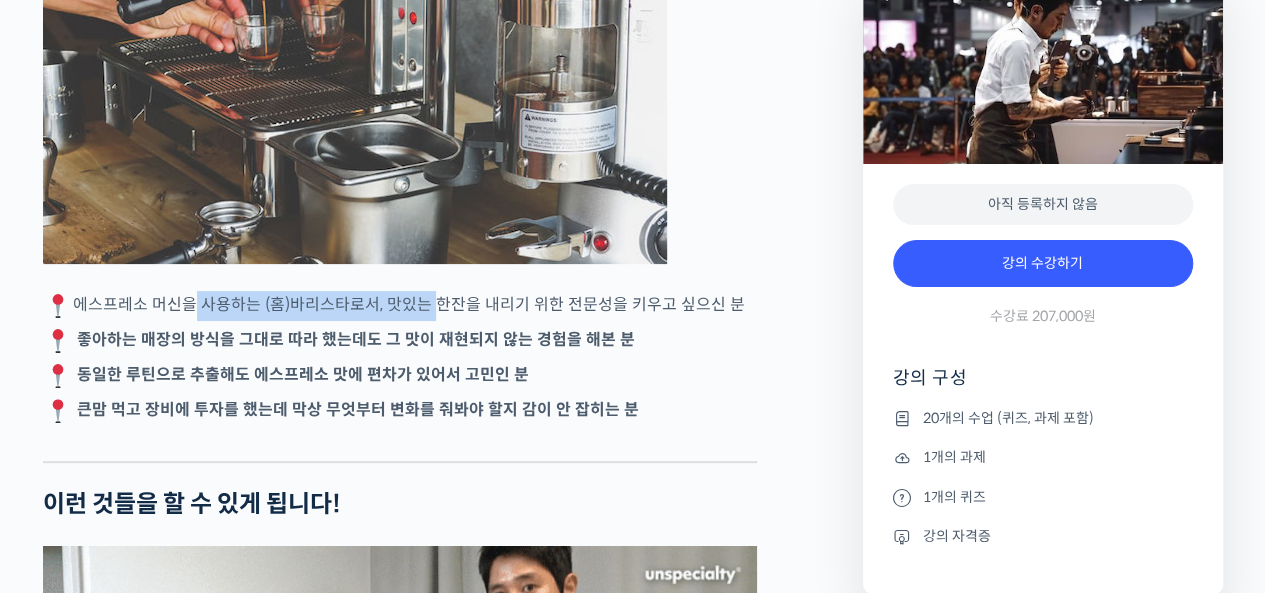 drag, startPoint x: 186, startPoint y: 375, endPoint x: 424, endPoint y: 375, distance: 238 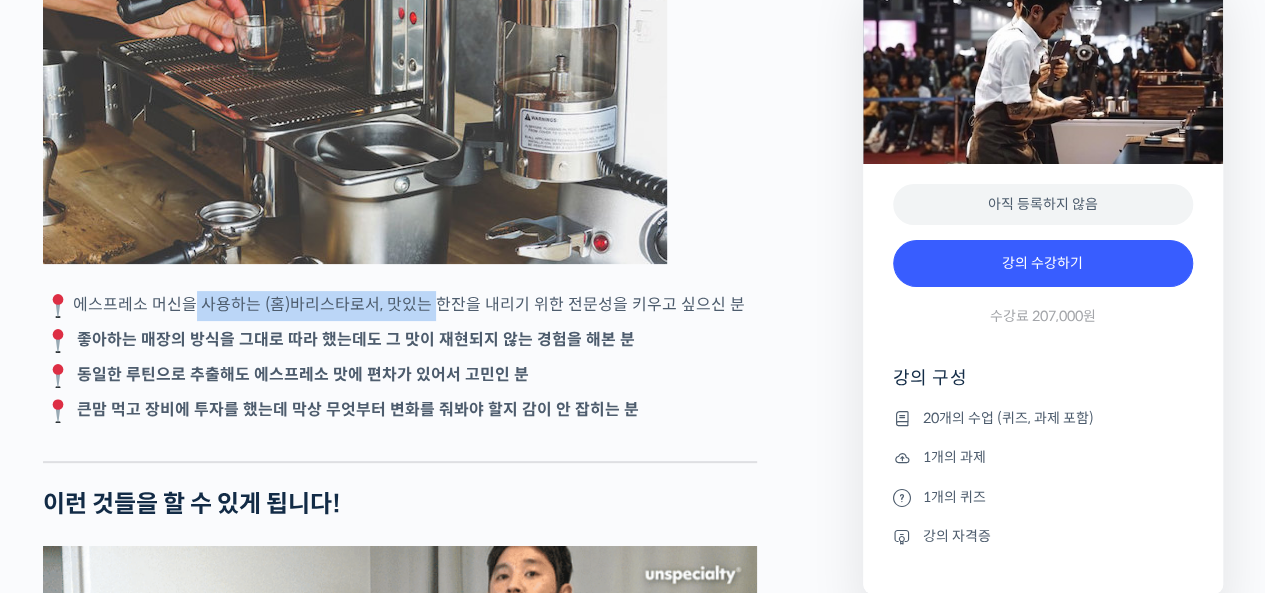 click on "에스프레소 머신을 사용하는 (홈)바리스타로서, 맛있는 한잔을 내리기 위한 전문성을 키우고 싶으신 분" at bounding box center (400, 306) 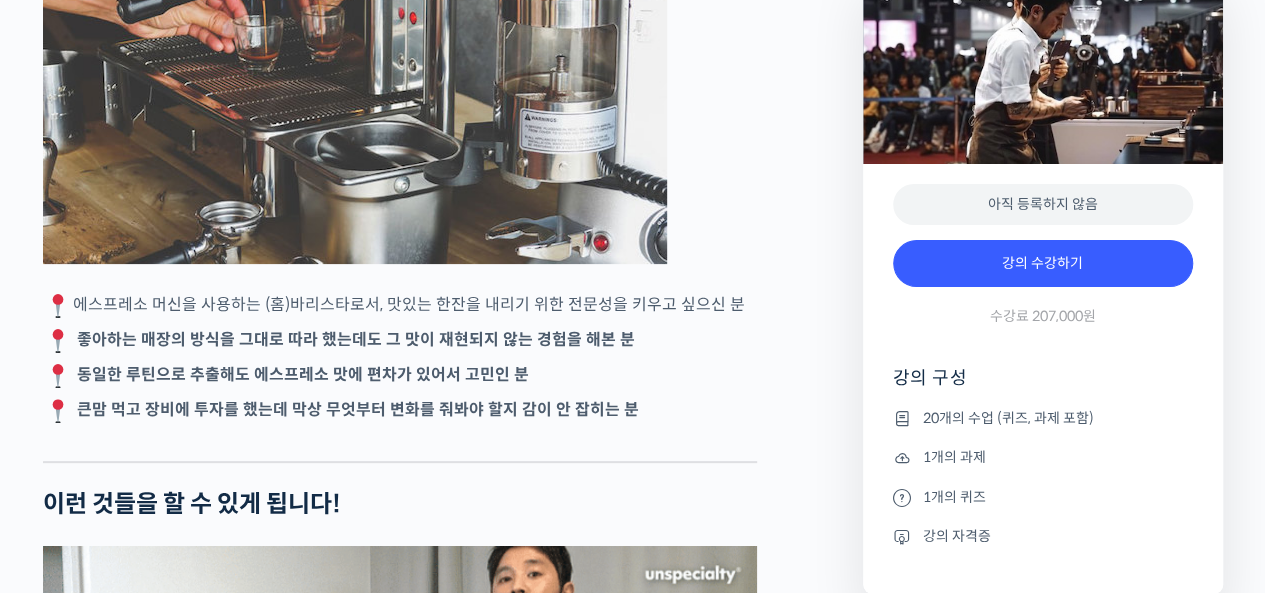 click on "좋아하는 매장의 방식을 그대로 따라 했는데도 그 맛이 재현되지 않는 경험을 해본 분" at bounding box center (356, 339) 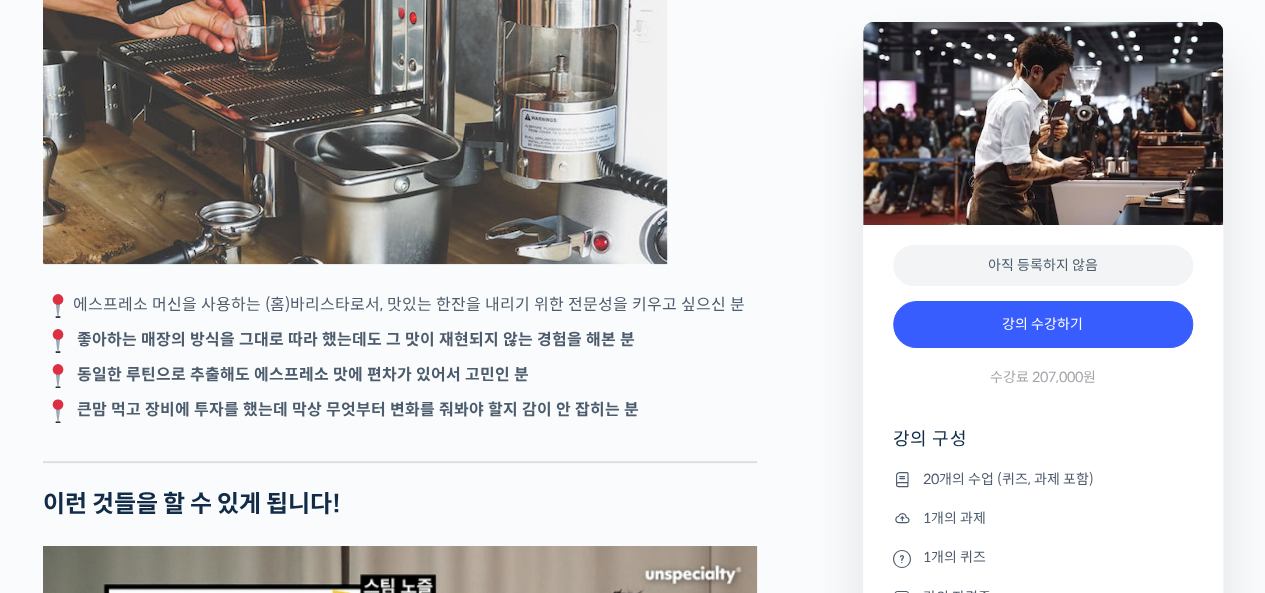 scroll, scrollTop: 3800, scrollLeft: 0, axis: vertical 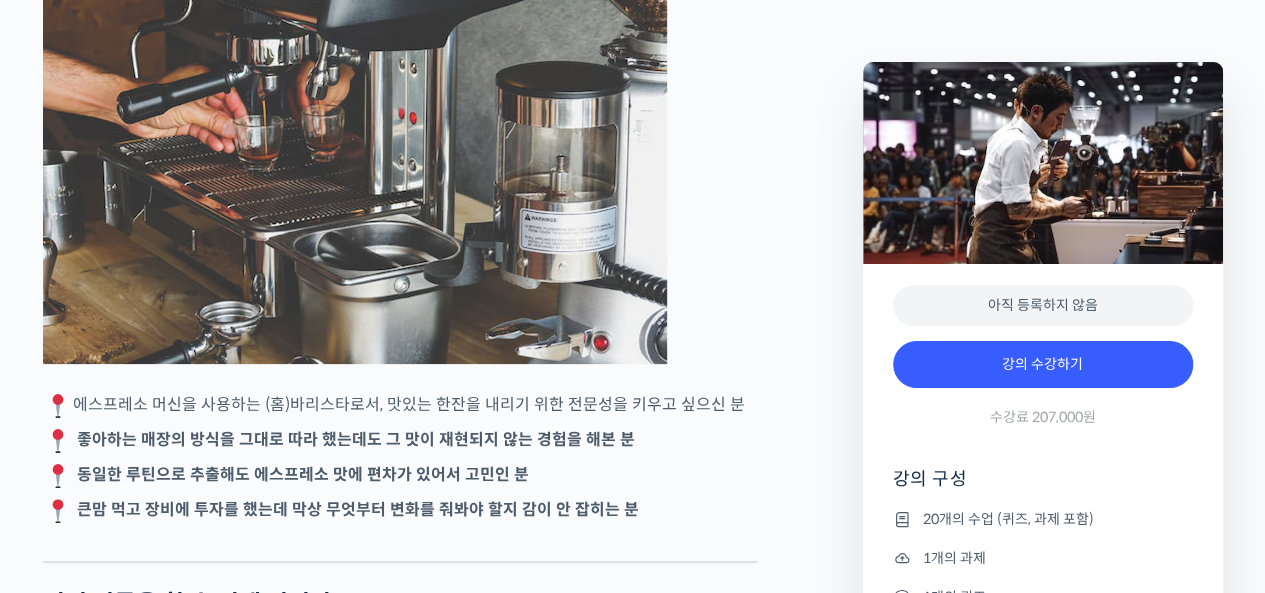 click at bounding box center [400, 176] 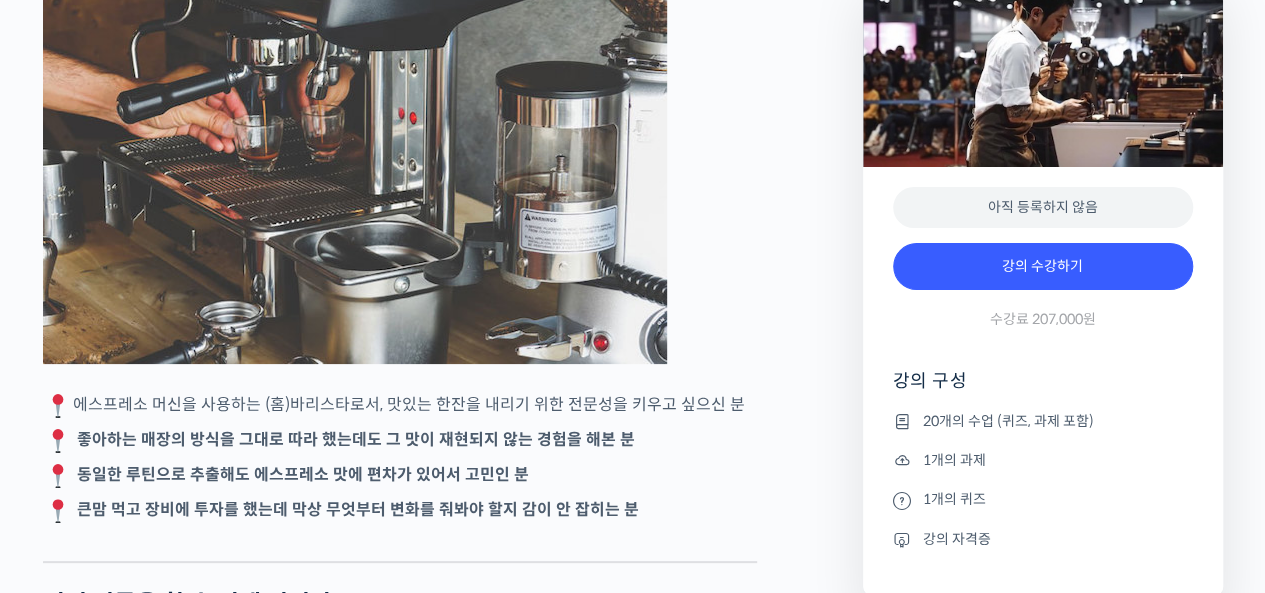 scroll, scrollTop: 3900, scrollLeft: 0, axis: vertical 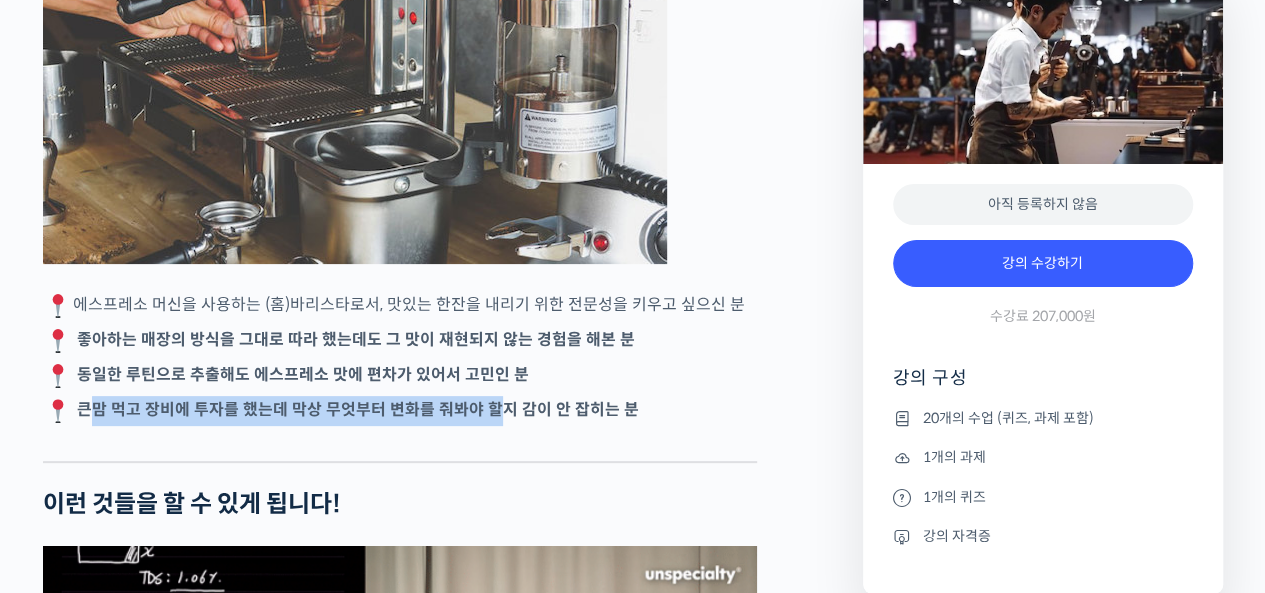 drag, startPoint x: 94, startPoint y: 483, endPoint x: 528, endPoint y: 477, distance: 434.04147 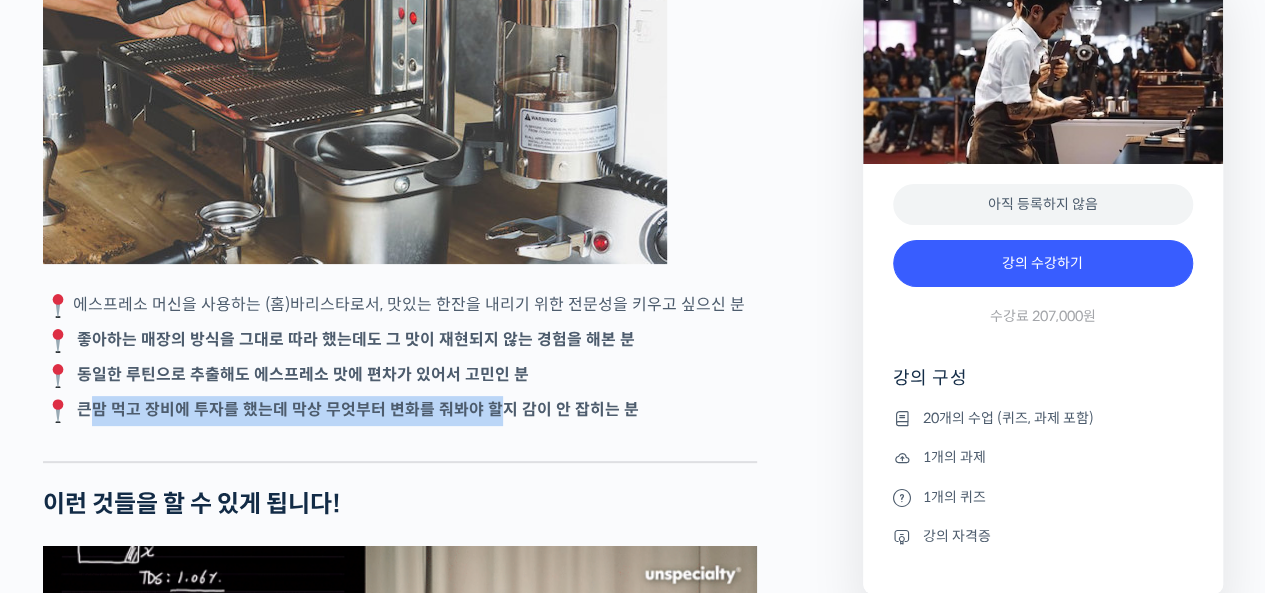 click on "큰맘 먹고 장비에 투자를 했는데 막상 무엇부터 변화를 줘봐야 할지 감이 안 잡히는 분" at bounding box center (400, 411) 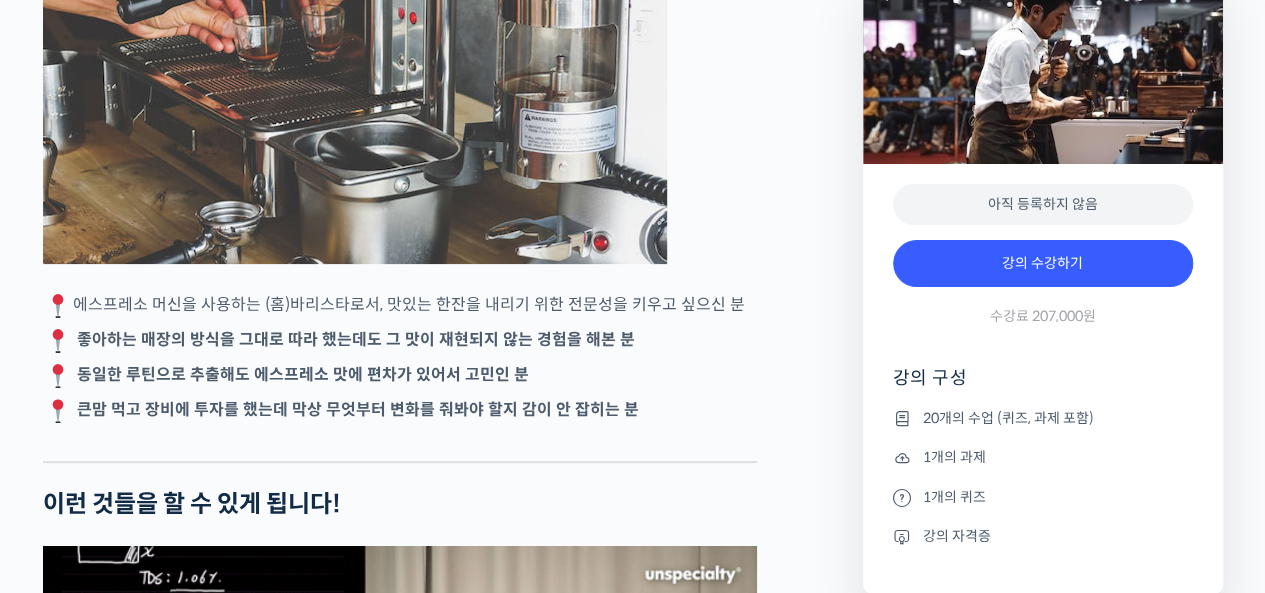 click on "큰맘 먹고 장비에 투자를 했는데 막상 무엇부터 변화를 줘봐야 할지 감이 안 잡히는 분" at bounding box center [358, 409] 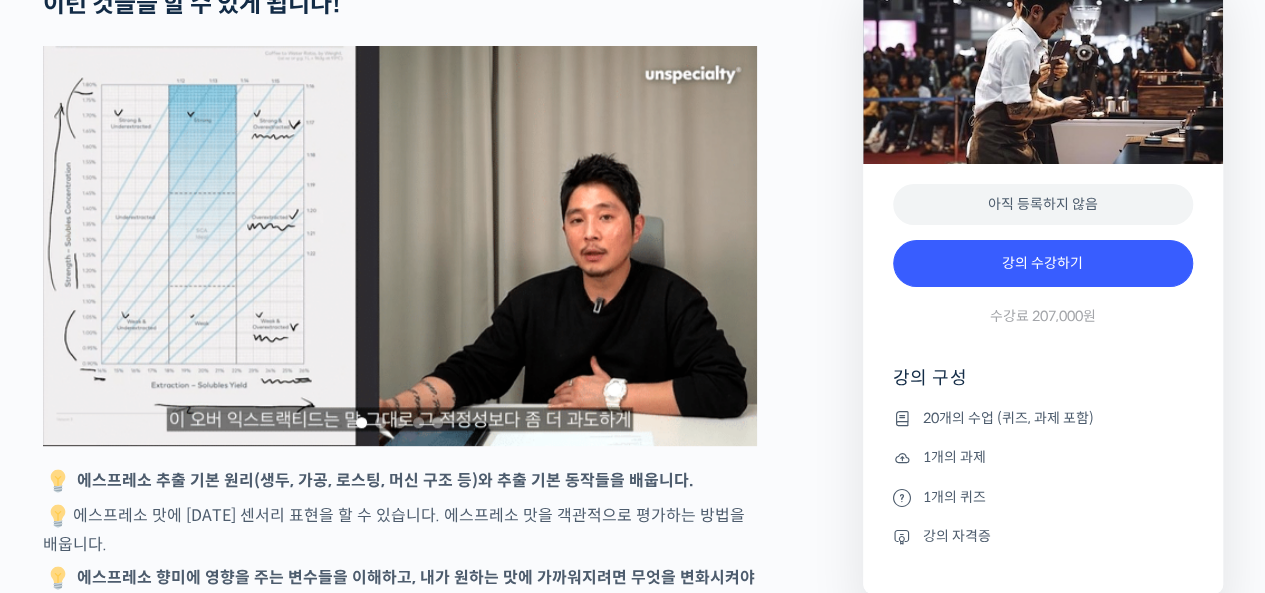 scroll, scrollTop: 4500, scrollLeft: 0, axis: vertical 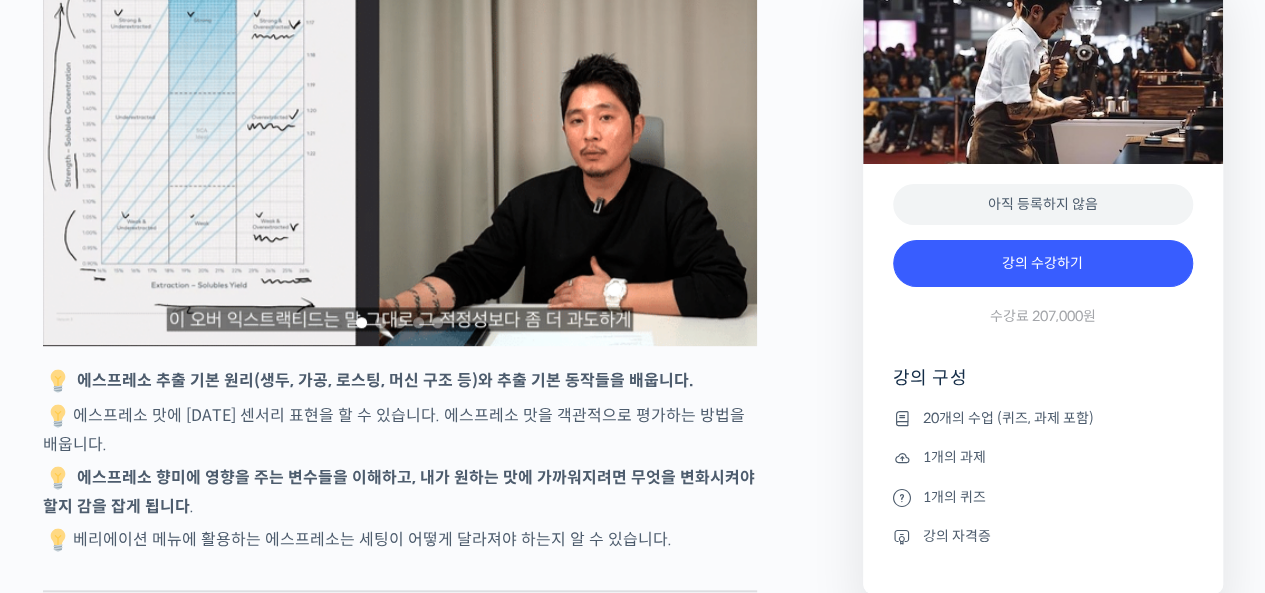 click on "에스프레소 맛에 대한 센서리 표현을 할 수 있습니다. 에스프레소 맛을 객관적으로 평가하는 방법을 배웁니다." at bounding box center [400, 429] 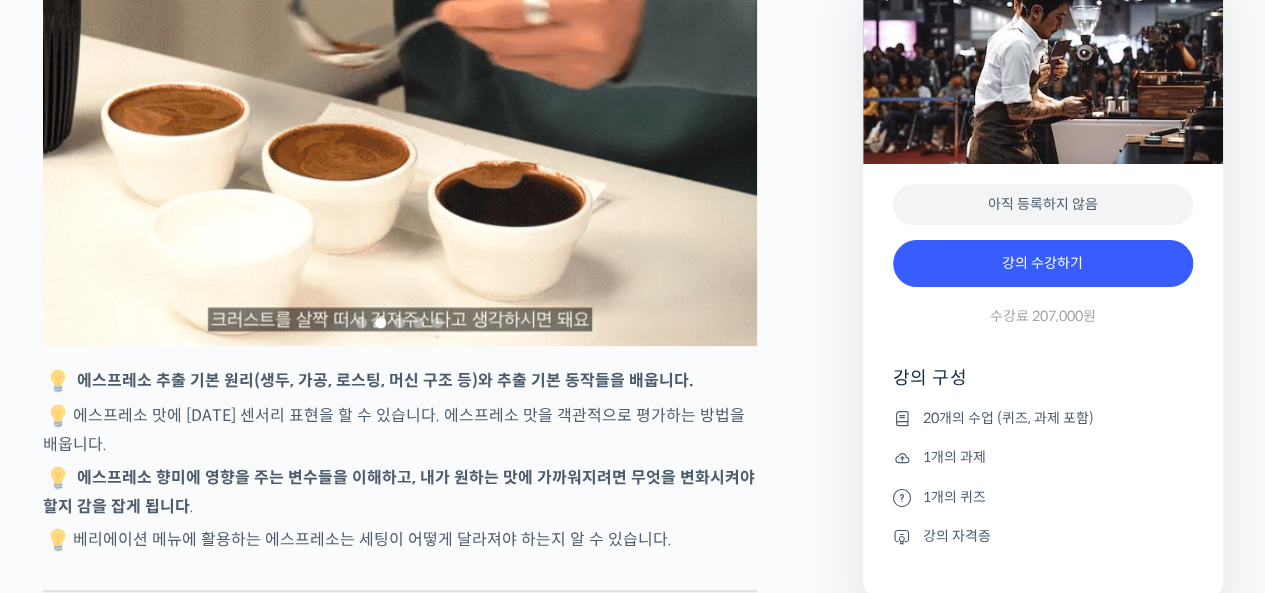click on "에스프레소 맛에 대한 센서리 표현을 할 수 있습니다. 에스프레소 맛을 객관적으로 평가하는 방법을 배웁니다." at bounding box center (400, 429) 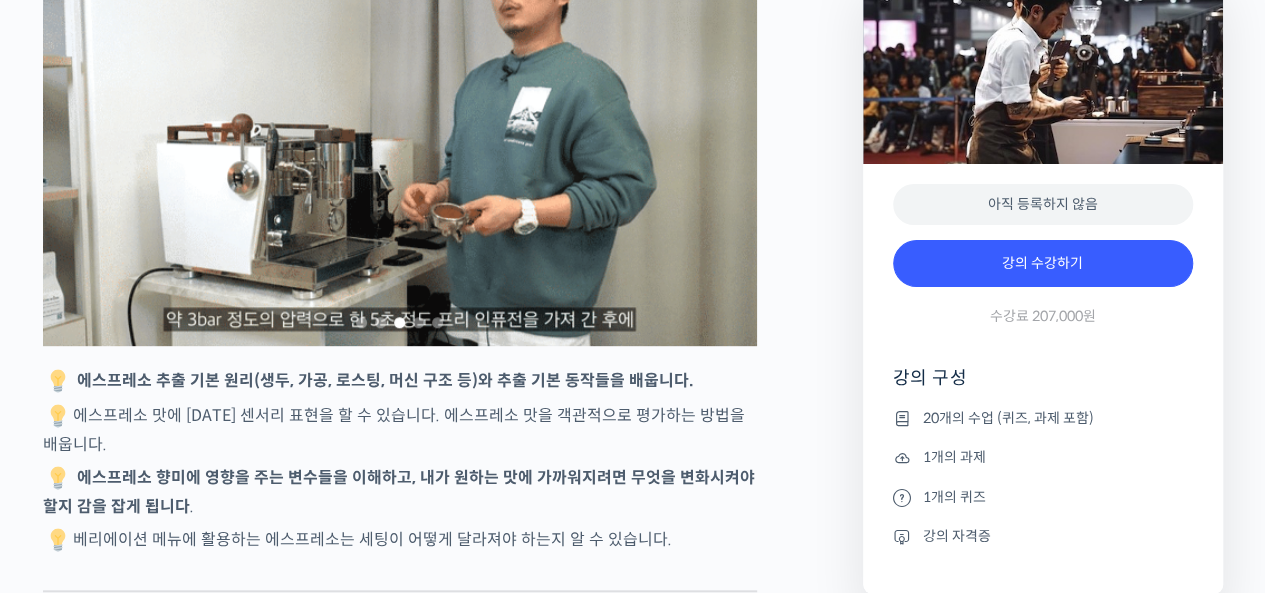 click on "에스프레소 맛에 대한 센서리 표현을 할 수 있습니다. 에스프레소 맛을 객관적으로 평가하는 방법을 배웁니다." at bounding box center (400, 429) 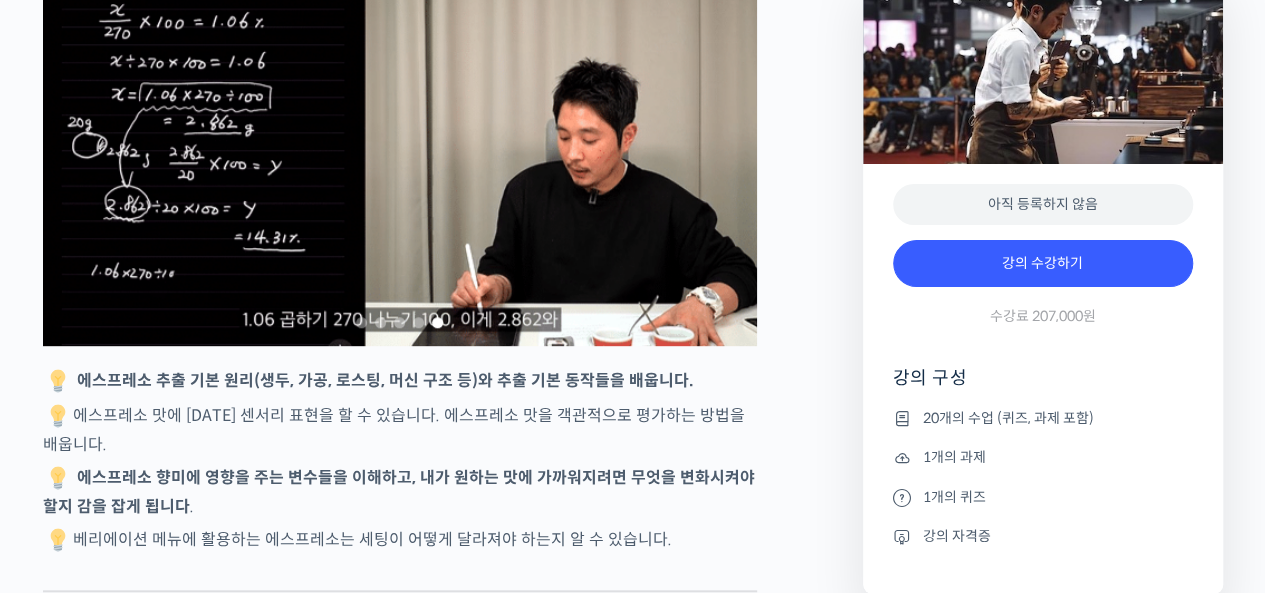 scroll, scrollTop: 4800, scrollLeft: 0, axis: vertical 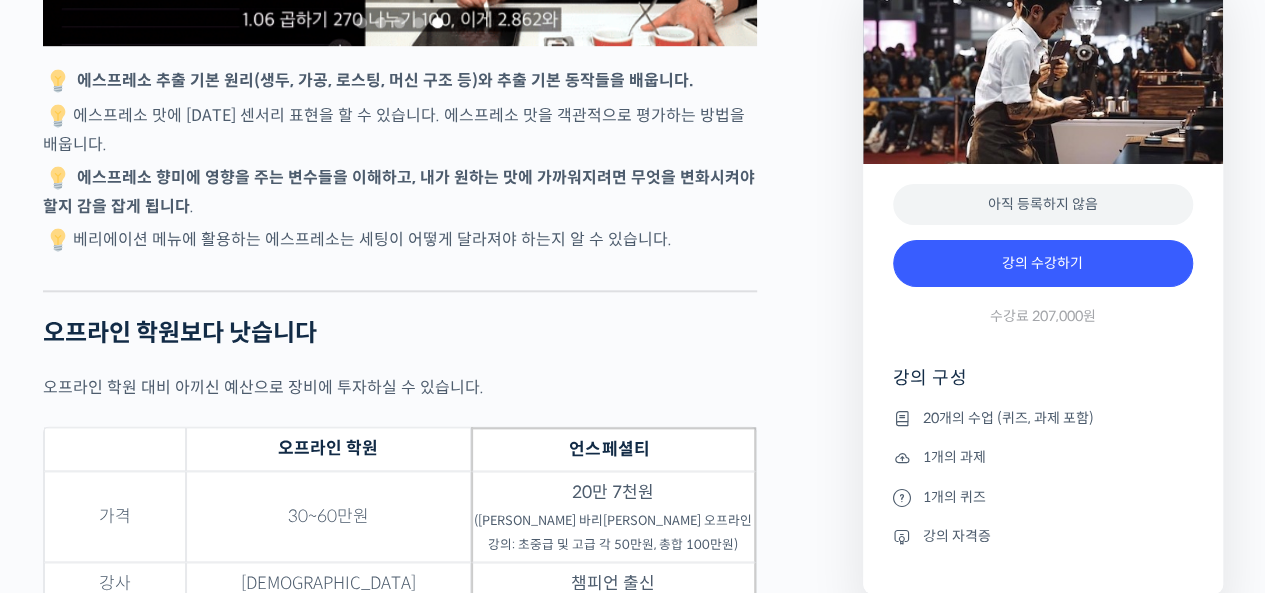click on "베리에이션 메뉴에 활용하는 에스프레소는 세팅이 어떻게 달라져야 하는지 알 수 있습니다." at bounding box center (400, 240) 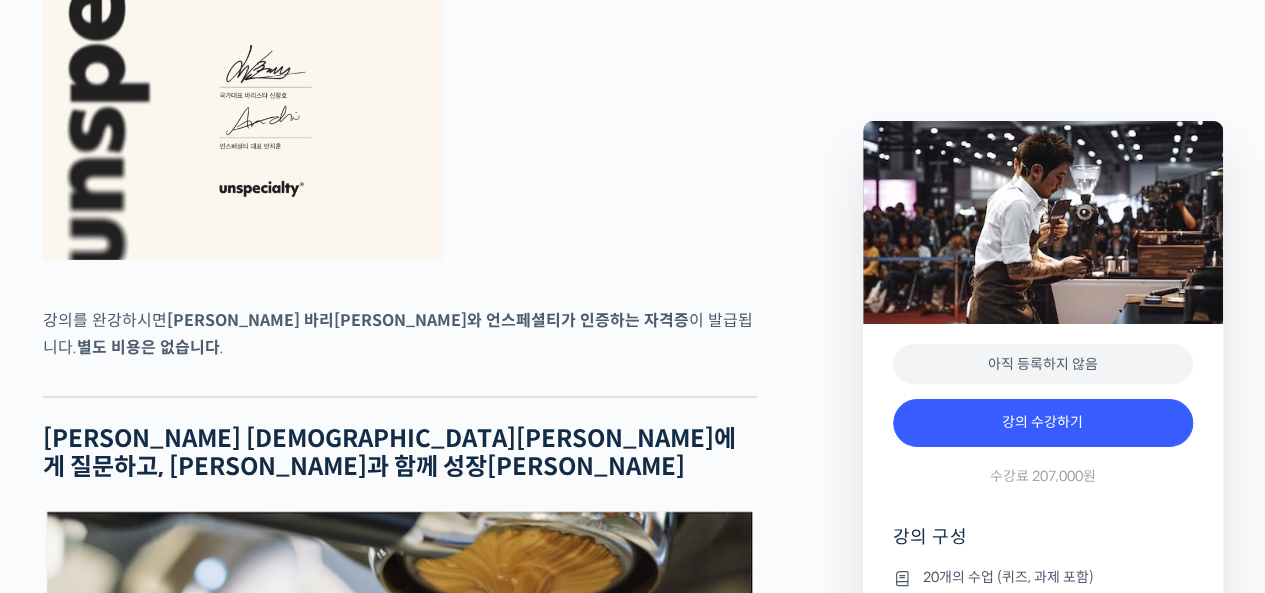 scroll, scrollTop: 6200, scrollLeft: 0, axis: vertical 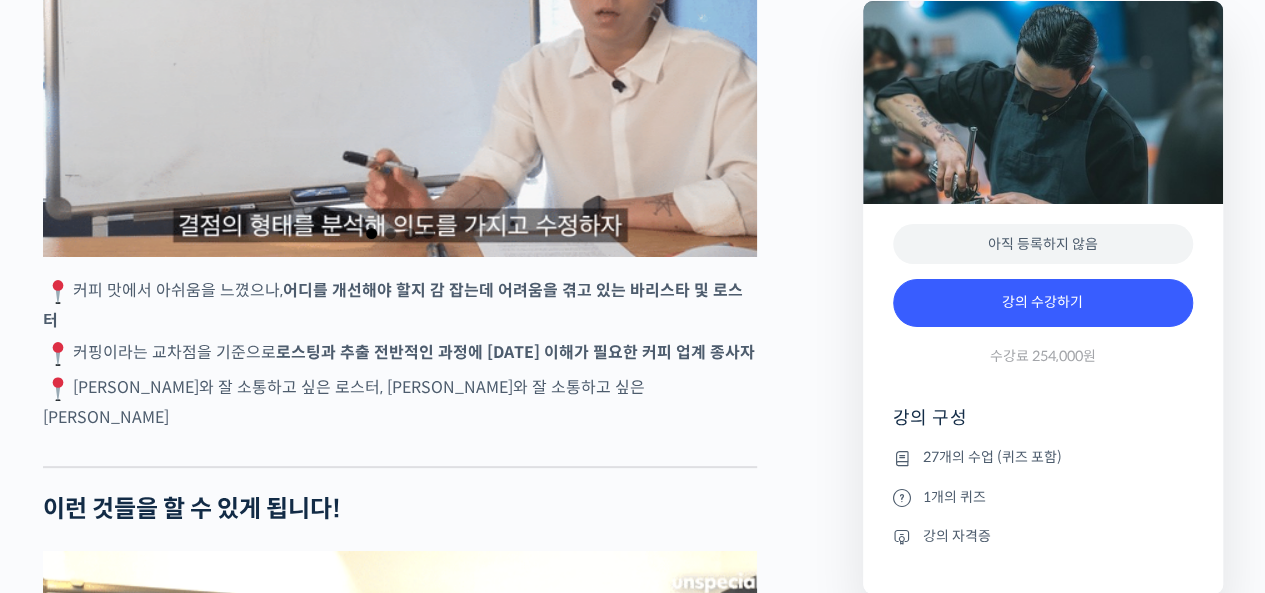 click on "[PERSON_NAME]와 잘 소통하고 싶은 로스터, [PERSON_NAME]와 잘 소통하고 싶은 [PERSON_NAME]" at bounding box center [400, 402] 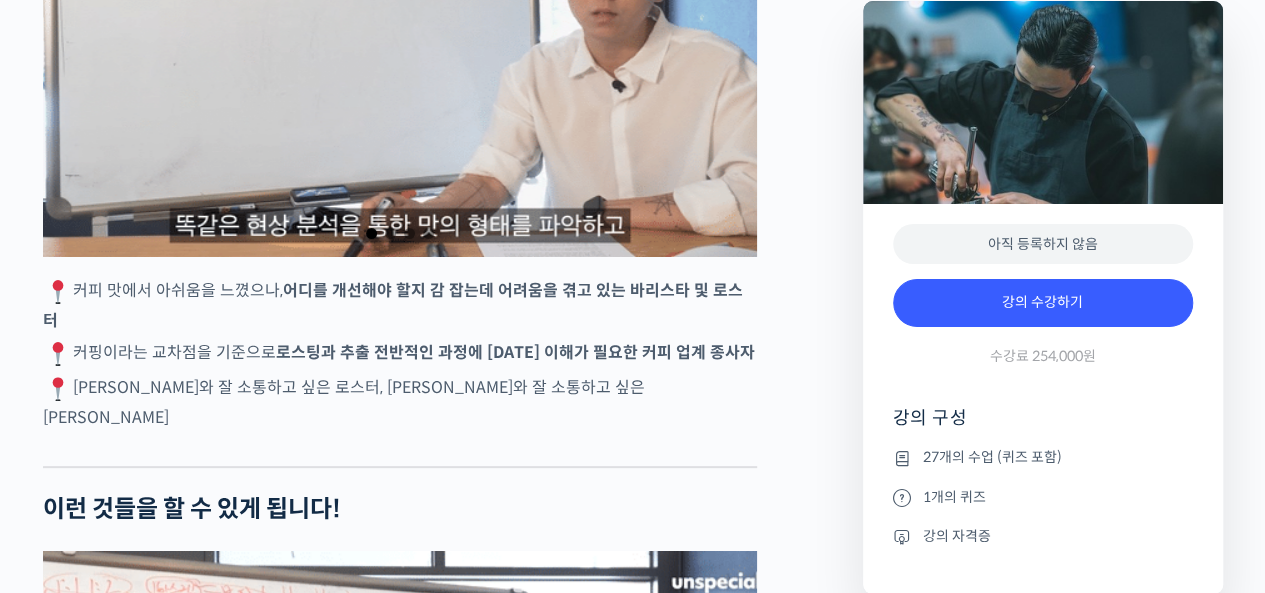 scroll, scrollTop: 3800, scrollLeft: 0, axis: vertical 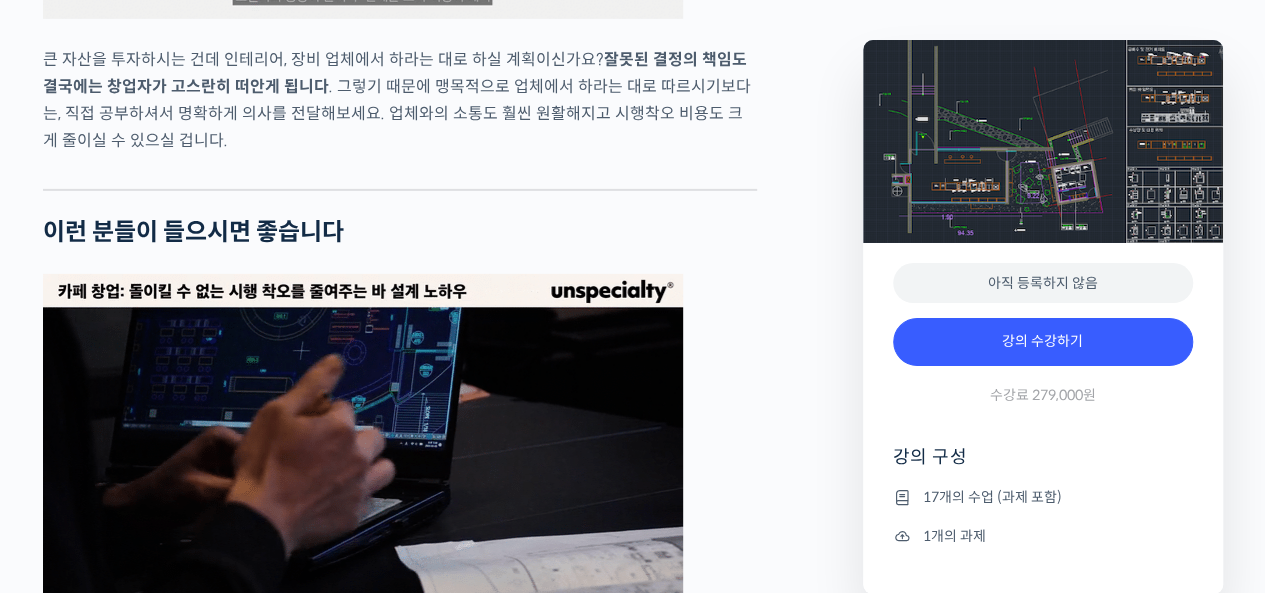 click on "이런 분들이 들으시면 좋습니다" at bounding box center (400, 232) 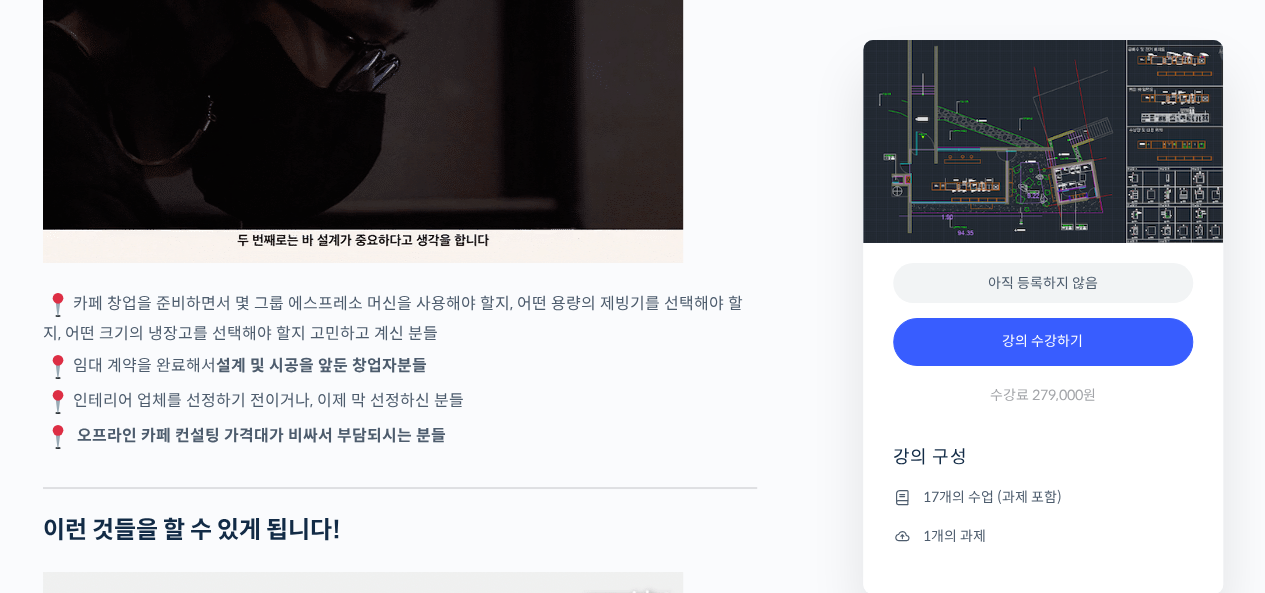 scroll, scrollTop: 3500, scrollLeft: 0, axis: vertical 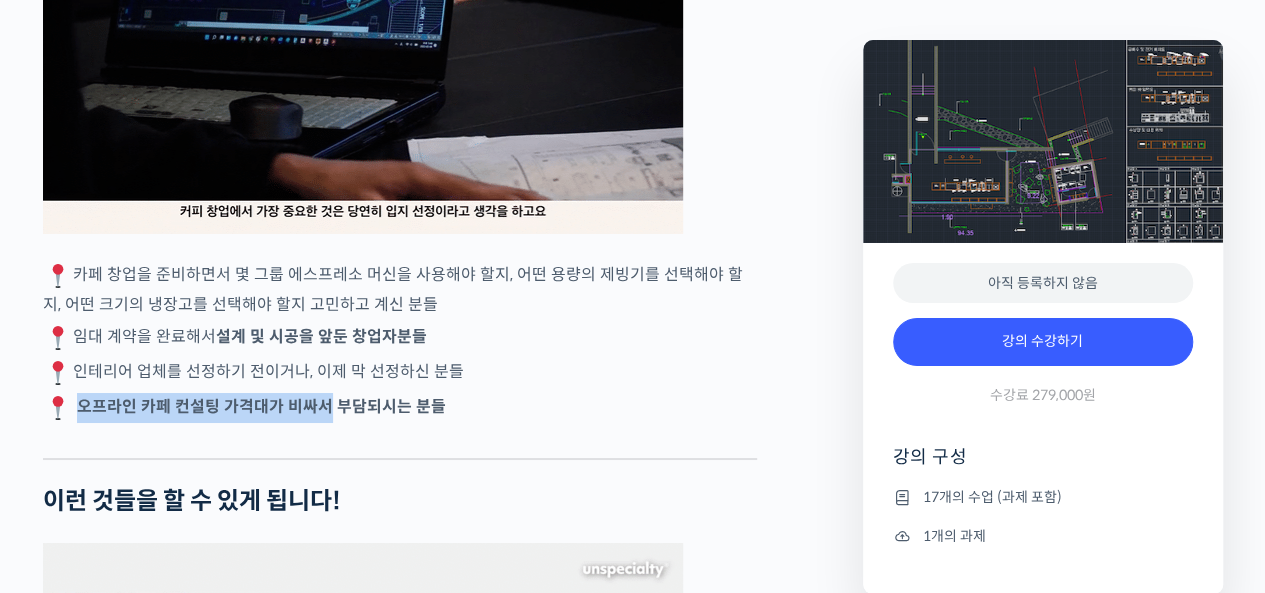 drag, startPoint x: 75, startPoint y: 464, endPoint x: 321, endPoint y: 449, distance: 246.4569 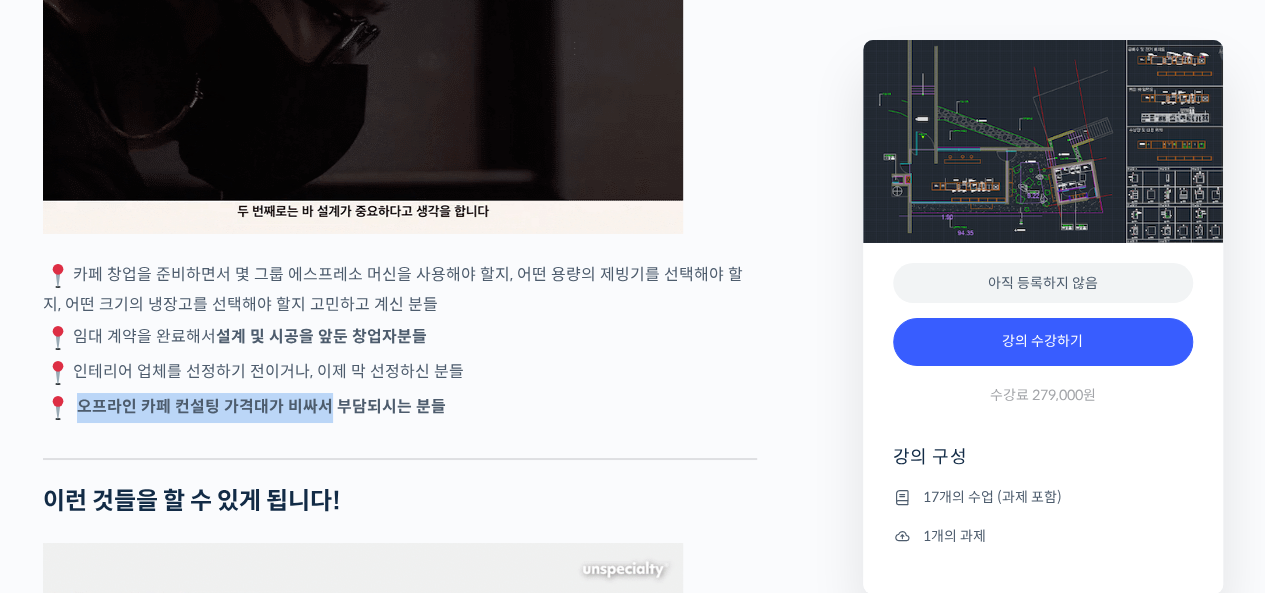 click on "오프라인 카페 컨설팅 가격대가 비싸서 부담되시는 분들" at bounding box center [400, 408] 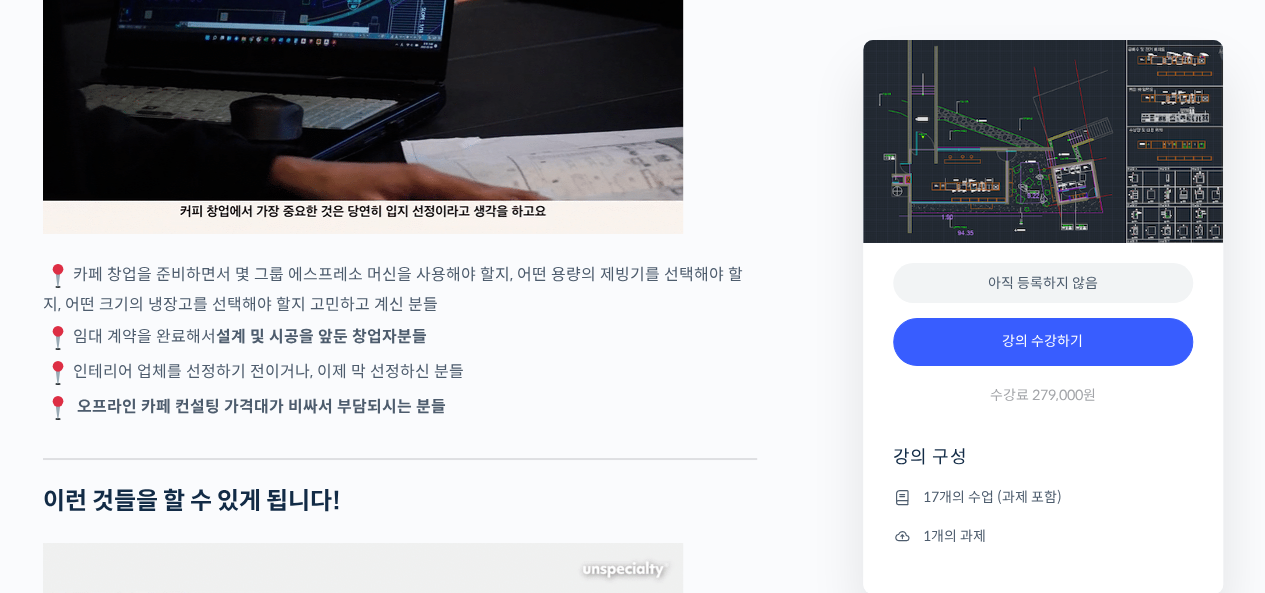 click on "오프라인 카페 컨설팅 가격대가 비싸서 부담되시는 분들" at bounding box center (400, 408) 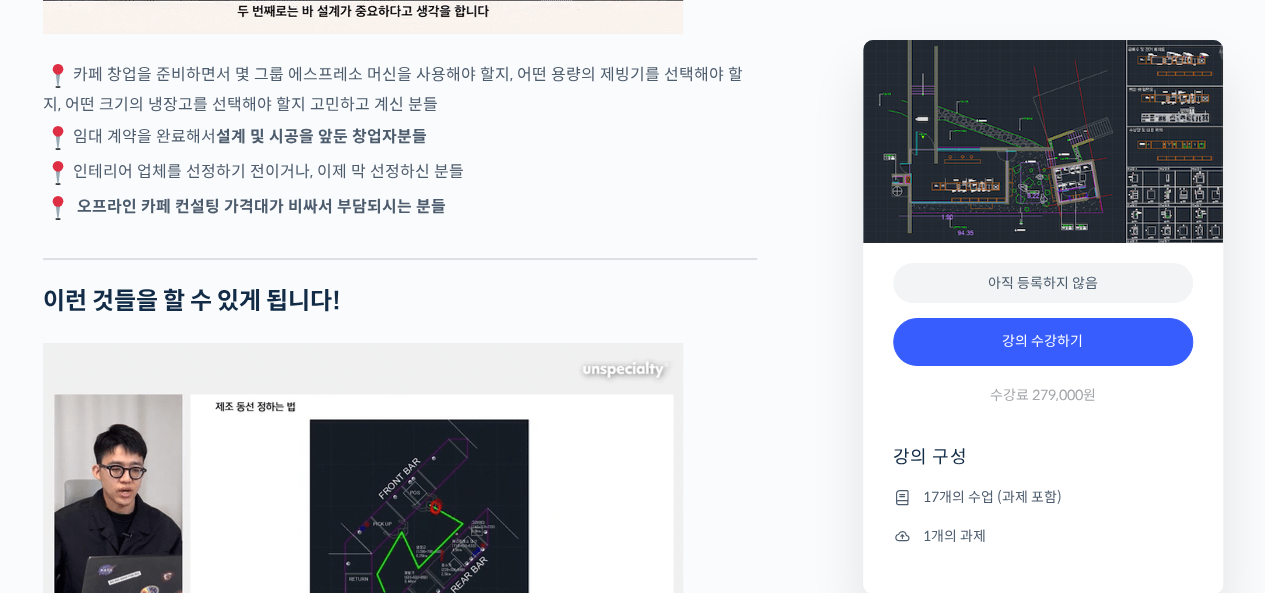 click on "빈브라더스 [PERSON_NAME] 매니저를 소개합니다!
빈브라더스 2014년 입사
빈브라더스 직영 매장들의 기자재 관리를 담당
빈브라더스 B2B팀 소속으로 바 설계 컨설팅 담당
맛보기 수업을 확인해보세요
맛보기 수업 “챕터 3-1. 커피 머신, 보일러 용량 선정하기”
300곳이 넘는 경험을 통해 검증된 내용입니다
이 클래스는 소형 매장부터 대형 매장까지 사례 분석을 통해 규모에 따라 직원이 몇 명 필요한지, 효율적인 기자재 배치는 어떻게 되어야 하는지,  평수에 따라 바를 설계할 때 꼭 고려해야 할 사항과 머신 설비는 어떤 기준으로 선택하고 설치해야 하는지를 다루고 있습니다 .
.
인테리어, 장비 업체에 휘둘리지 마시고 직접 결정하세요
이런 분들이 들으시면 좋습니다" at bounding box center [400, 419] 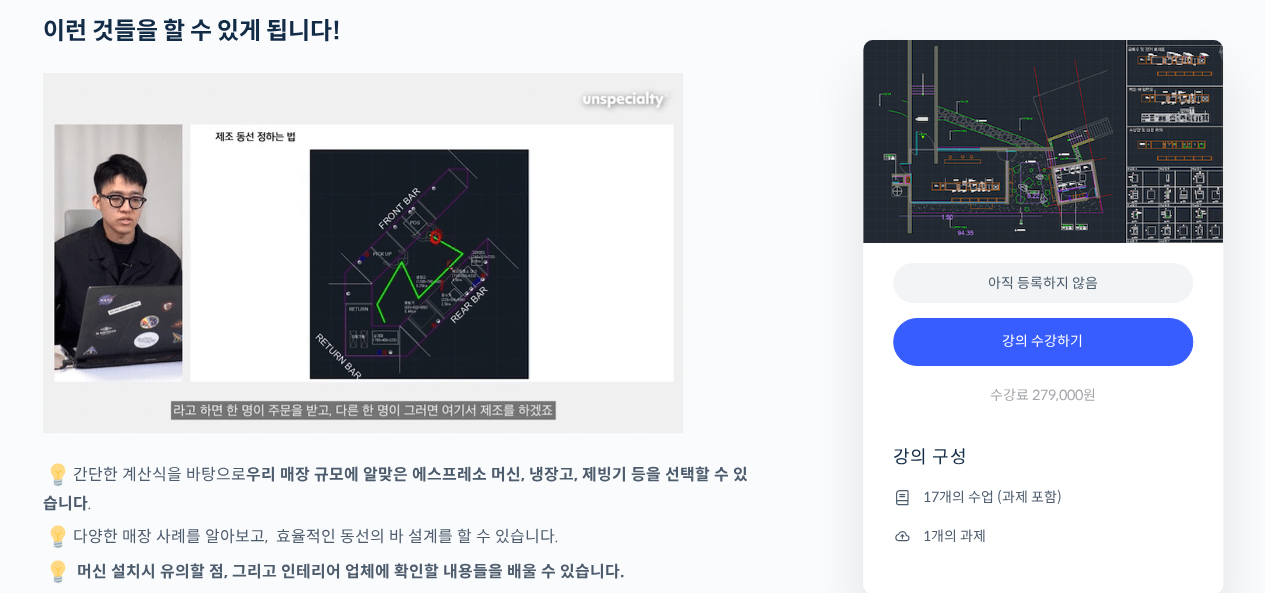 scroll, scrollTop: 4000, scrollLeft: 0, axis: vertical 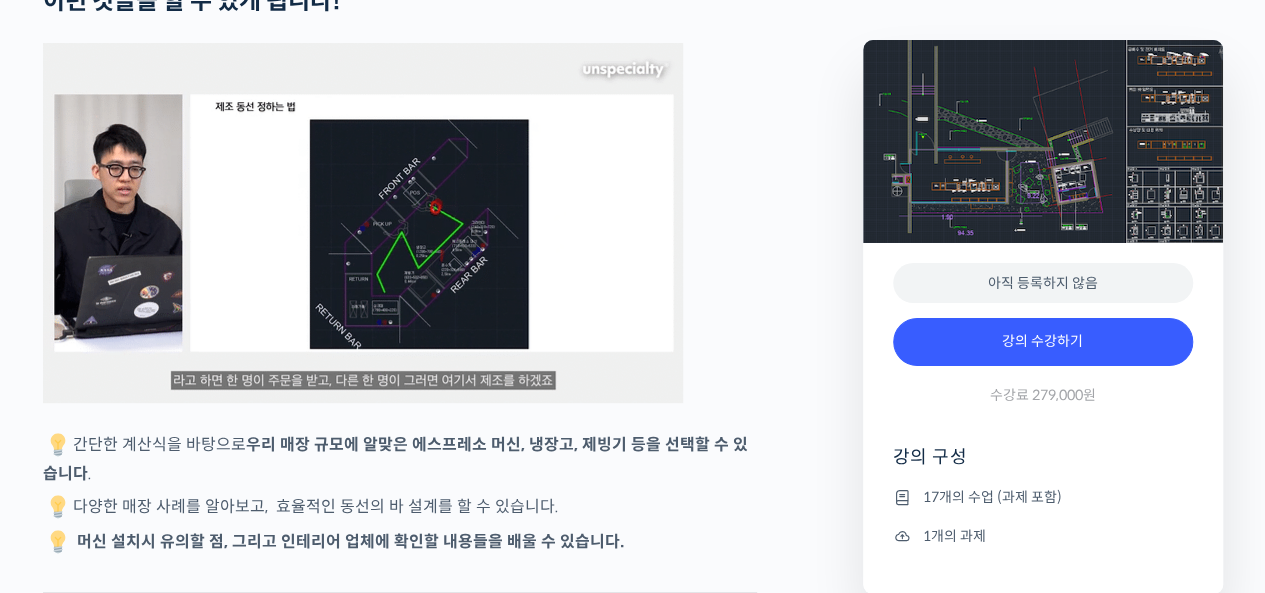 click on "빈브라더스 [PERSON_NAME] 매니저를 소개합니다!
빈브라더스 2014년 입사
빈브라더스 직영 매장들의 기자재 관리를 담당
빈브라더스 B2B팀 소속으로 바 설계 컨설팅 담당
맛보기 수업을 확인해보세요
맛보기 수업 “챕터 3-1. 커피 머신, 보일러 용량 선정하기”
300곳이 넘는 경험을 통해 검증된 내용입니다
이 클래스는 소형 매장부터 대형 매장까지 사례 분석을 통해 규모에 따라 직원이 몇 명 필요한지, 효율적인 기자재 배치는 어떻게 되어야 하는지,  평수에 따라 바를 설계할 때 꼭 고려해야 할 사항과 머신 설비는 어떤 기준으로 선택하고 설치해야 하는지를 다루고 있습니다 .
.
인테리어, 장비 업체에 휘둘리지 마시고 직접 결정하세요
." at bounding box center (443, 1030) 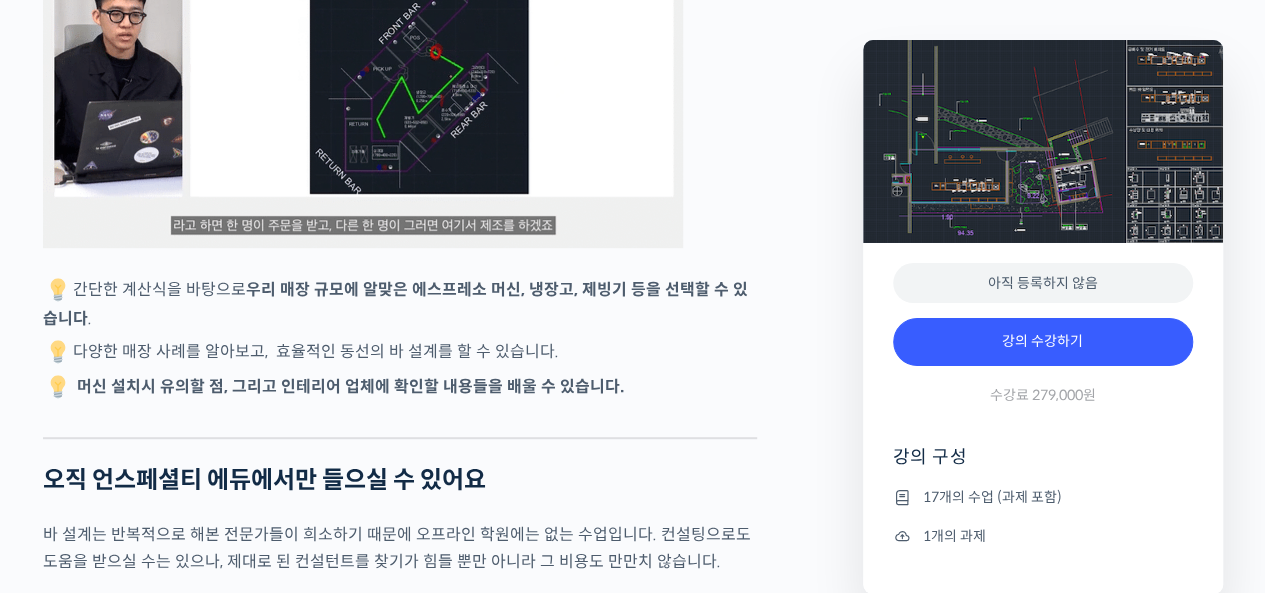 scroll, scrollTop: 4200, scrollLeft: 0, axis: vertical 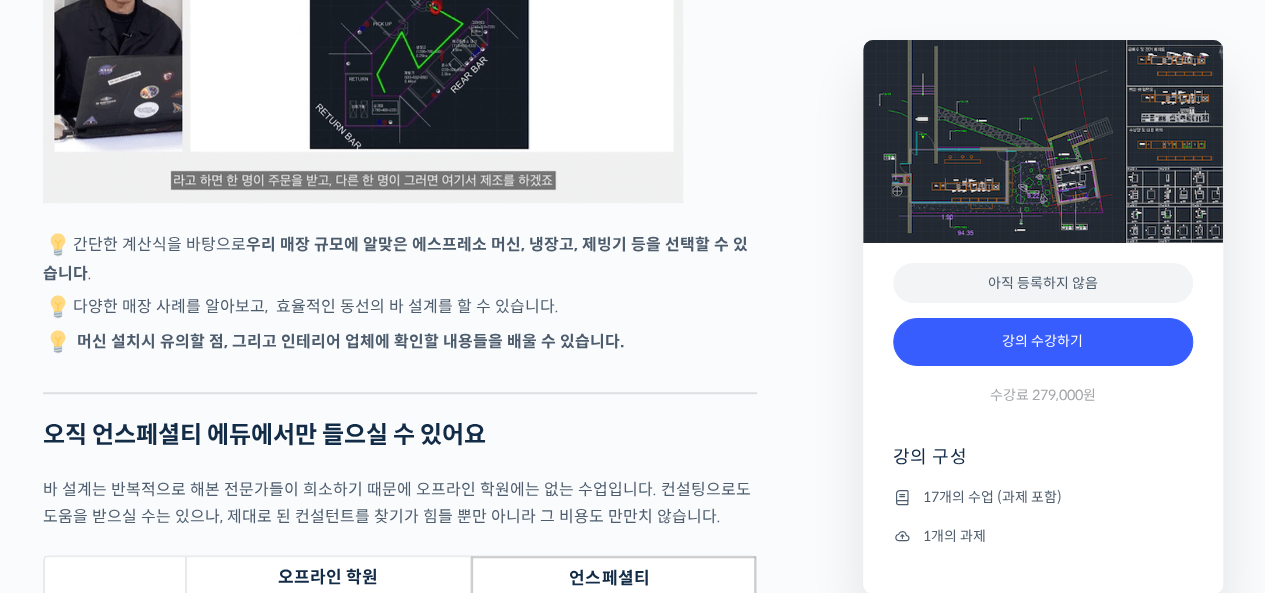 click on "간단한 계산식을 바탕으로  우리 매장 규모에 알맞은 에스프레소 머신, 냉장고, 제빙기 등을 선택할 수 있습니다 ." at bounding box center (400, 258) 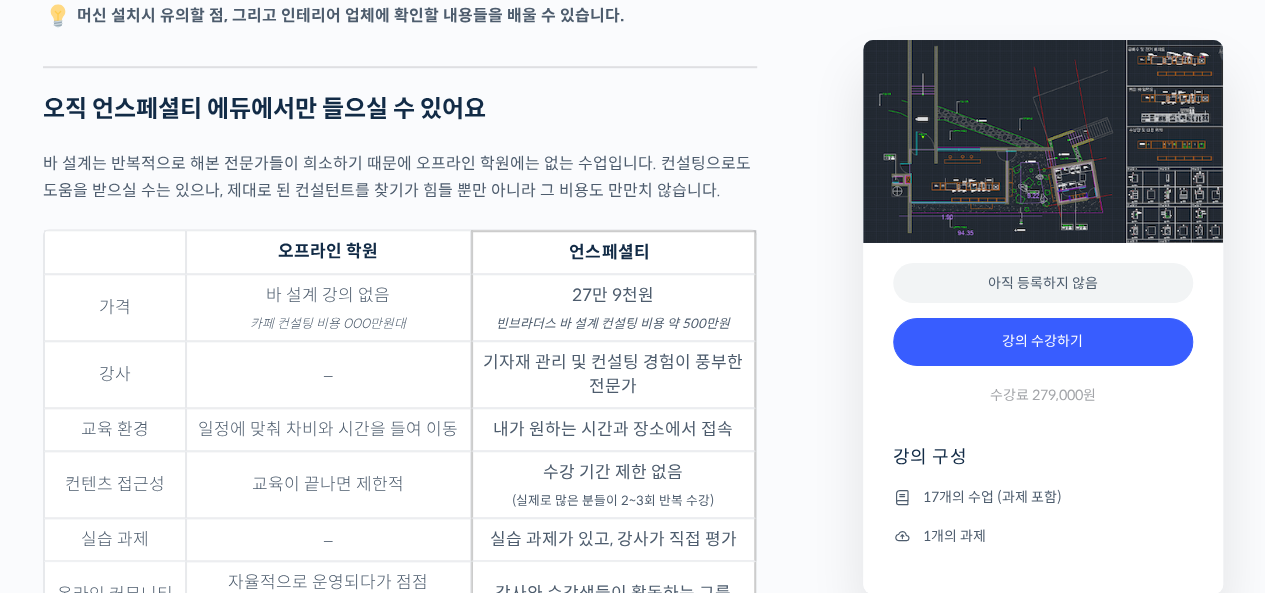 scroll, scrollTop: 4600, scrollLeft: 0, axis: vertical 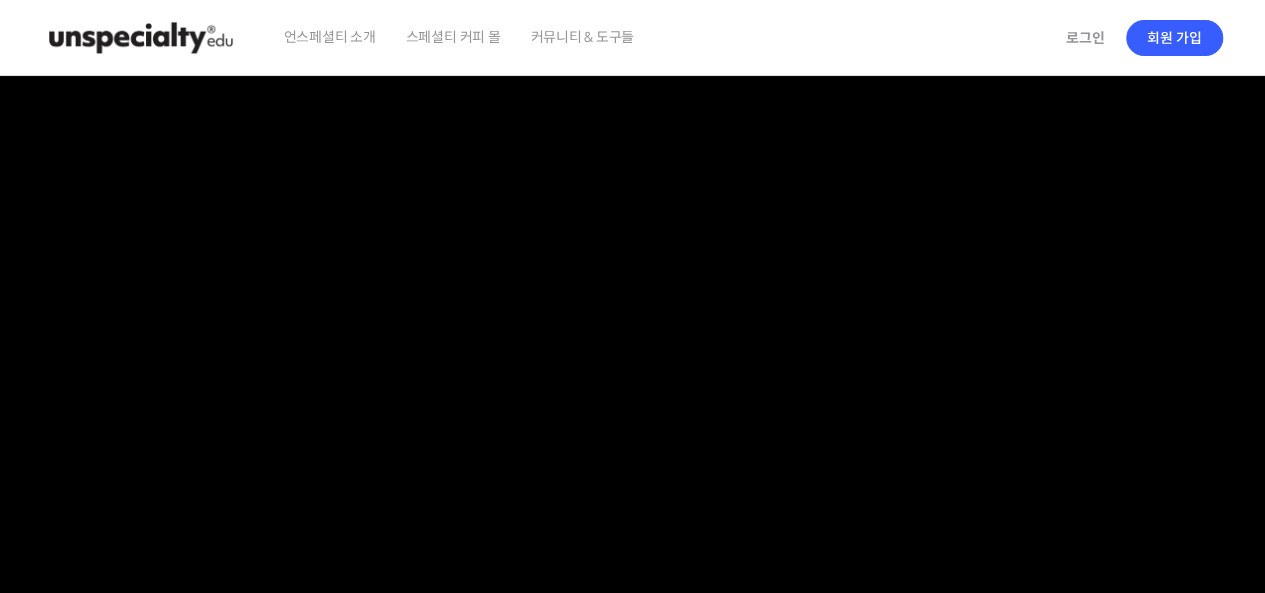 checkbox on "true" 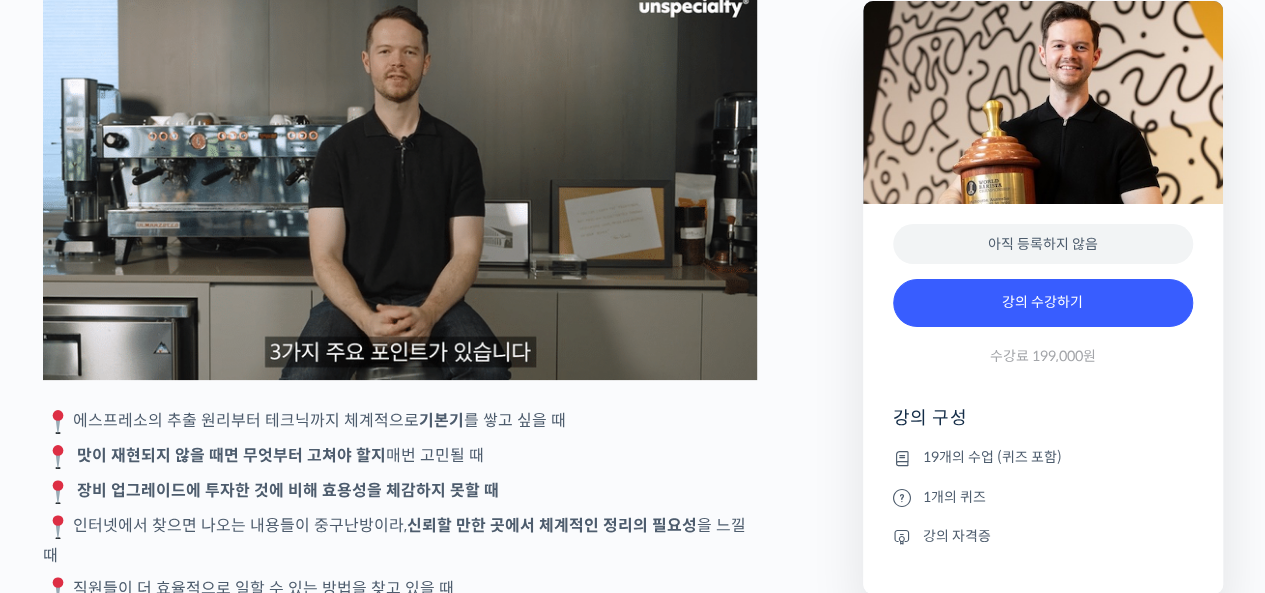 scroll, scrollTop: 4000, scrollLeft: 0, axis: vertical 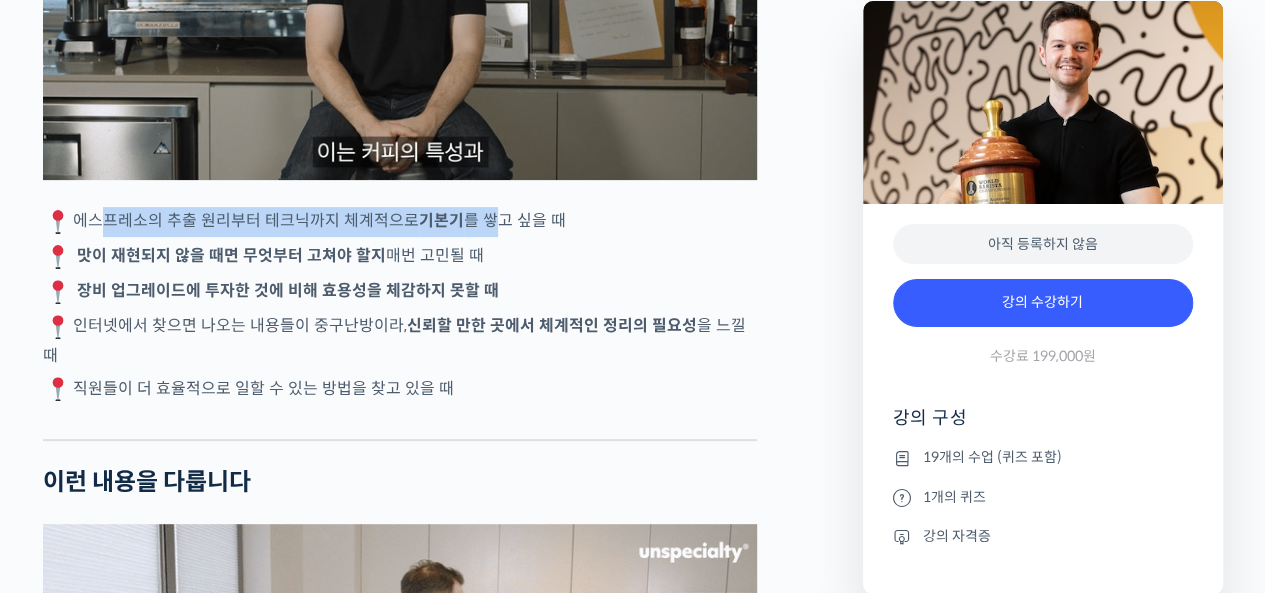 drag, startPoint x: 93, startPoint y: 267, endPoint x: 564, endPoint y: 271, distance: 471.017 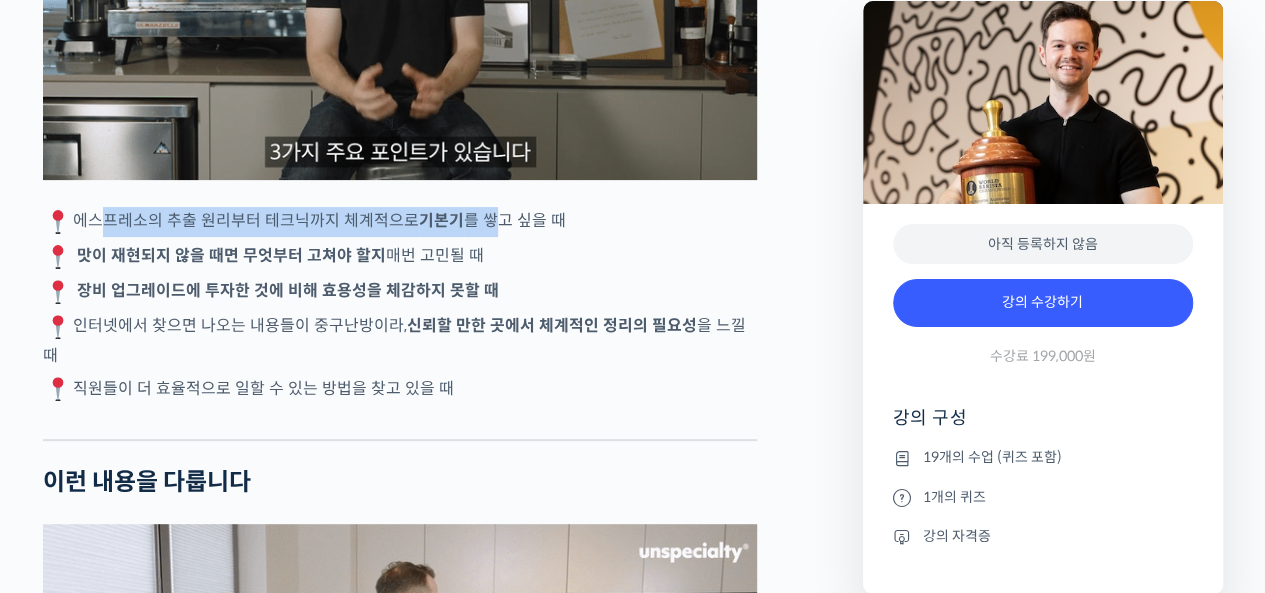 click on "에스프레소의 추출 원리부터 테크닉까지 체계적으로  기본기 를 쌓고 싶을 때" at bounding box center (400, 222) 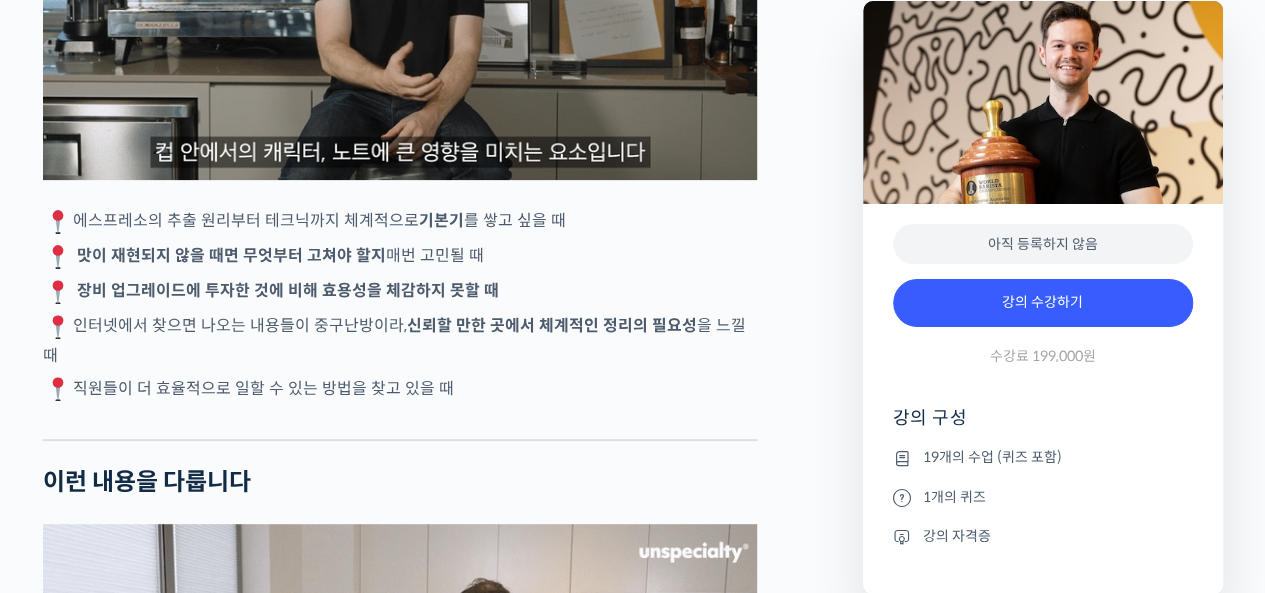 click on "에스프레소의 추출 원리부터 테크닉까지 체계적으로  기본기 를 쌓고 싶을 때" at bounding box center [400, 222] 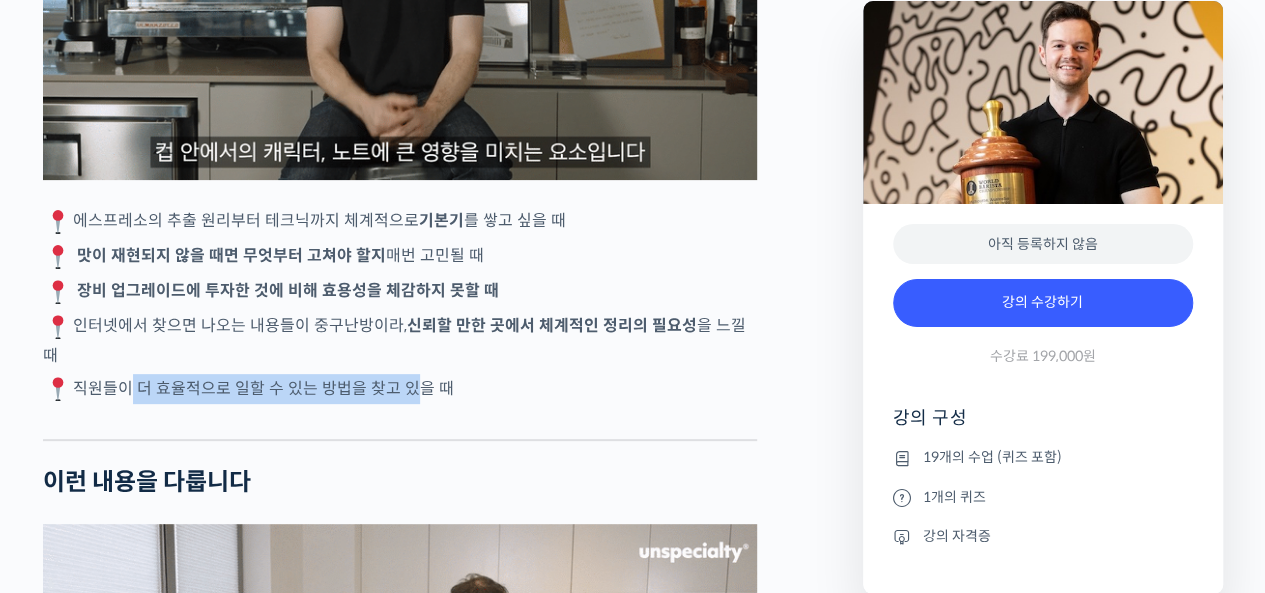 drag, startPoint x: 118, startPoint y: 411, endPoint x: 536, endPoint y: 415, distance: 418.01913 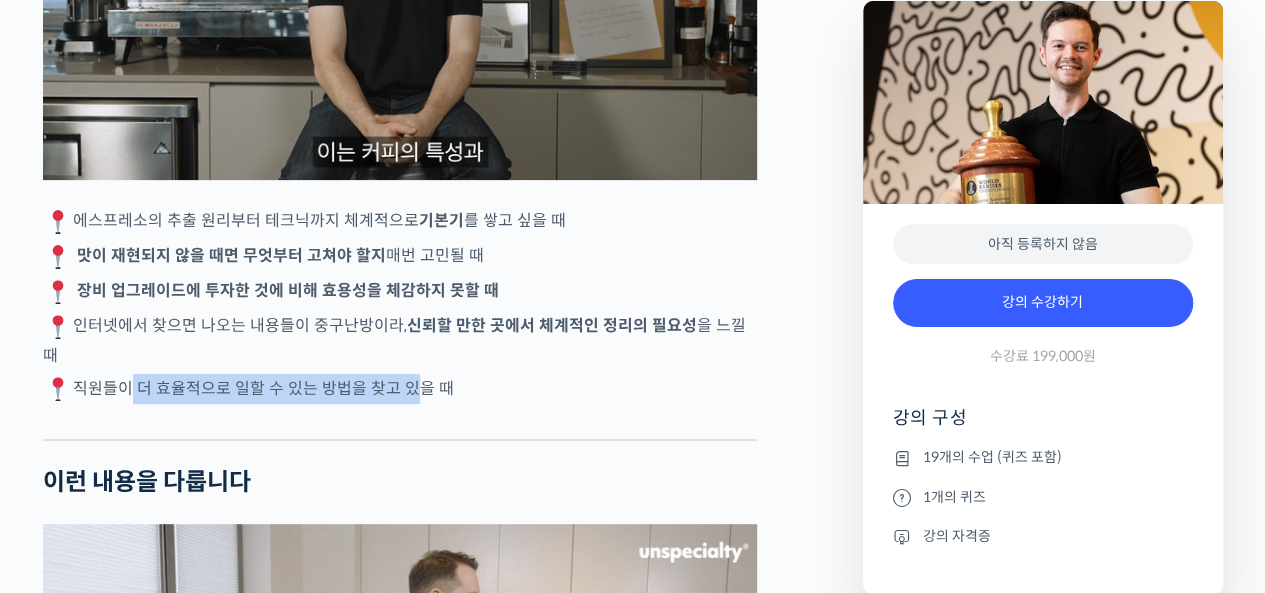click on "직원들이 더 효율적으로 일할 수 있는 방법을 찾고 있을 때" at bounding box center (400, 389) 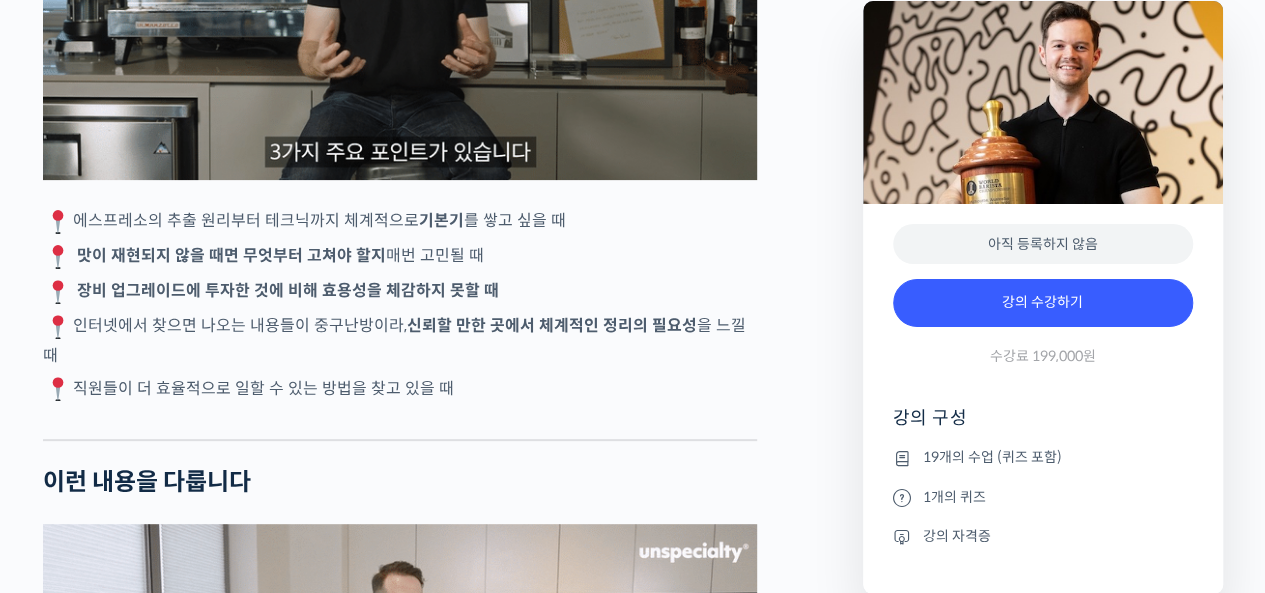 click on "바리스타 앤서니 더글라스를 소개합니다!
2022 월드 바리스타 챔피언십(World Barista Championship) 우승  2022 Australian Barista Championship 우승  2020 Australian Barista Championship 2위  2019 Australian Barista Championship 3위  2018 Australian Barista Championship 2위
월드 챔피언 [PERSON_NAME]는 [PERSON_NAME]의 [PERSON_NAME] [PERSON_NAME]터리 중 하나인 <Axil Coffee Roasters>에서 근무한 뒤, 현재는 [GEOGRAPHIC_DATA]에서 <Homebody Union>를 창업해 운영하고 있습니다. 그는 지금까지 수천 명의 바리스타를 교육해왔으며, 다양한 국가의 전문 바리스타들의 대회 참가를 코칭하기도 했습니다.
월드 바리스타 챔피언이 알려드립니다
YouTube “안스타” 채널 출연 영상
맛보기 수업을 확인해보세요
맛보기 수업 “3-2강. 추출 농도와 수율”
.
." at bounding box center [400, 1377] 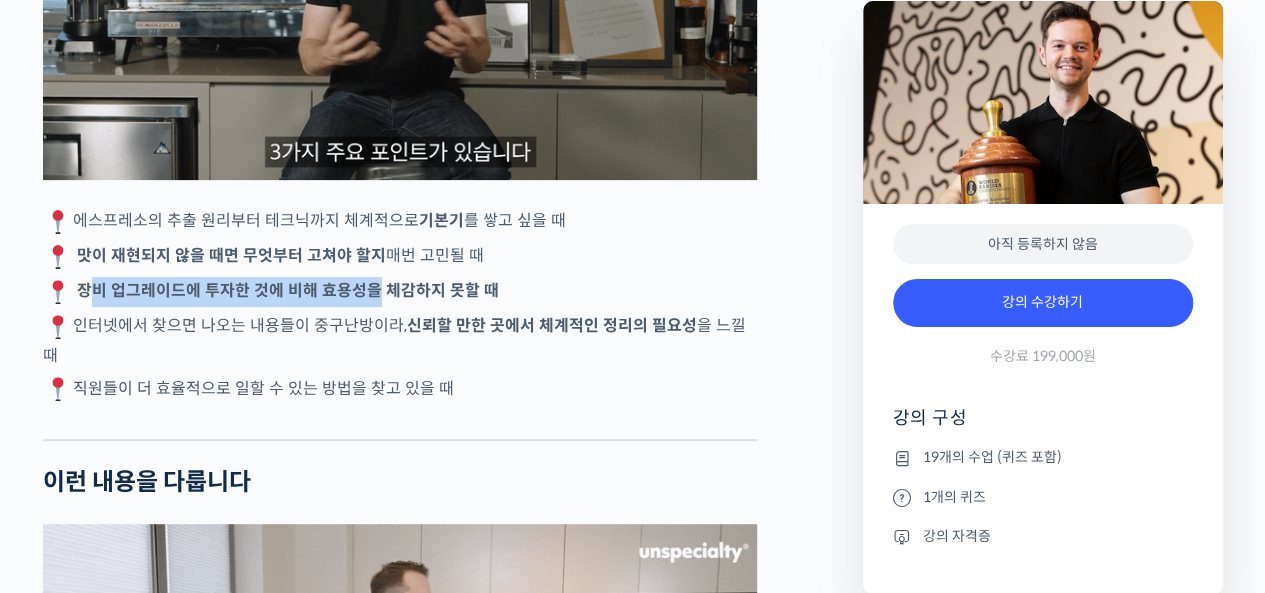 drag, startPoint x: 83, startPoint y: 331, endPoint x: 380, endPoint y: 335, distance: 297.02695 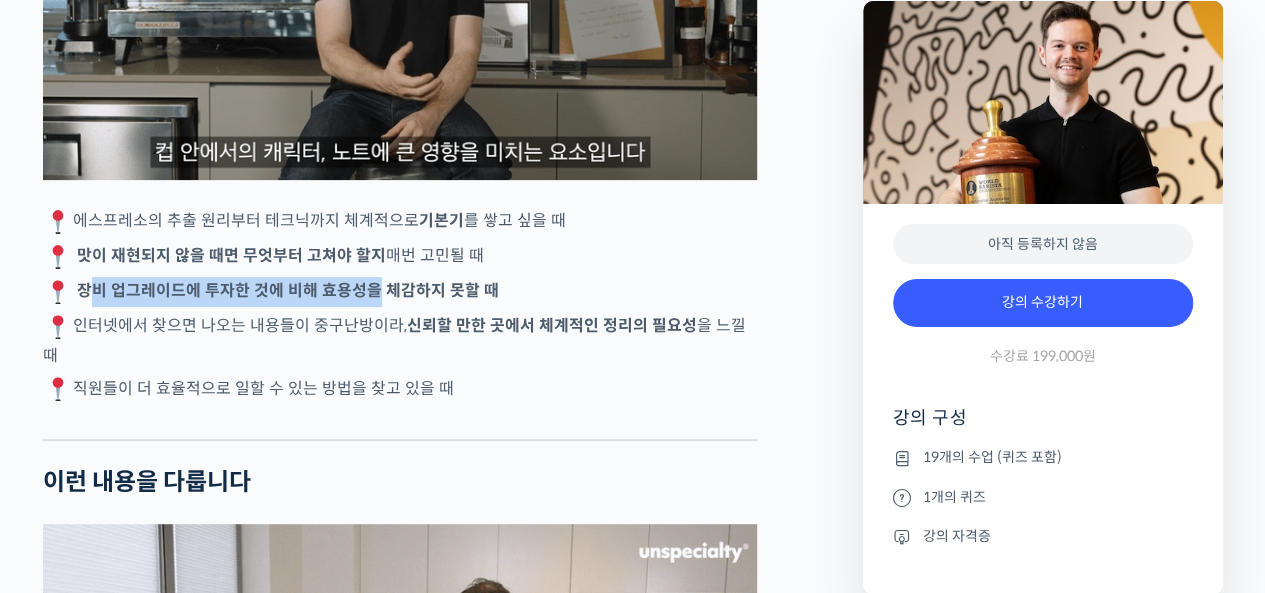 click on "장비 업그레이드에 투자한 것에 비해 효용성을 체감하지 못할 때" at bounding box center (288, 290) 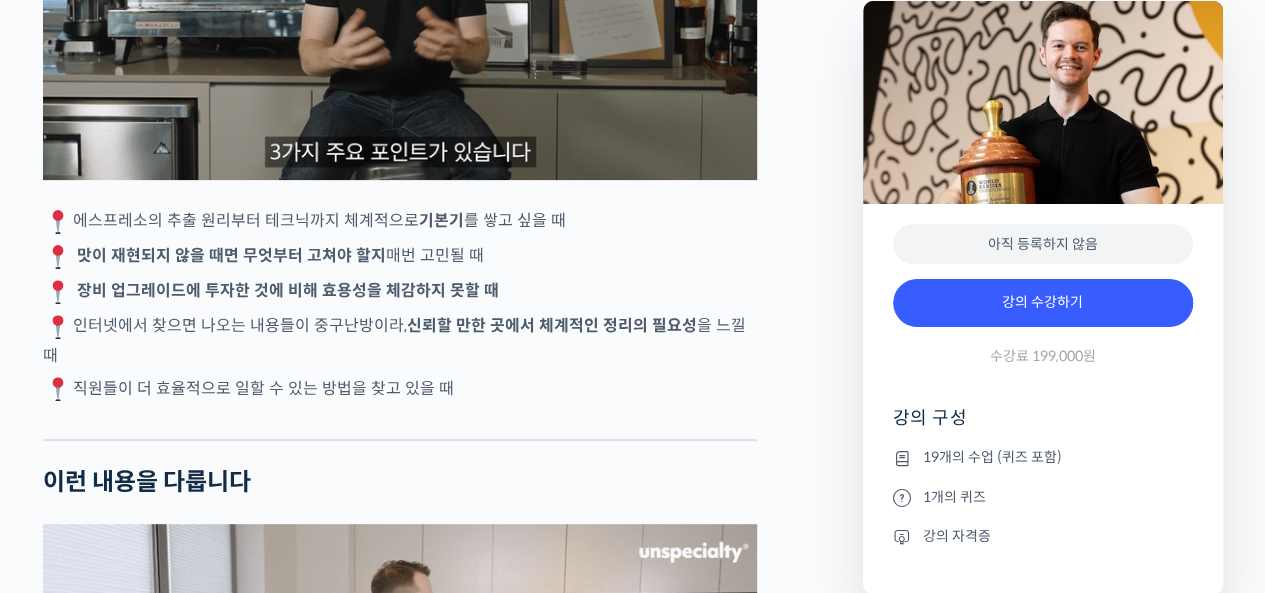click on "장비 업그레이드에 투자한 것에 비해 효용성을 체감하지 못할 때" at bounding box center [400, 292] 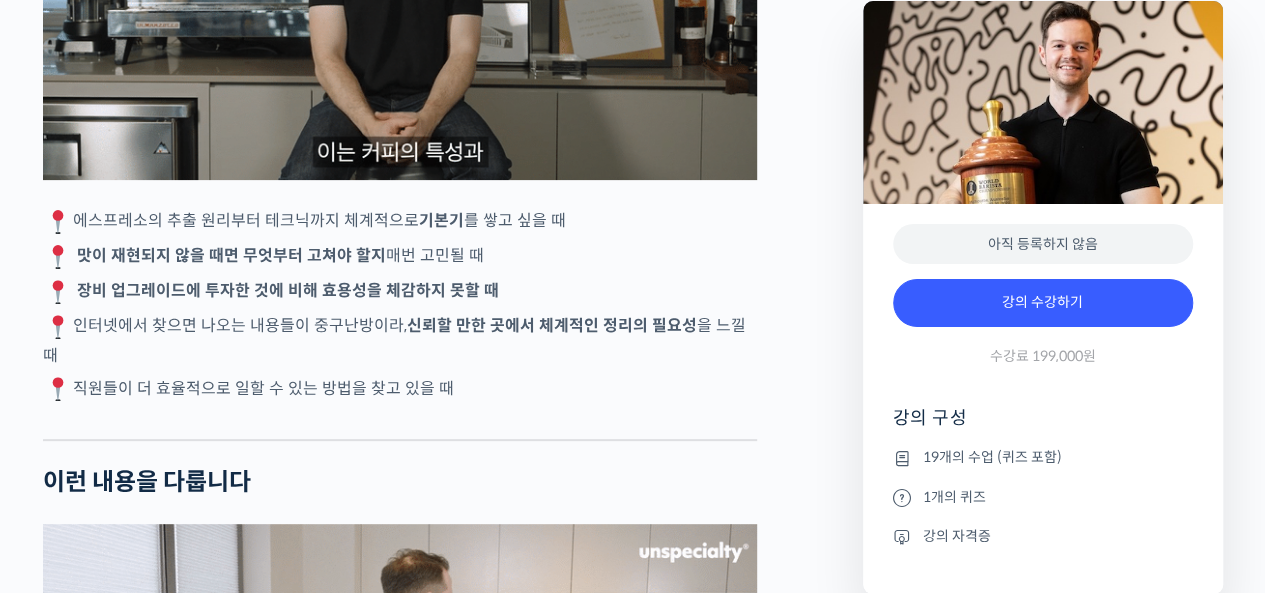 scroll, scrollTop: 4400, scrollLeft: 0, axis: vertical 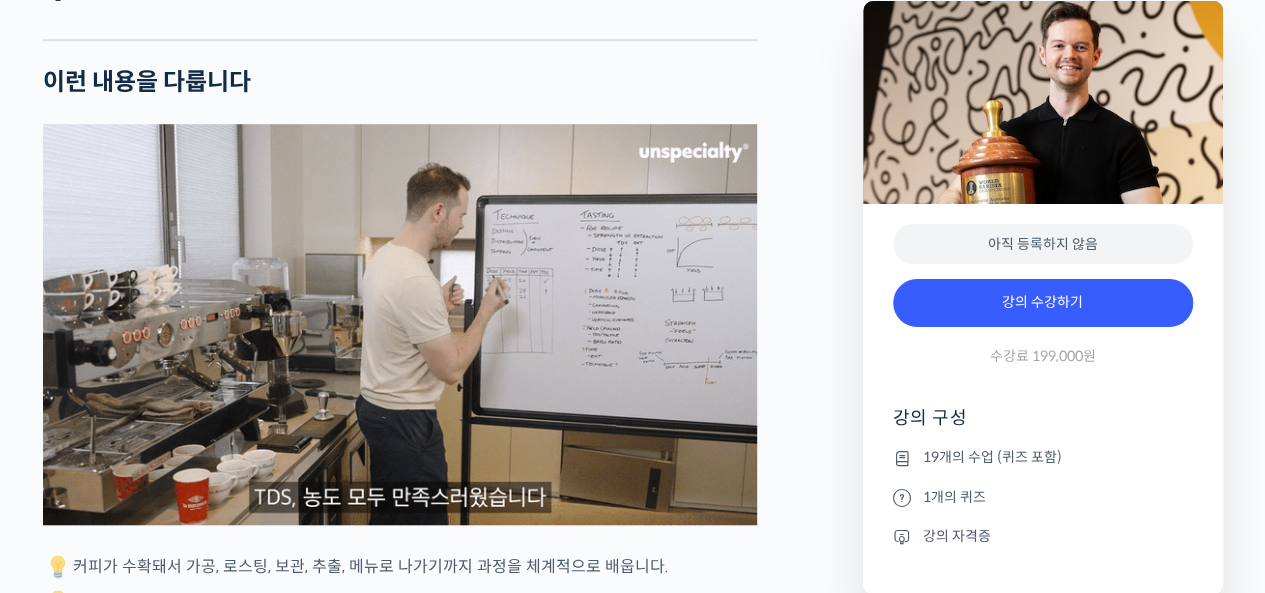 click on "바리스타 앤서니 더글라스를 소개합니다!
2022 월드 바리스타 챔피언십(World Barista Championship) 우승  2022 Australian Barista Championship 우승  2020 Australian Barista Championship 2위  2019 Australian Barista Championship 3위  2018 Australian Barista Championship 2위
월드 챔피언 [PERSON_NAME]는 [PERSON_NAME]의 [PERSON_NAME] [PERSON_NAME]터리 중 하나인 <Axil Coffee Roasters>에서 근무한 뒤, 현재는 [GEOGRAPHIC_DATA]에서 <Homebody Union>를 창업해 운영하고 있습니다. 그는 지금까지 수천 명의 바리스타를 교육해왔으며, 다양한 국가의 전문 바리스타들의 대회 참가를 코칭하기도 했습니다.
월드 바리스타 챔피언이 알려드립니다
YouTube “안스타” 채널 출연 영상
맛보기 수업을 확인해보세요
맛보기 수업 “3-2강. 추출 농도와 수율”" at bounding box center (443, 1912) 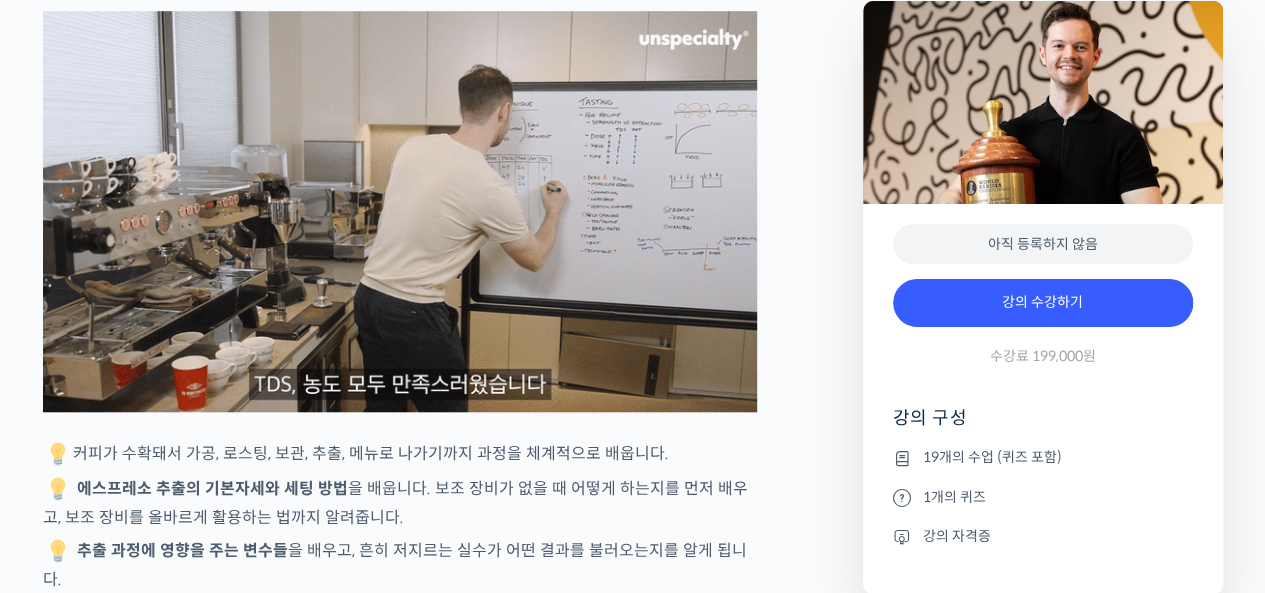 scroll, scrollTop: 4600, scrollLeft: 0, axis: vertical 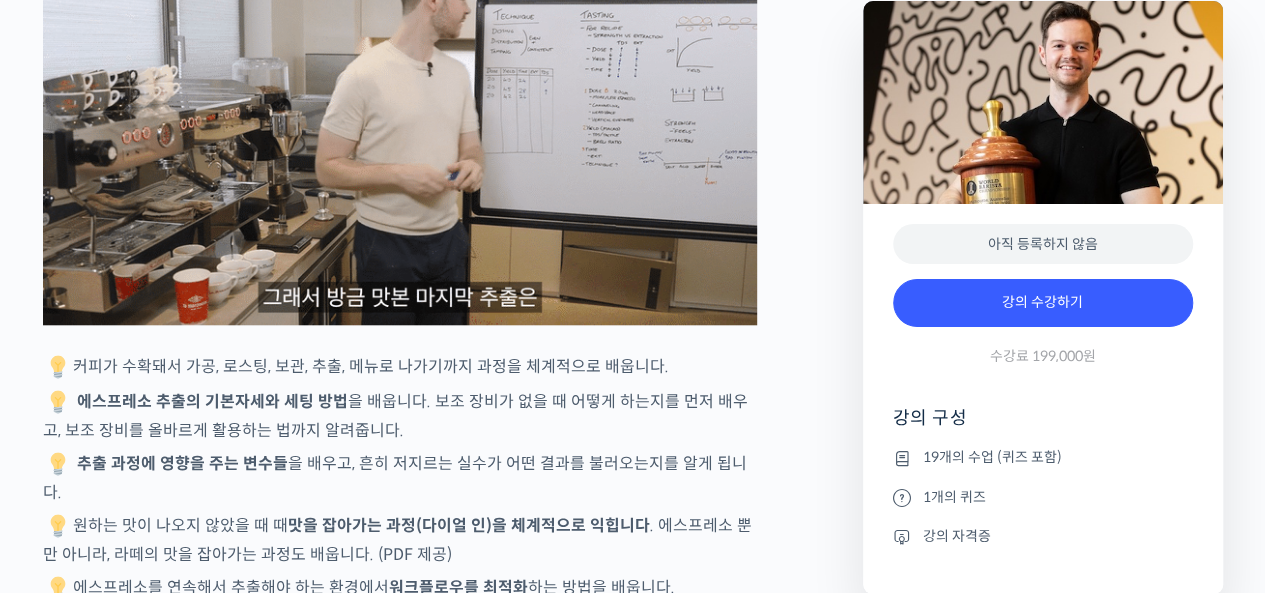click on "바리스타 앤서니 더글라스를 소개합니다!
2022 월드 바리스타 챔피언십(World Barista Championship) 우승  2022 Australian Barista Championship 우승  2020 Australian Barista Championship 2위  2019 Australian Barista Championship 3위  2018 Australian Barista Championship 2위
월드 챔피언 [PERSON_NAME]는 [PERSON_NAME]의 [PERSON_NAME] [PERSON_NAME]터리 중 하나인 <Axil Coffee Roasters>에서 근무한 뒤, 현재는 [GEOGRAPHIC_DATA]에서 <Homebody Union>를 창업해 운영하고 있습니다. 그는 지금까지 수천 명의 바리스타를 교육해왔으며, 다양한 국가의 전문 바리스타들의 대회 참가를 코칭하기도 했습니다.
월드 바리스타 챔피언이 알려드립니다
YouTube “안스타” 채널 출연 영상
맛보기 수업을 확인해보세요
맛보기 수업 “3-2강. 추출 농도와 수율”" at bounding box center (443, 1712) 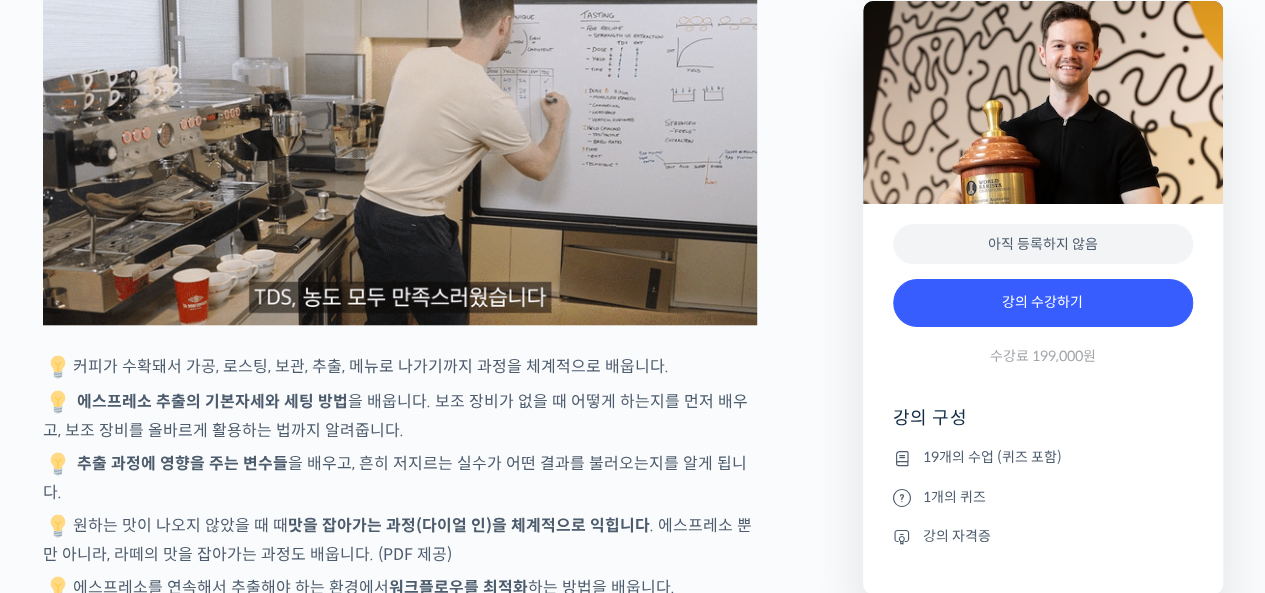 click on "에스프레소 추출의 기본자세와 세팅 방법 을 배웁니다. 보조 장비가 없을 때 어떻게 하는지를 먼저 배우고, 보조 장비를 올바르게 활용하는 법까지 알려줍니다." at bounding box center (400, 415) 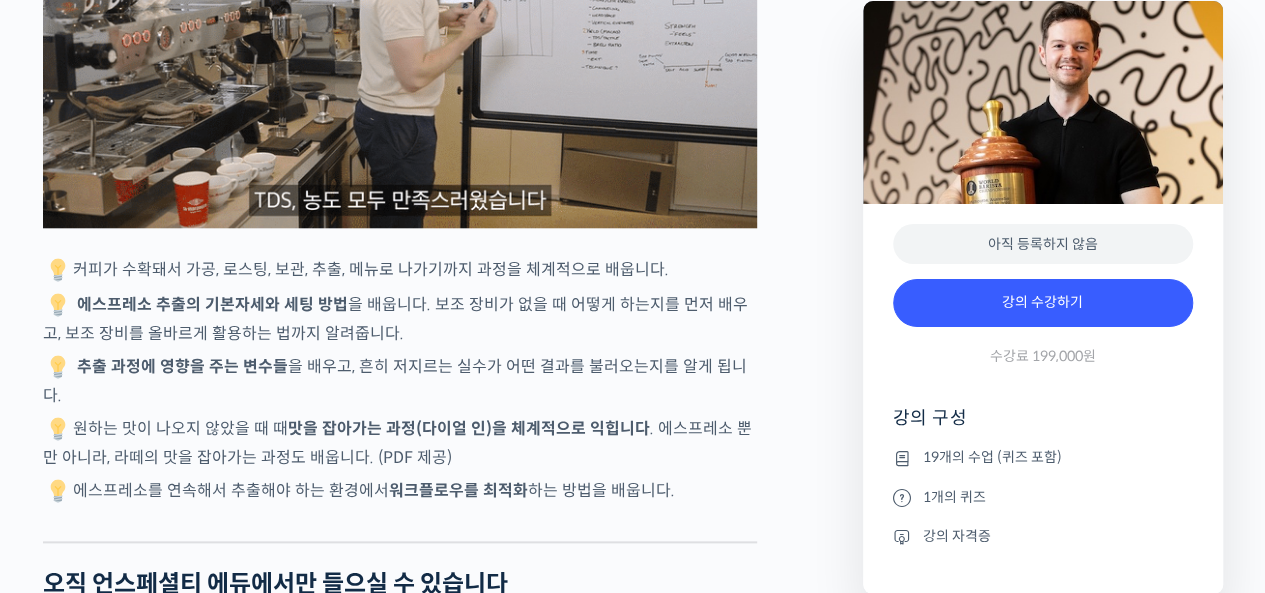 scroll, scrollTop: 4700, scrollLeft: 0, axis: vertical 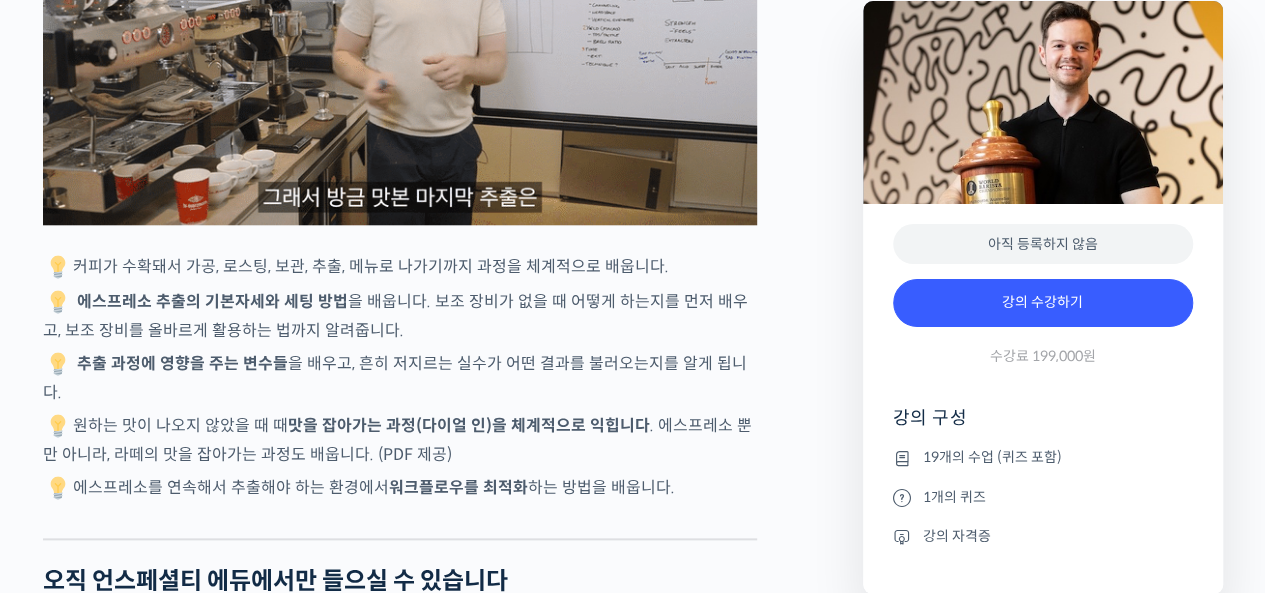 click on "바리스타 앤서니 더글라스를 소개합니다!
2022 월드 바리스타 챔피언십(World Barista Championship) 우승  2022 Australian Barista Championship 우승  2020 Australian Barista Championship 2위  2019 Australian Barista Championship 3위  2018 Australian Barista Championship 2위
월드 챔피언 [PERSON_NAME]는 [PERSON_NAME]의 [PERSON_NAME] [PERSON_NAME]터리 중 하나인 <Axil Coffee Roasters>에서 근무한 뒤, 현재는 [GEOGRAPHIC_DATA]에서 <Homebody Union>를 창업해 운영하고 있습니다. 그는 지금까지 수천 명의 바리스타를 교육해왔으며, 다양한 국가의 전문 바리스타들의 대회 참가를 코칭하기도 했습니다.
월드 바리스타 챔피언이 알려드립니다
YouTube “안스타” 채널 출연 영상
맛보기 수업을 확인해보세요
맛보기 수업 “3-2강. 추출 농도와 수율”" at bounding box center [443, 1612] 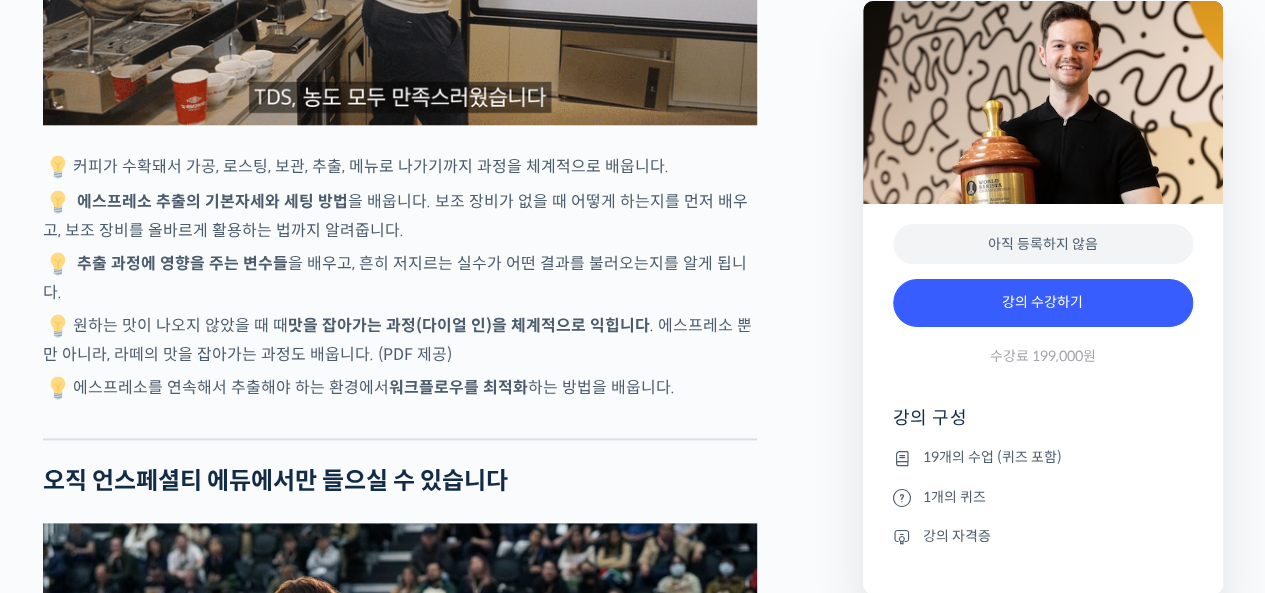 click on "바리스타 앤서니 더글라스를 소개합니다!
2022 월드 바리스타 챔피언십(World Barista Championship) 우승  2022 Australian Barista Championship 우승  2020 Australian Barista Championship 2위  2019 Australian Barista Championship 3위  2018 Australian Barista Championship 2위
월드 챔피언 [PERSON_NAME]는 [PERSON_NAME]의 [PERSON_NAME] [PERSON_NAME]터리 중 하나인 <Axil Coffee Roasters>에서 근무한 뒤, 현재는 [GEOGRAPHIC_DATA]에서 <Homebody Union>를 창업해 운영하고 있습니다. 그는 지금까지 수천 명의 바리스타를 교육해왔으며, 다양한 국가의 전문 바리스타들의 대회 참가를 코칭하기도 했습니다.
월드 바리스타 챔피언이 알려드립니다
YouTube “안스타” 채널 출연 영상
맛보기 수업을 확인해보세요
맛보기 수업 “3-2강. 추출 농도와 수율”" at bounding box center [443, 1512] 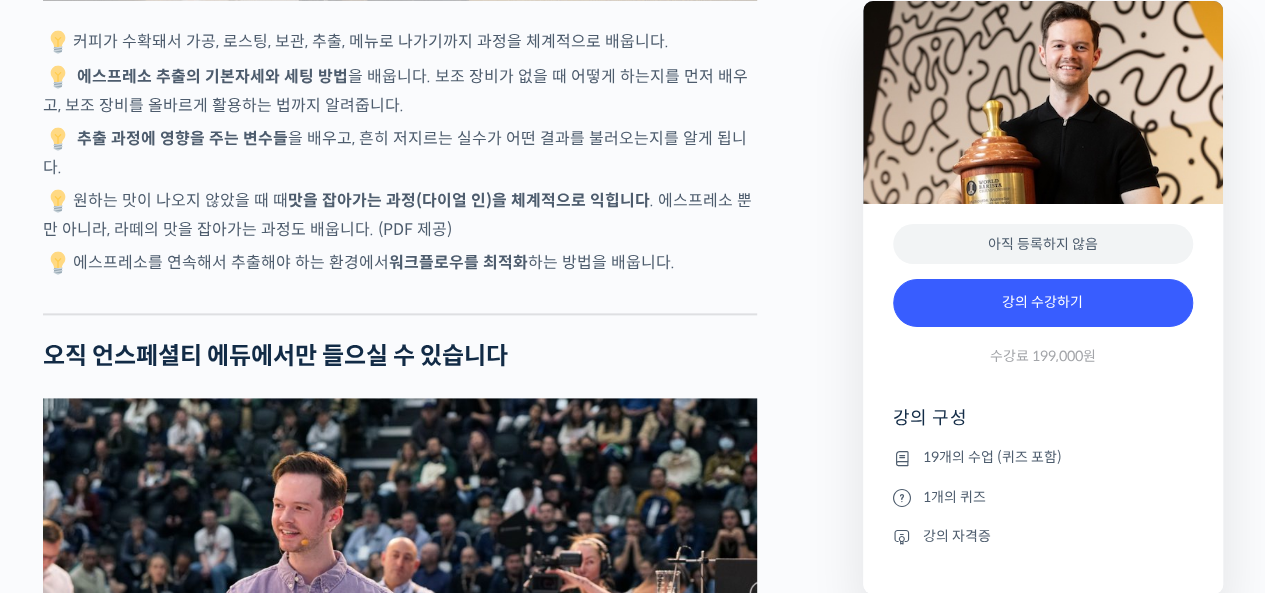 scroll, scrollTop: 5100, scrollLeft: 0, axis: vertical 